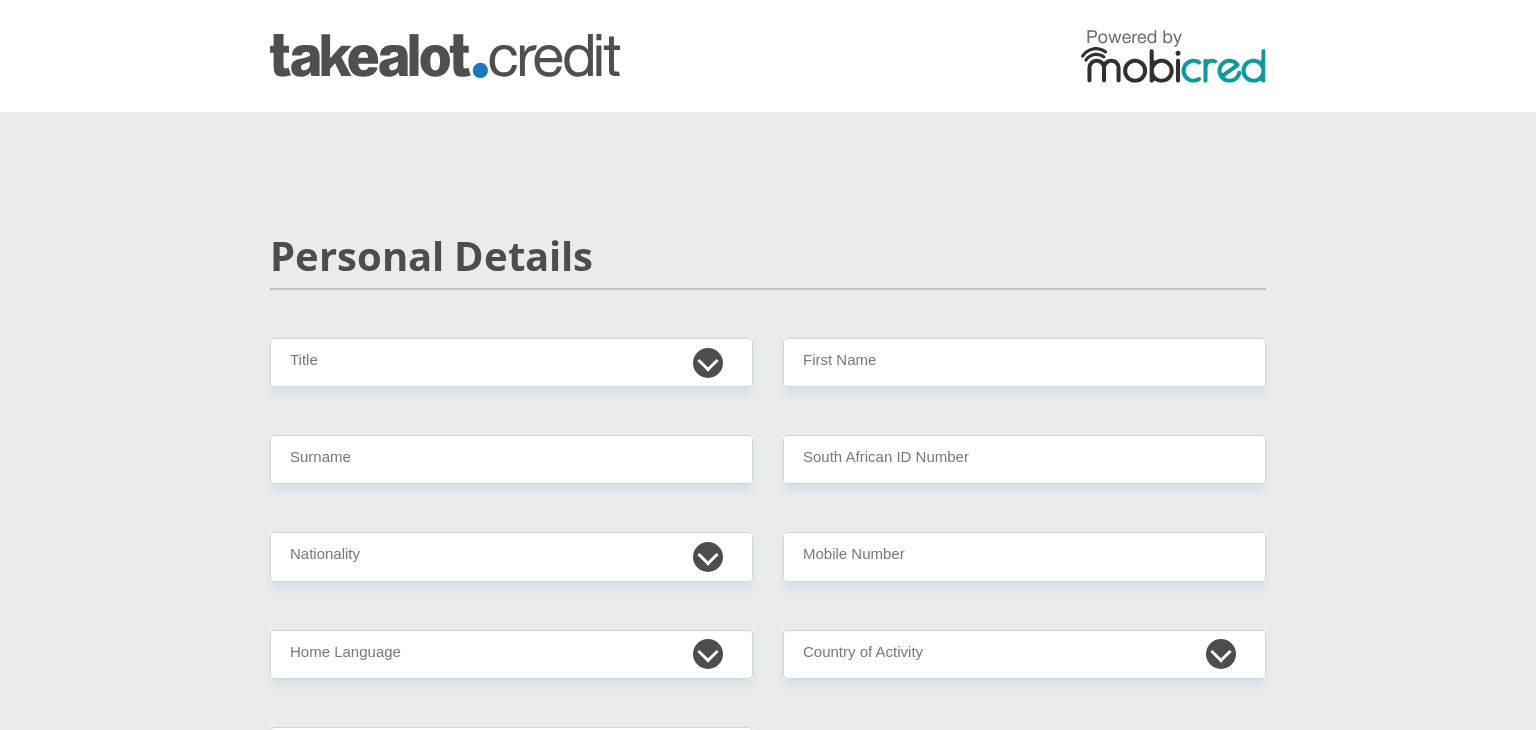 scroll, scrollTop: 0, scrollLeft: 0, axis: both 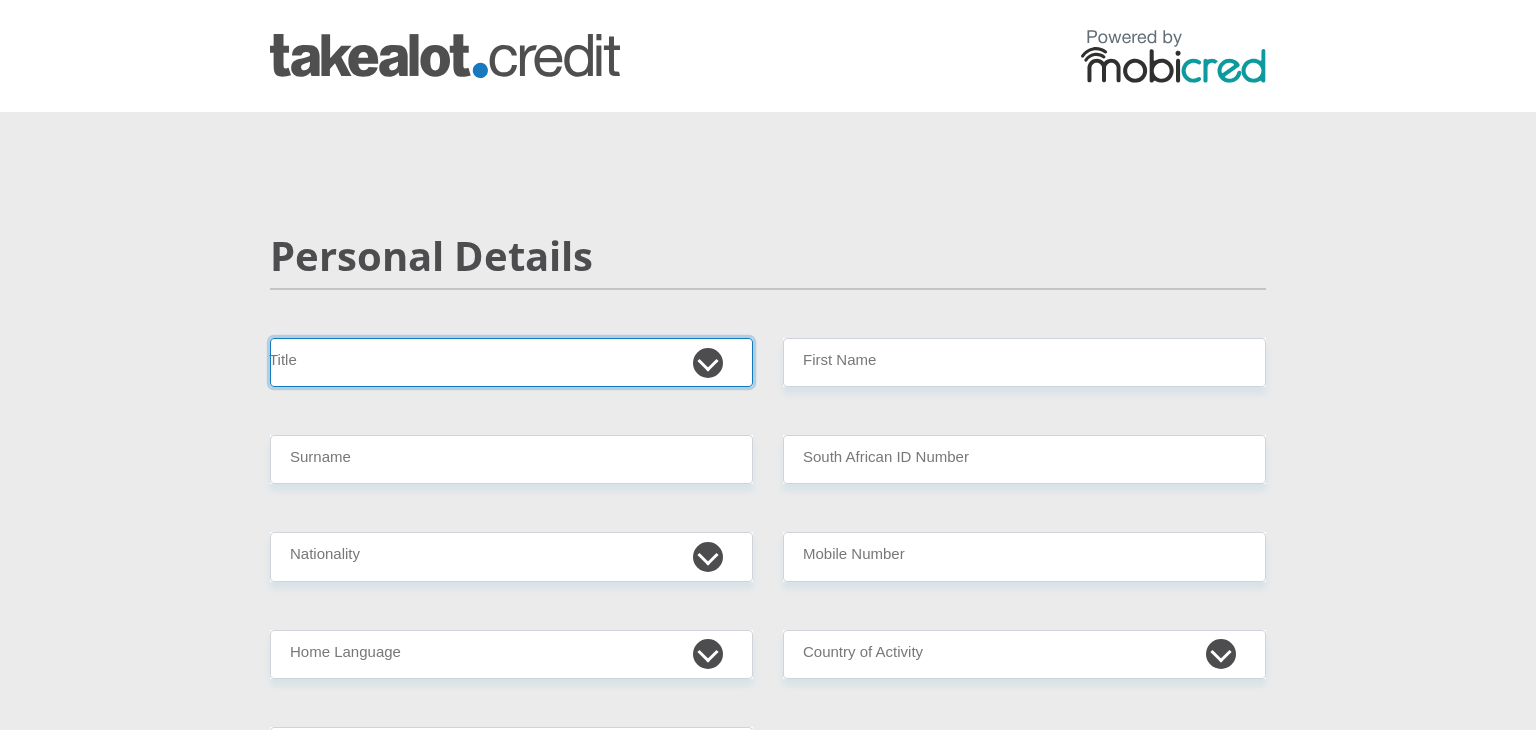 click on "Mr
Ms
Mrs
Dr
Other" at bounding box center [511, 362] 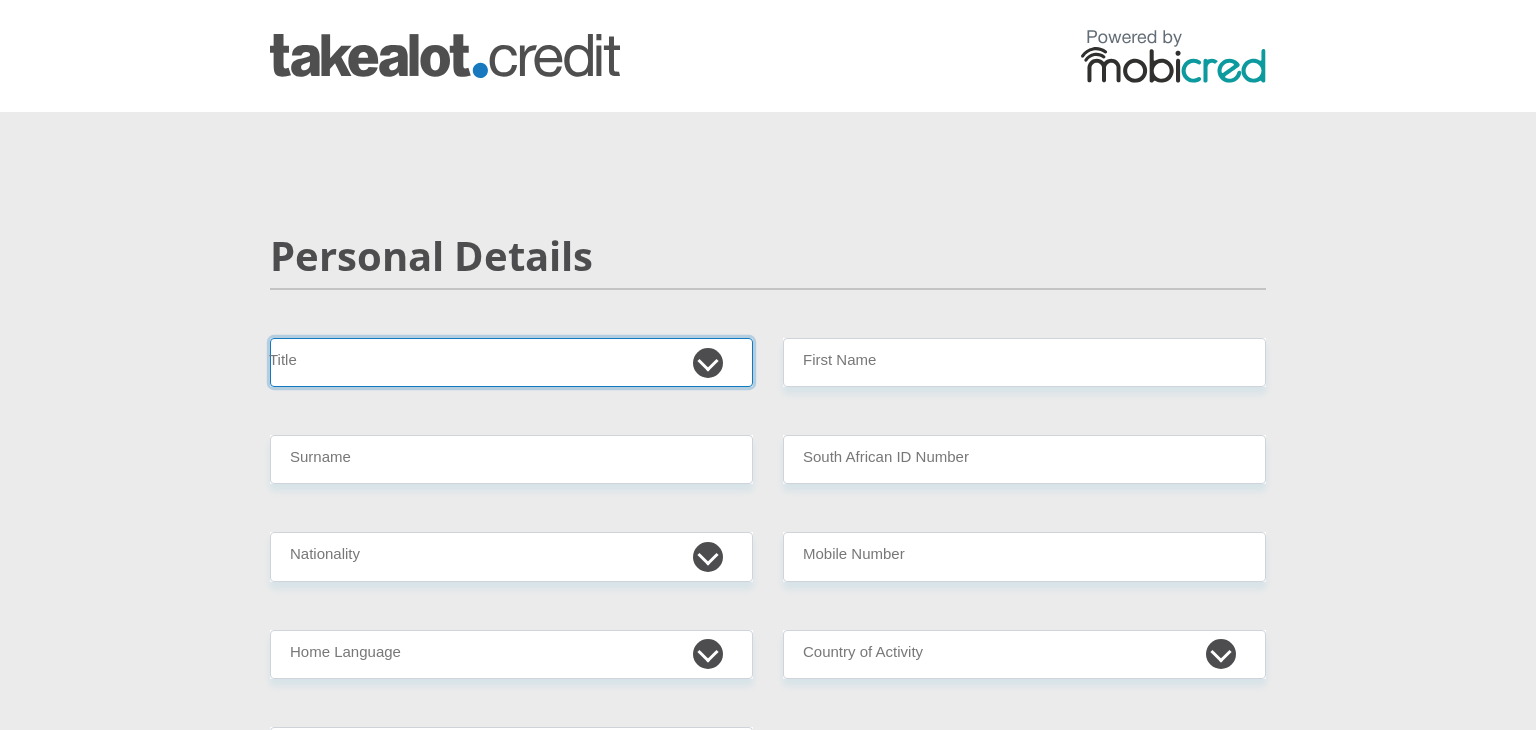 select on "Mr" 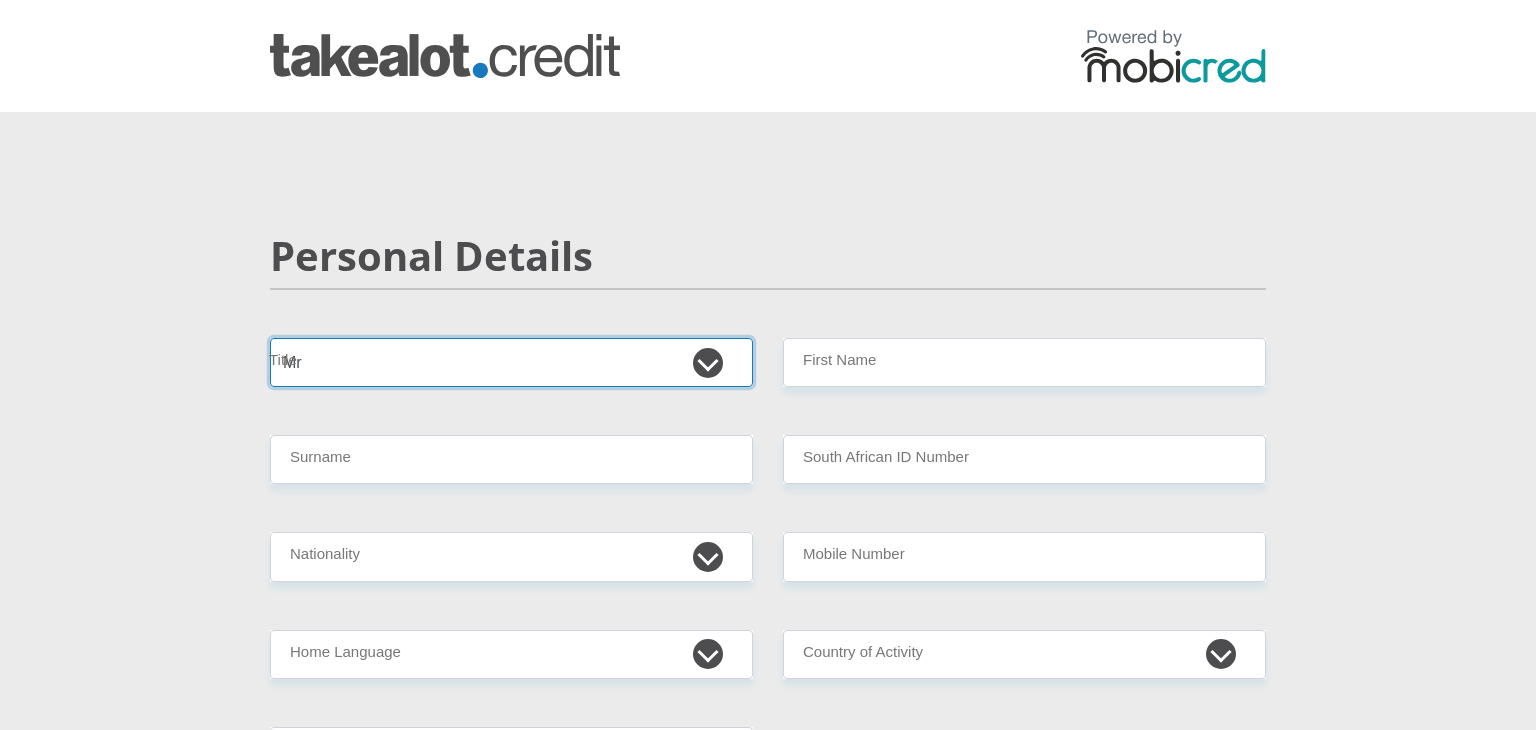 click on "Mr
Ms
Mrs
Dr
Other" at bounding box center [511, 362] 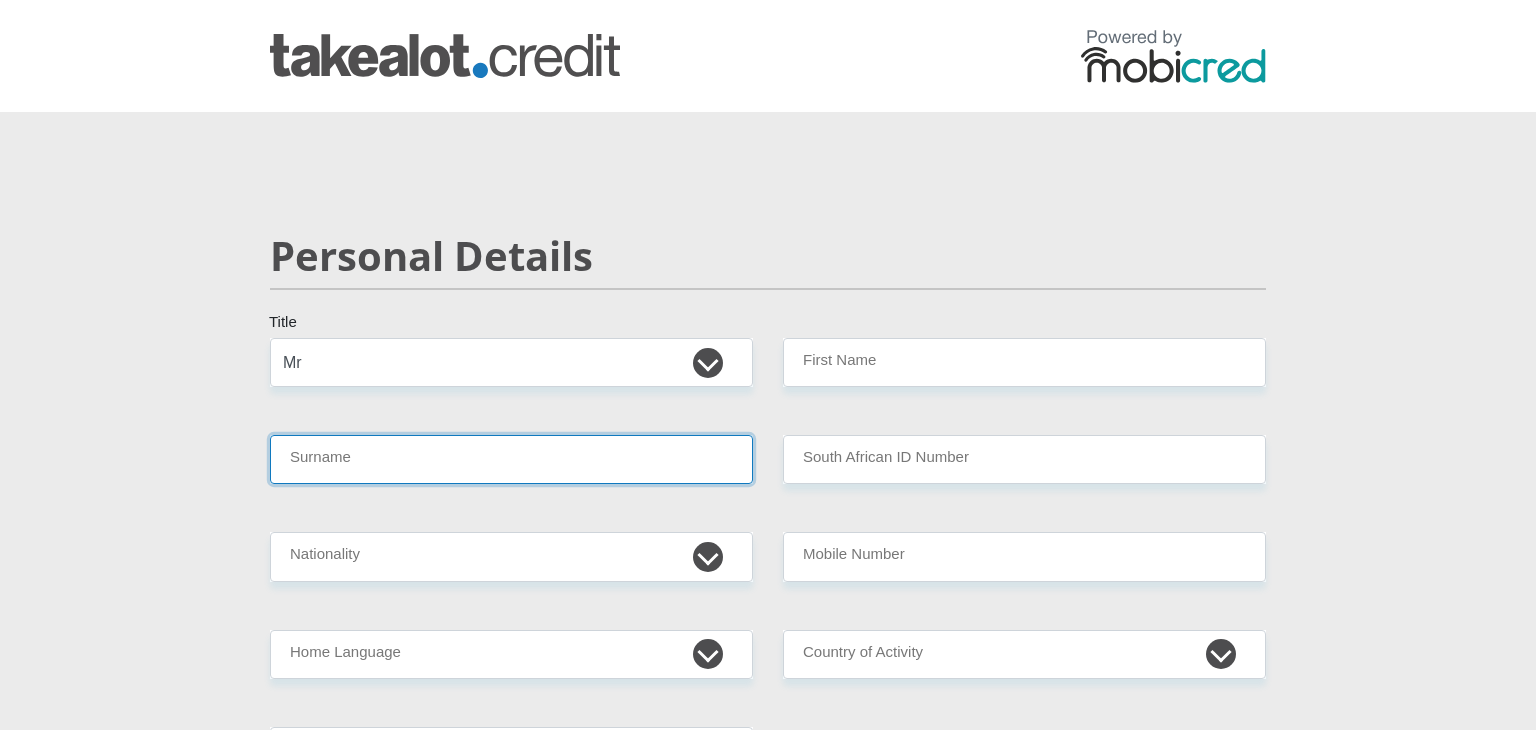 click on "Surname" at bounding box center [511, 459] 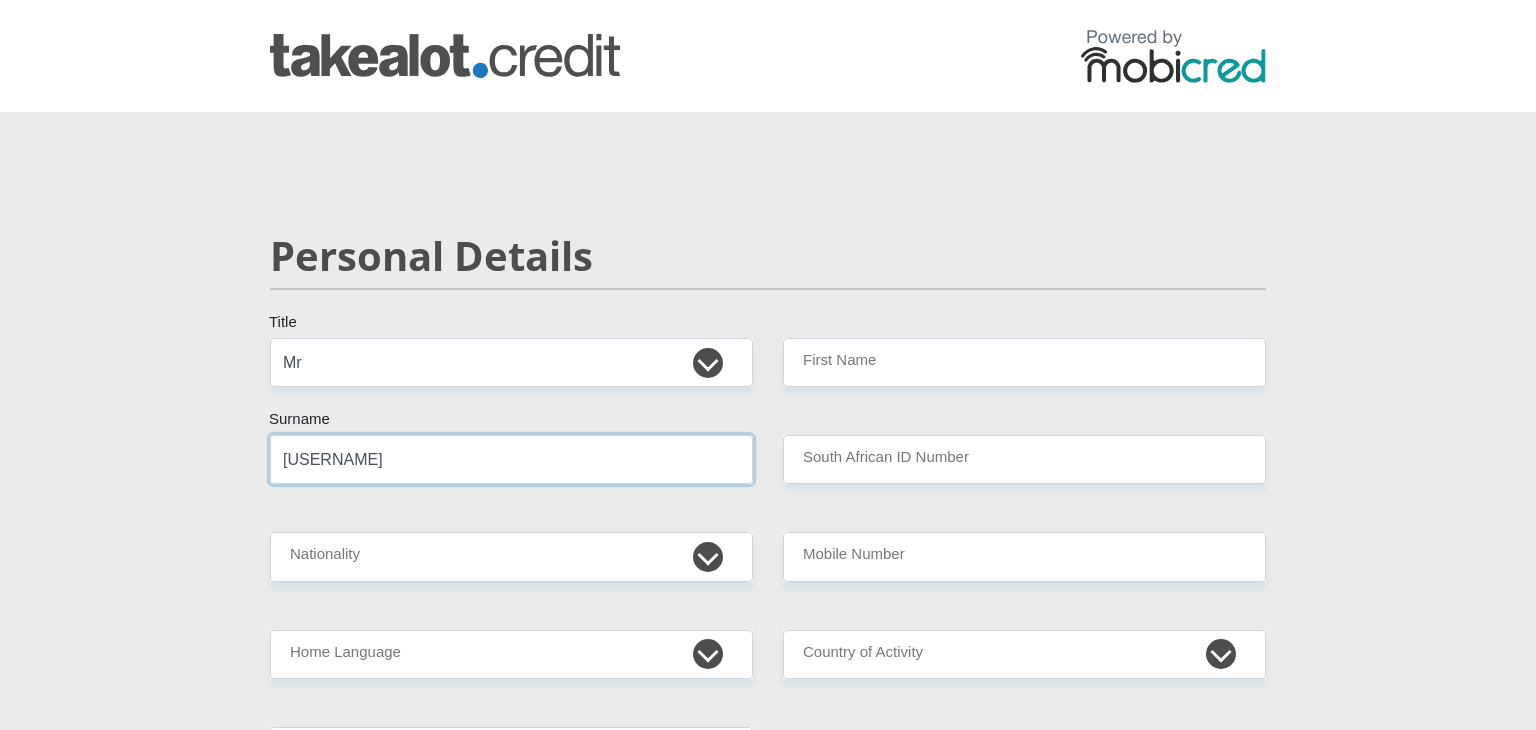 type on "[USERNAME]" 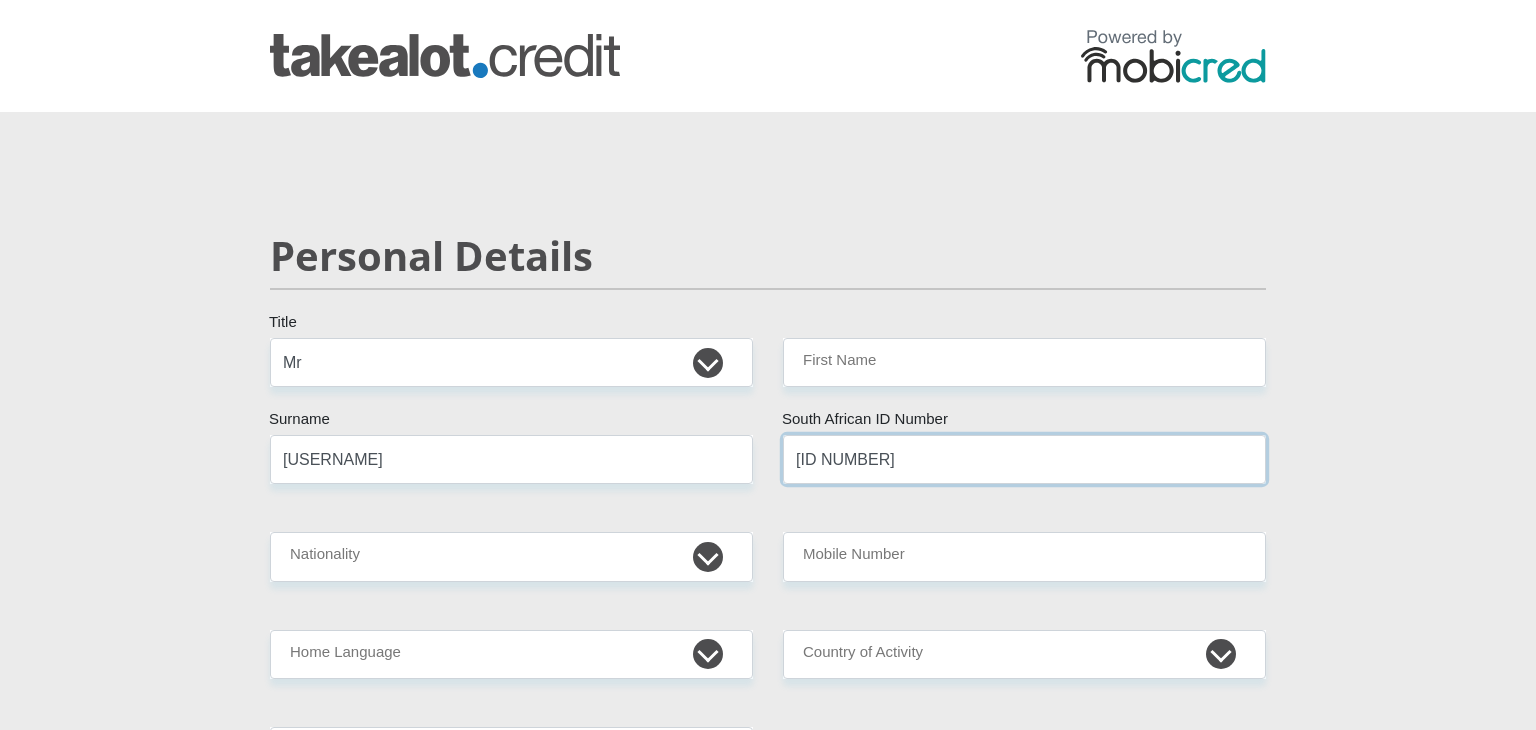 type on "[ID NUMBER]" 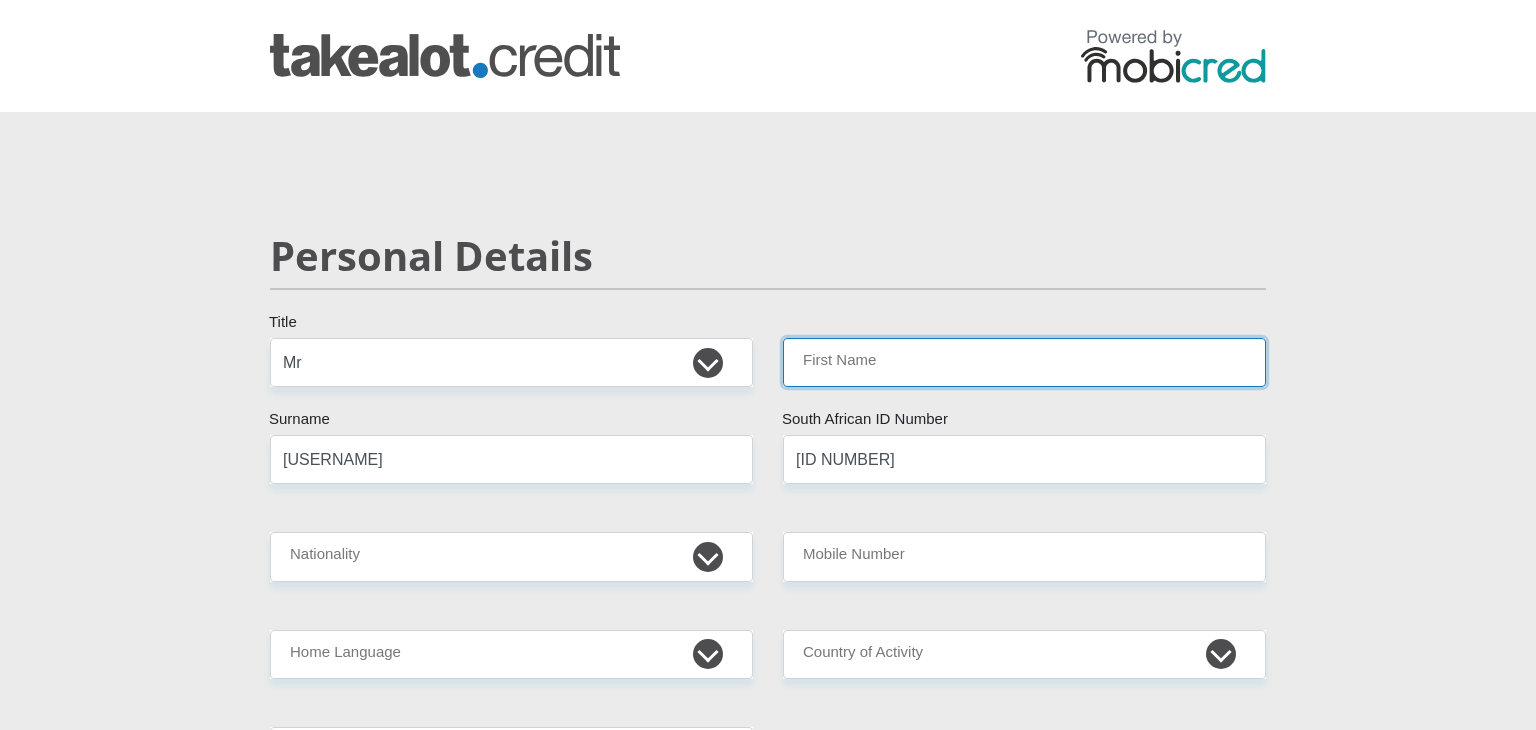 click on "First Name" at bounding box center (1024, 362) 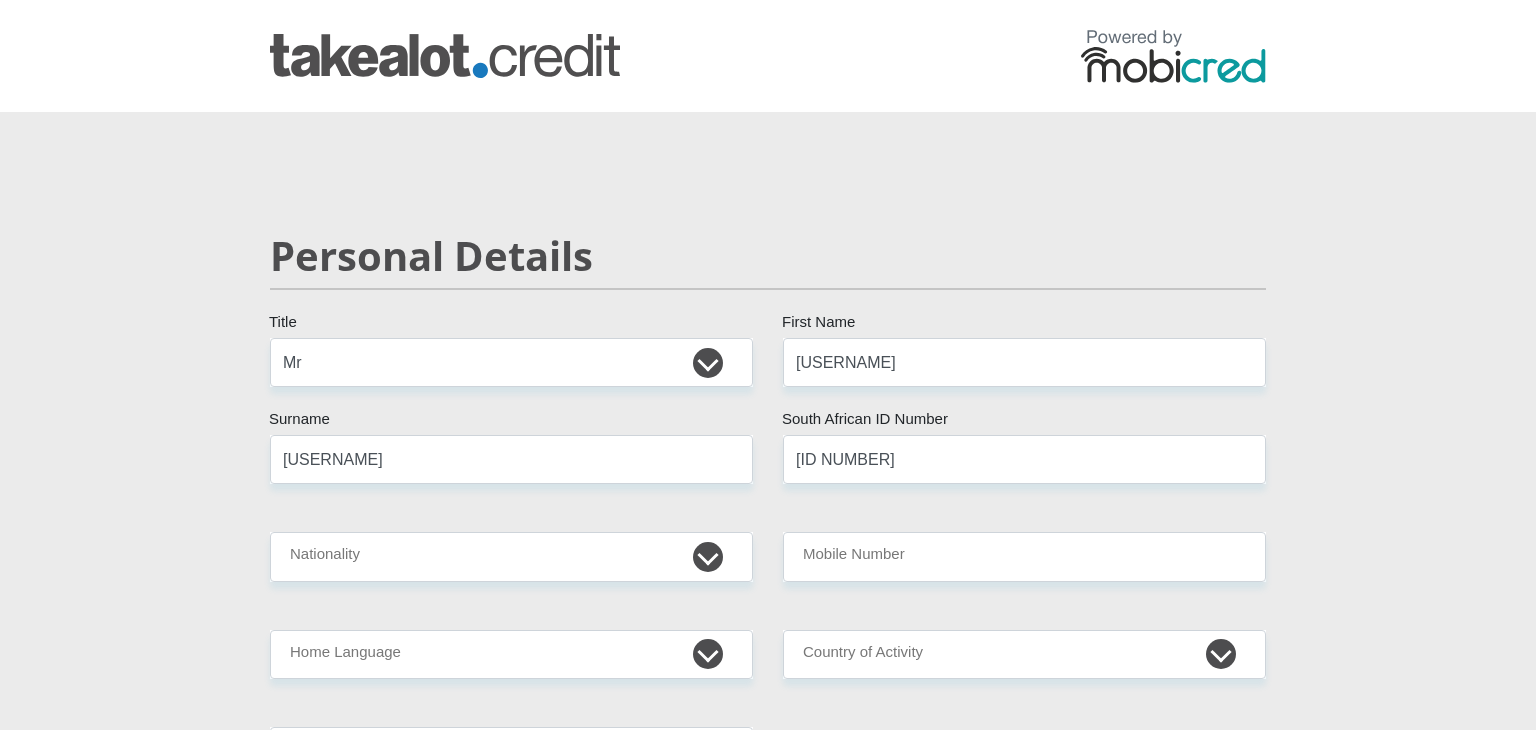 click on "[TITLE] [FIRST] [LAST] [ID NUMBER] [COUNTRY]" at bounding box center (768, 3178) 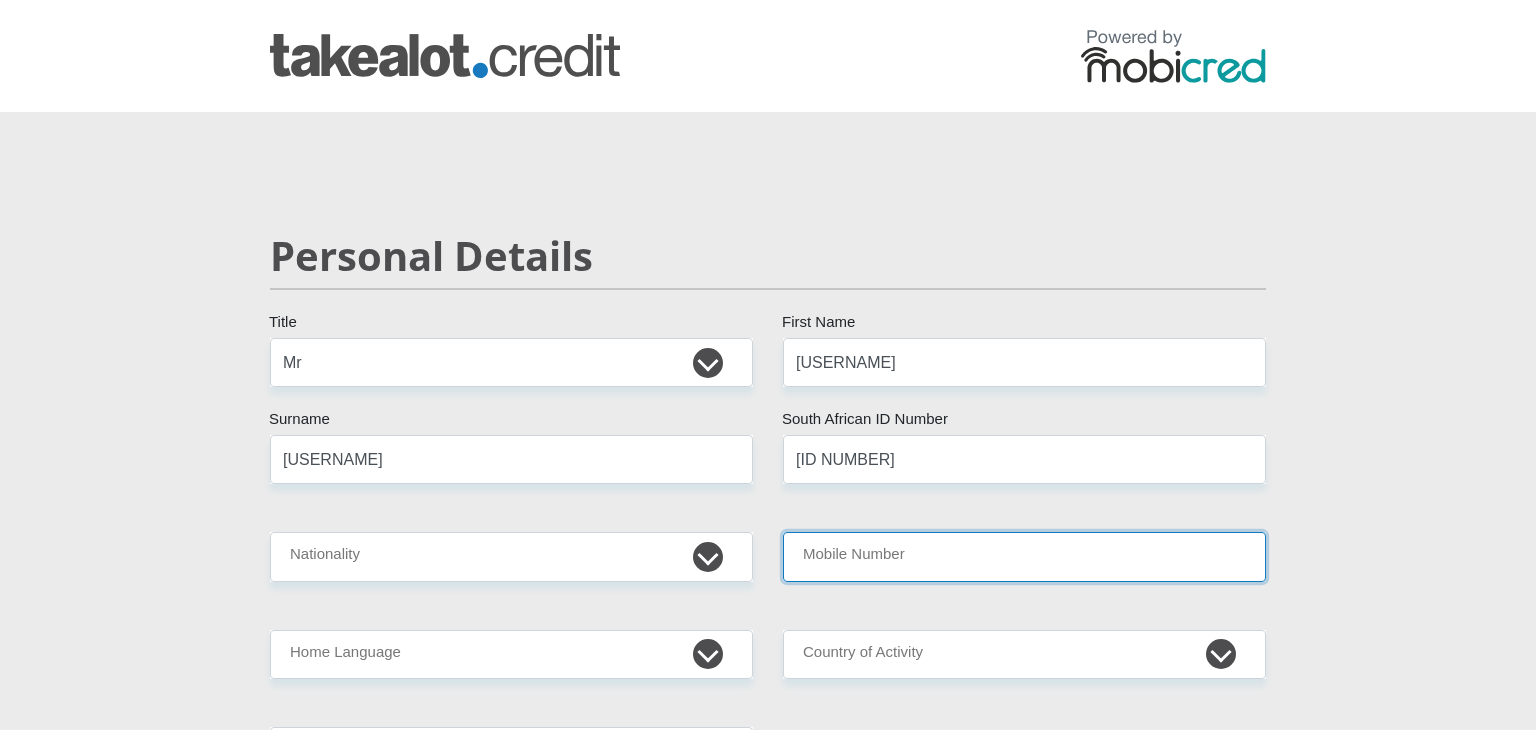 click on "Mobile Number" at bounding box center [1024, 556] 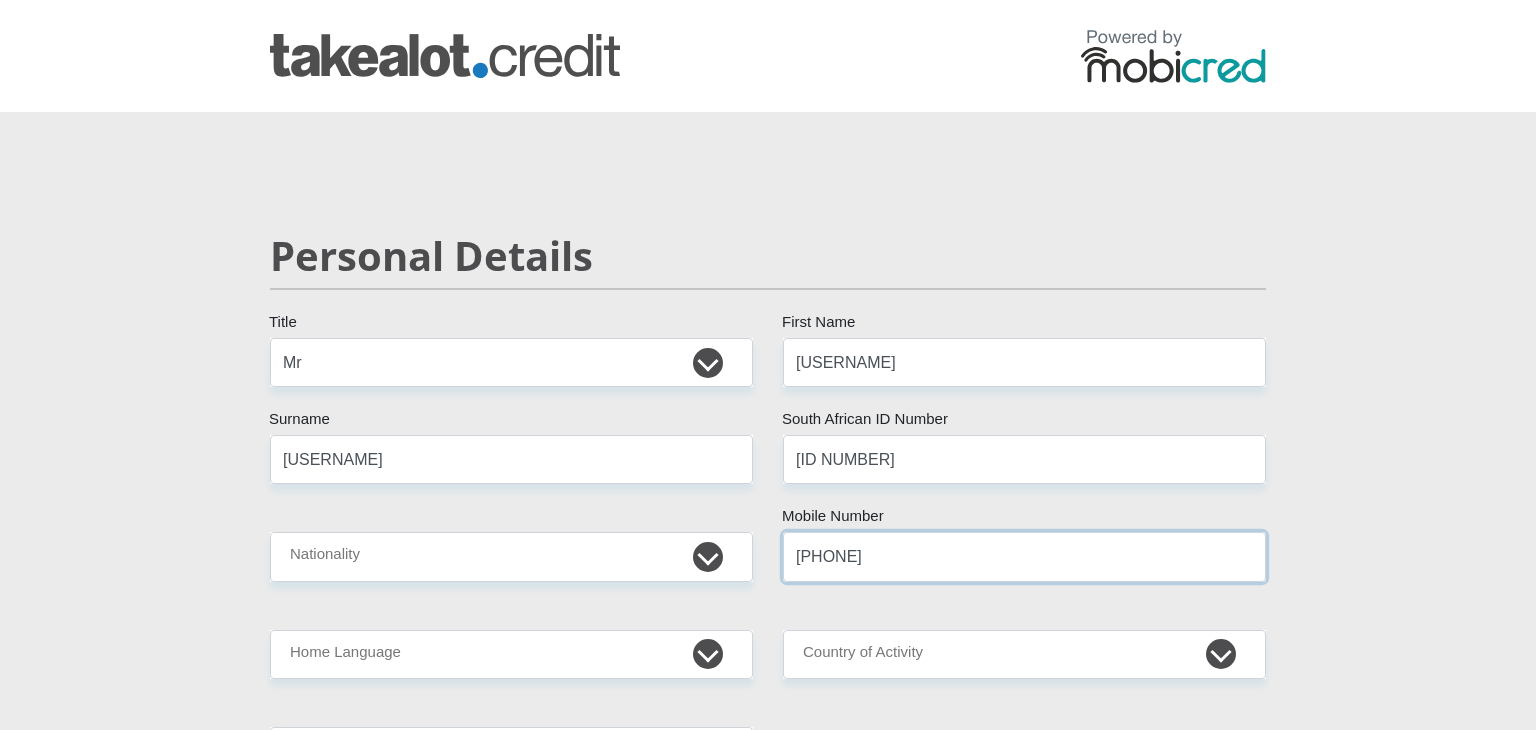 type on "[PHONE]" 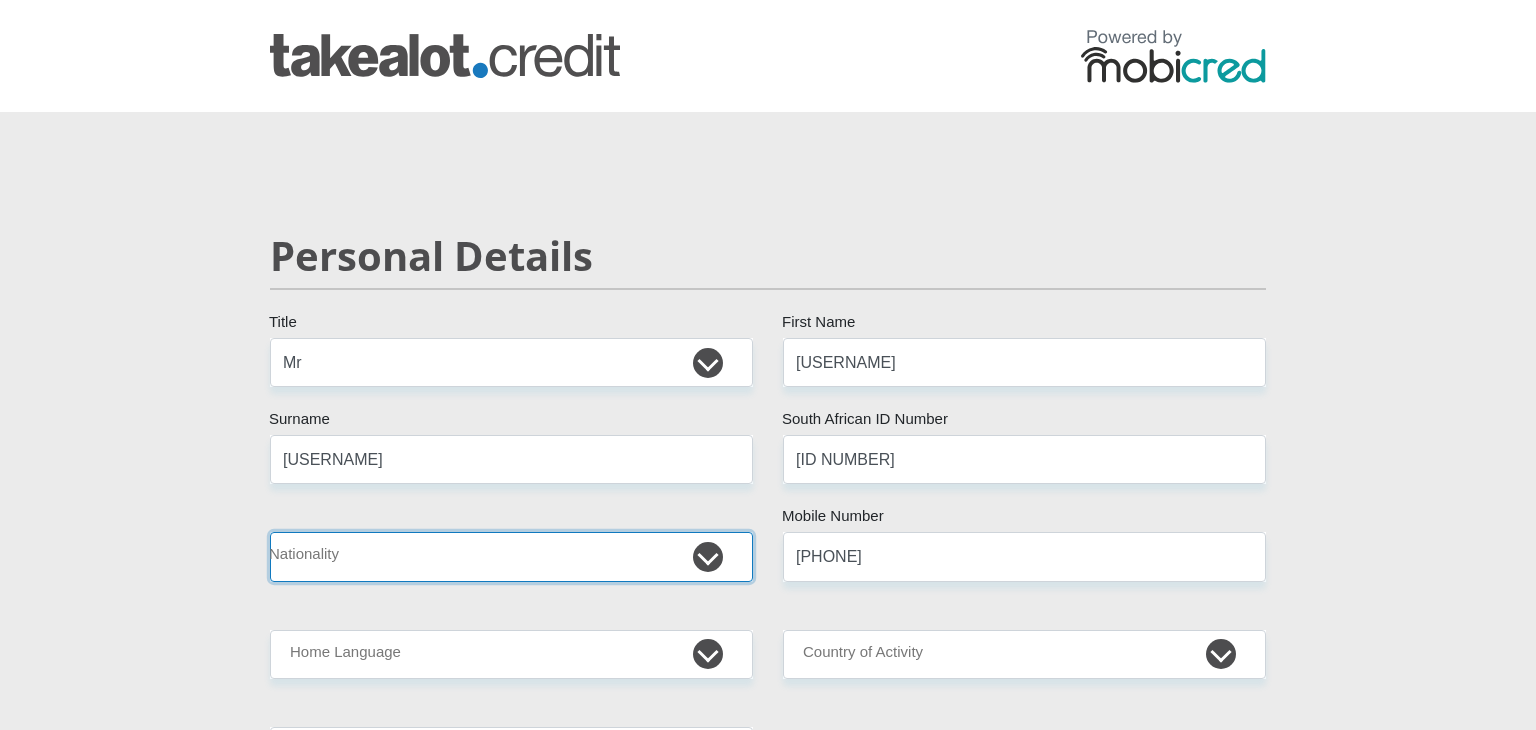click on "South Africa
Afghanistan
Aland Islands
Albania
Algeria
America Samoa
American Virgin Islands
Andorra
Angola
Anguilla
Antarctica
Antigua and Barbuda
Argentina
Armenia
Aruba
Ascension Island
Australia
Austria
Azerbaijan
Bahamas
Bahrain
Bangladesh
Barbados
Chad" at bounding box center [511, 556] 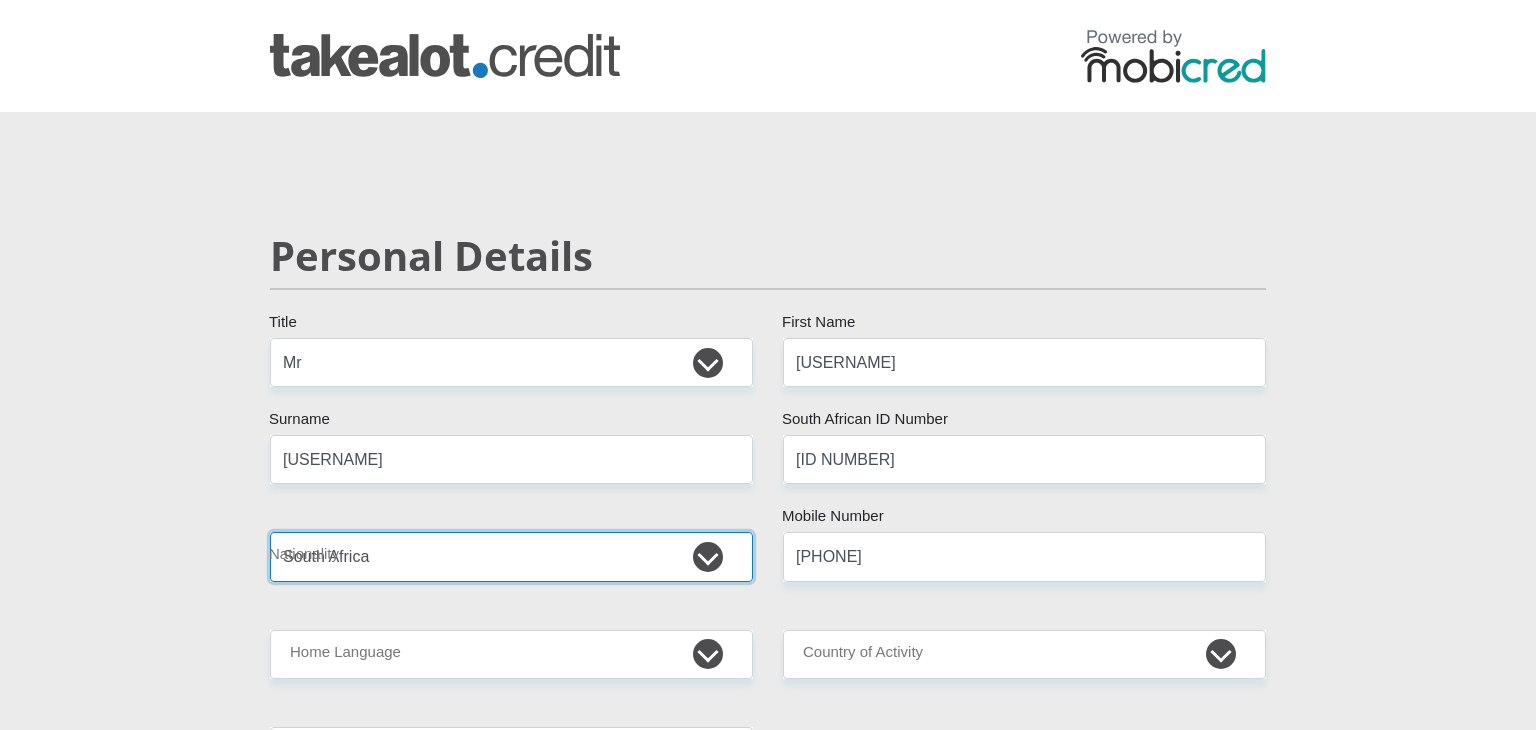 click on "South Africa
Afghanistan
Aland Islands
Albania
Algeria
America Samoa
American Virgin Islands
Andorra
Angola
Anguilla
Antarctica
Antigua and Barbuda
Argentina
Armenia
Aruba
Ascension Island
Australia
Austria
Azerbaijan
Bahamas
Bahrain
Bangladesh
Barbados
Chad" at bounding box center [511, 556] 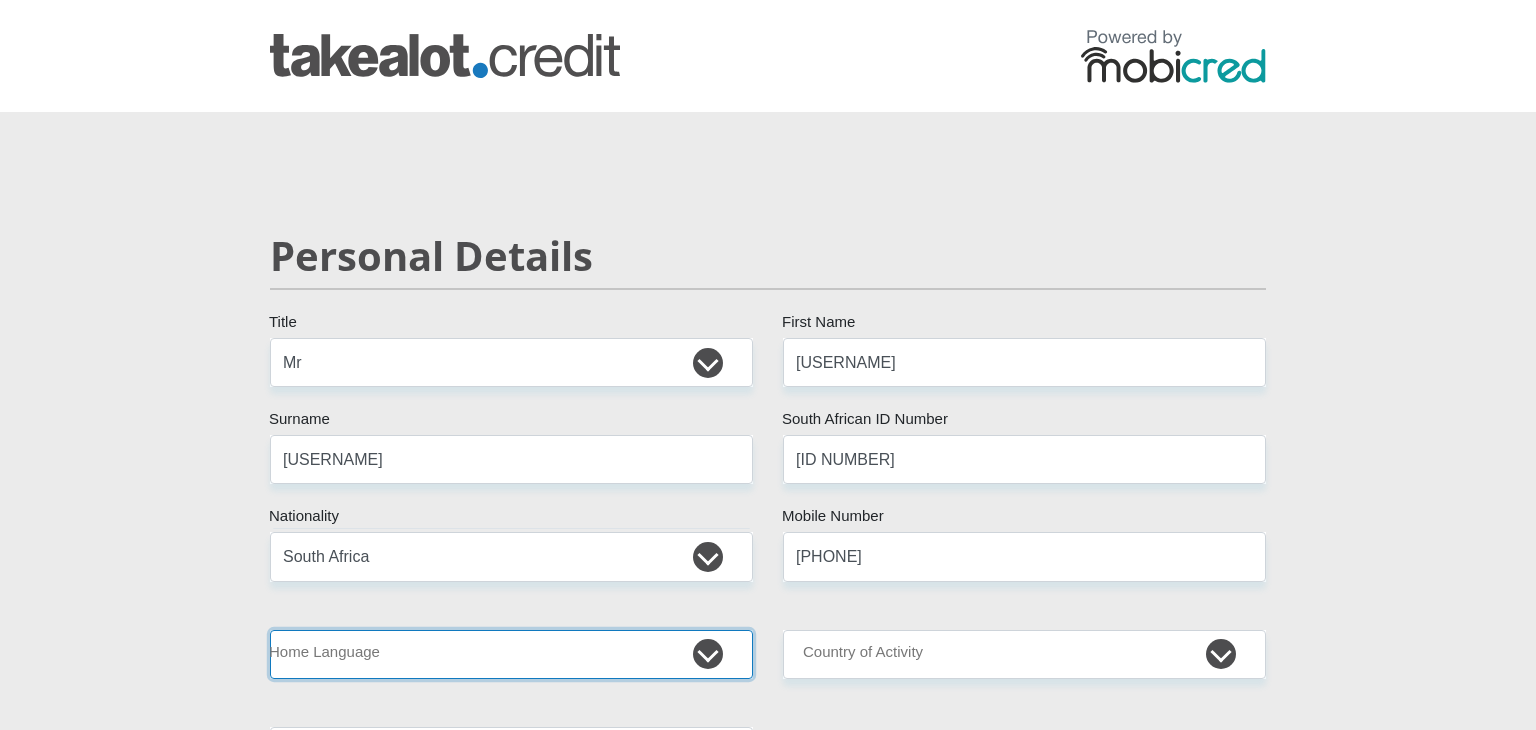 click on "Afrikaans
English
Sepedi
South Ndebele
Southern Sotho
Swati
Tsonga
Tswana
Venda
Xhosa
Zulu
Other" at bounding box center (511, 654) 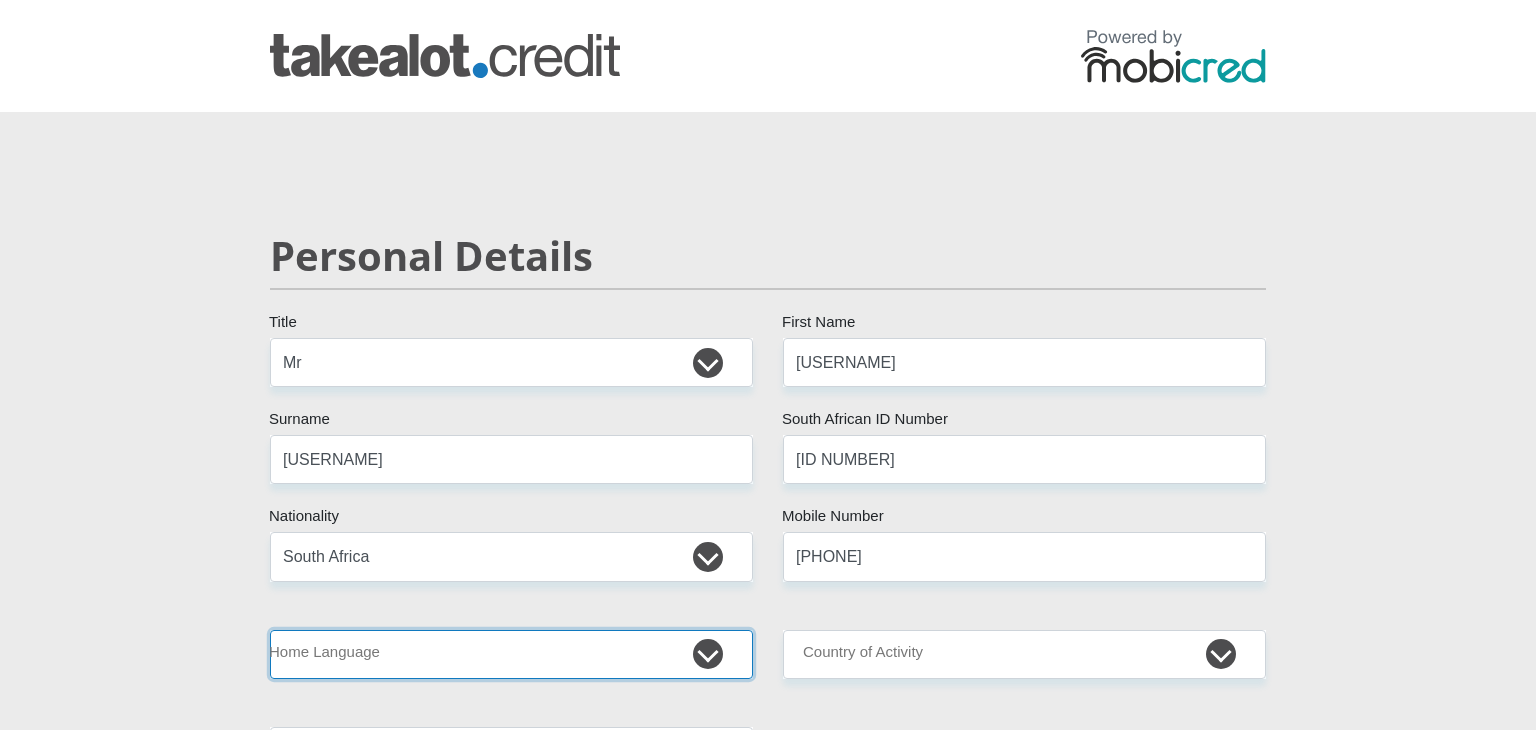 select on "afr" 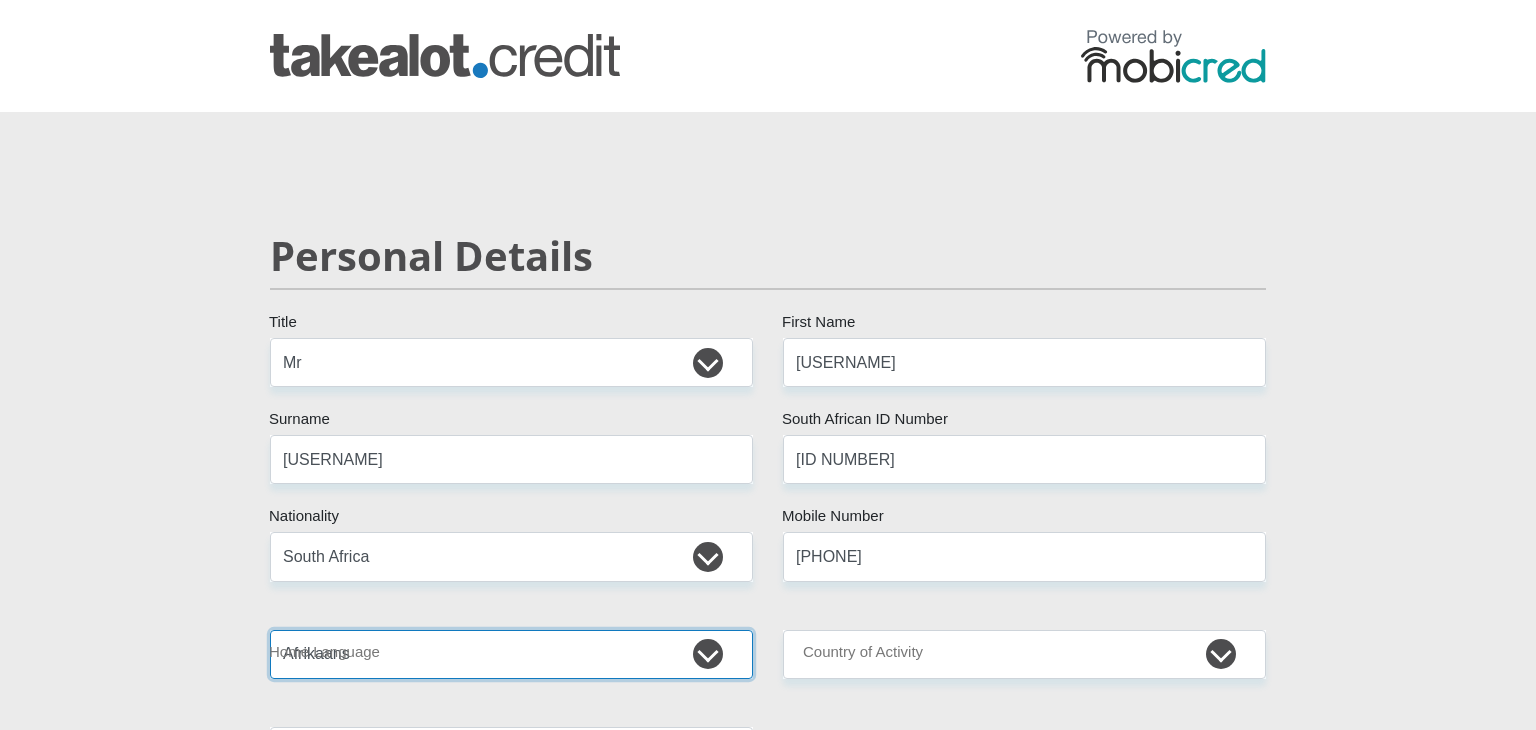 click on "Afrikaans
English
Sepedi
South Ndebele
Southern Sotho
Swati
Tsonga
Tswana
Venda
Xhosa
Zulu
Other" at bounding box center [511, 654] 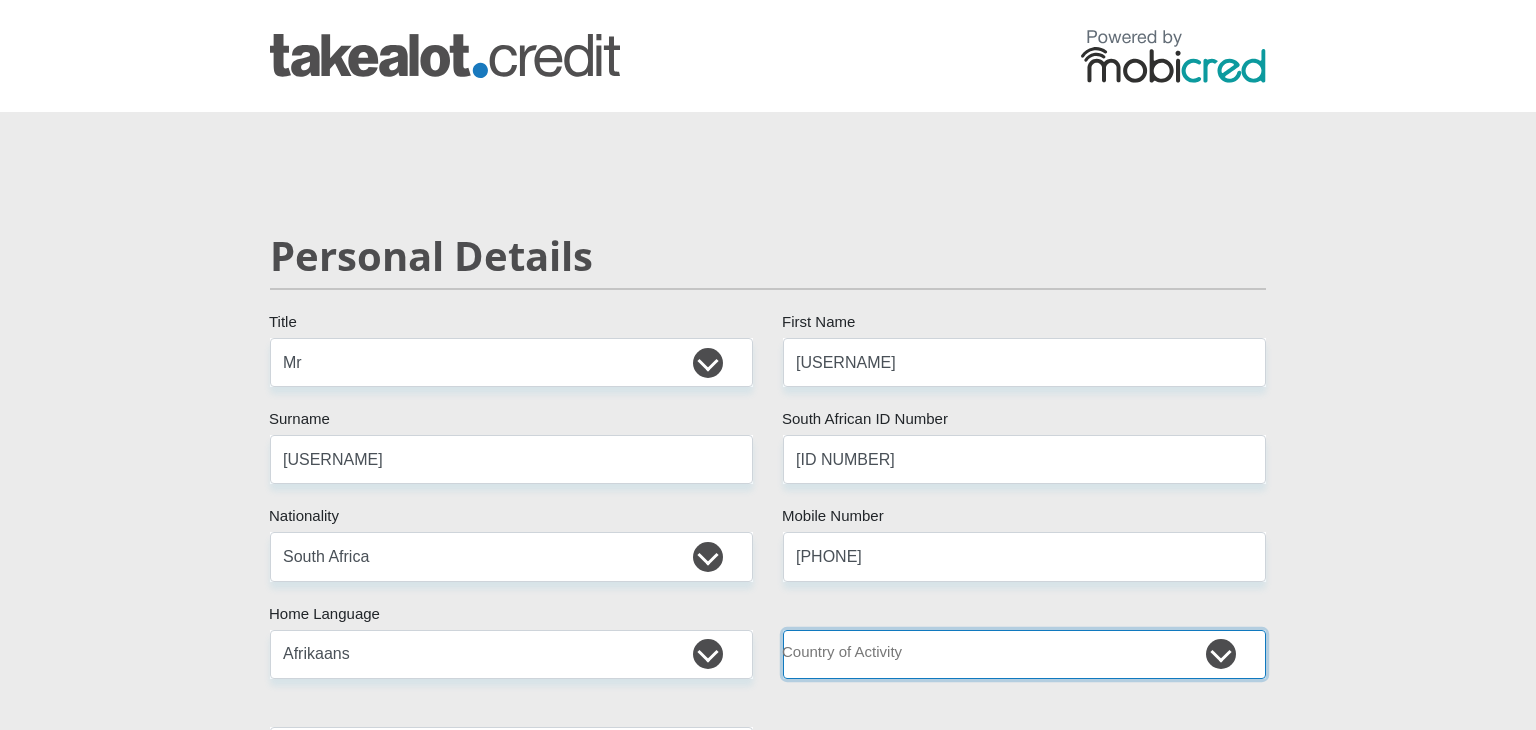 click on "South Africa
Afghanistan
Aland Islands
Albania
Algeria
America Samoa
American Virgin Islands
Andorra
Angola
Anguilla
Antarctica
Antigua and Barbuda
Argentina
Armenia
Aruba
Ascension Island
Australia
Austria
Azerbaijan
Chad" at bounding box center [1024, 654] 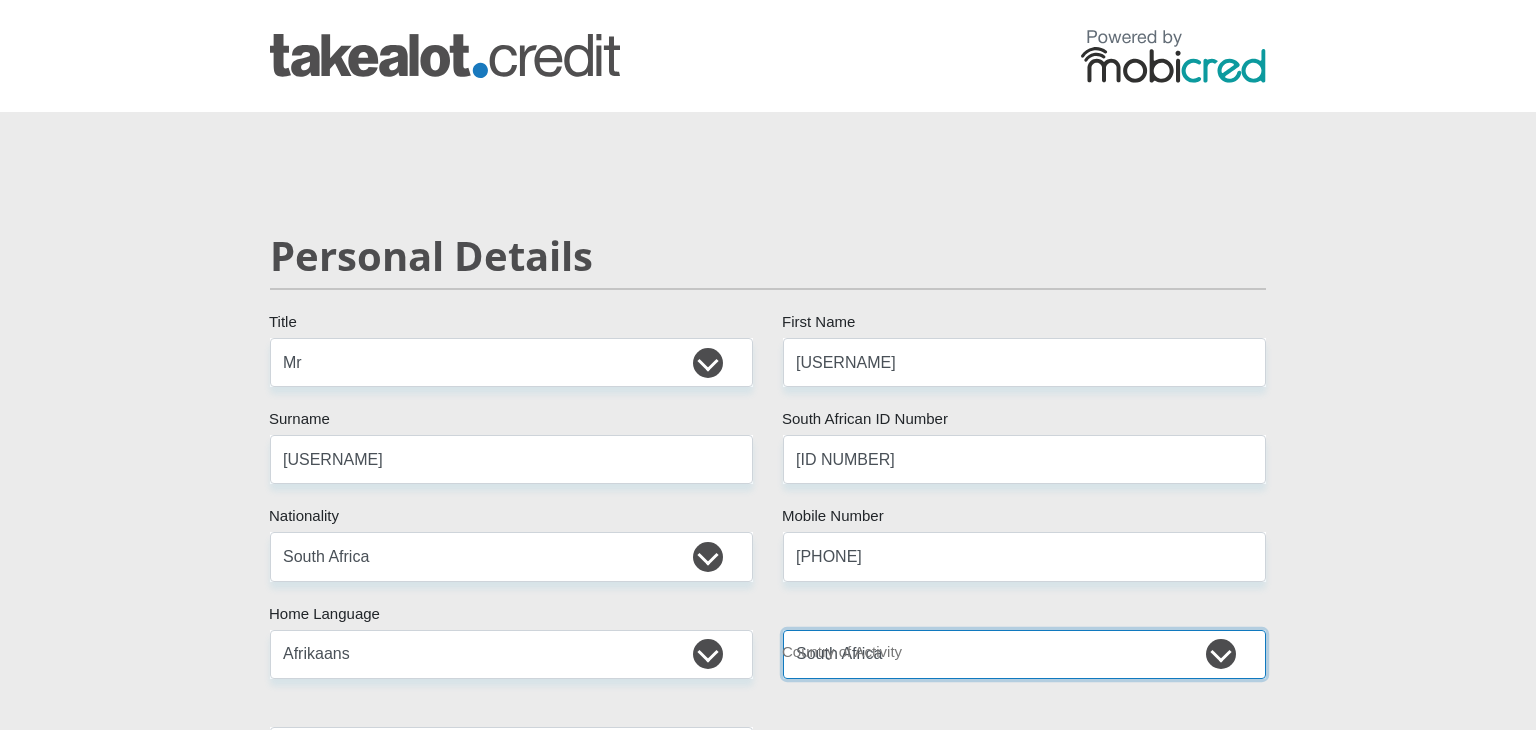 click on "South Africa
Afghanistan
Aland Islands
Albania
Algeria
America Samoa
American Virgin Islands
Andorra
Angola
Anguilla
Antarctica
Antigua and Barbuda
Argentina
Armenia
Aruba
Ascension Island
Australia
Austria
Azerbaijan
Chad" at bounding box center (1024, 654) 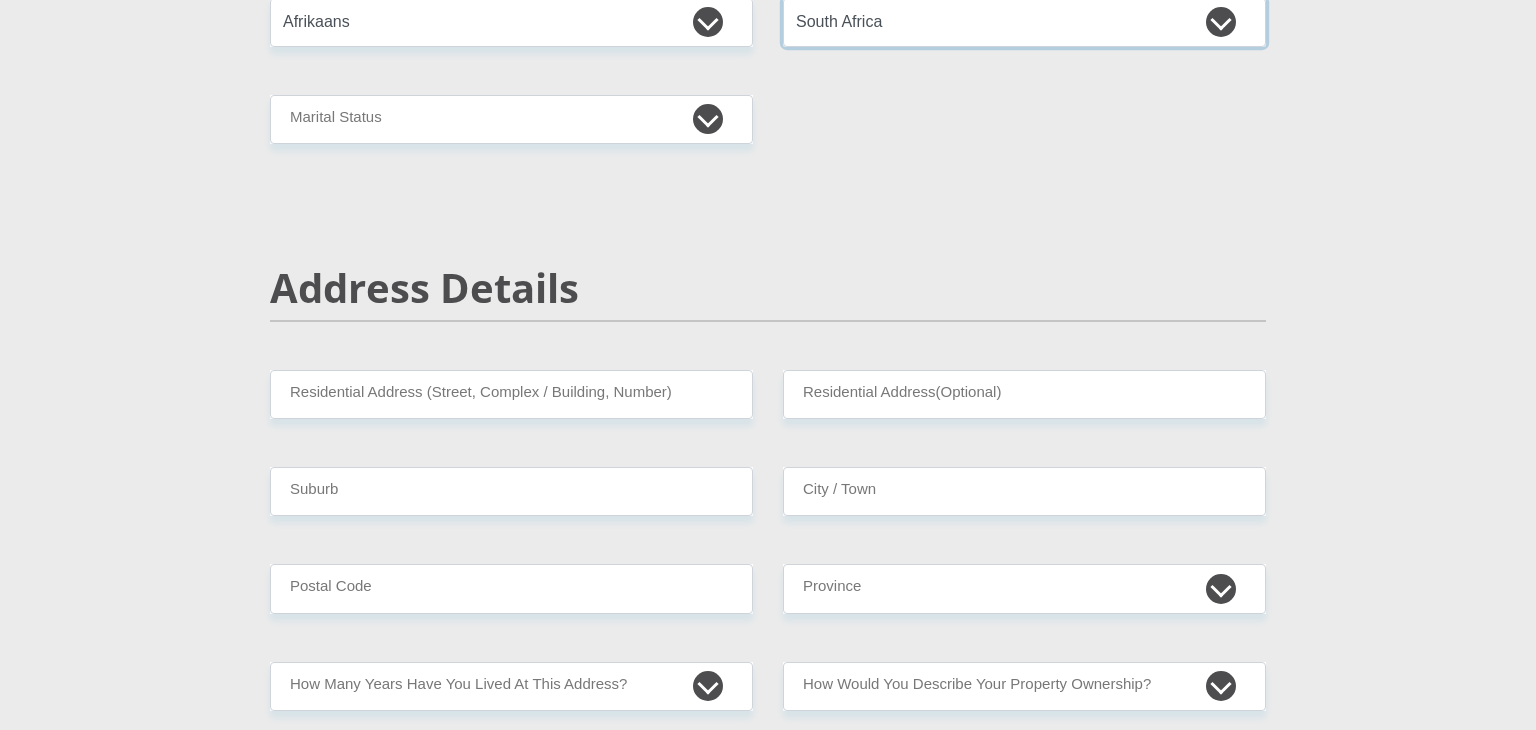 scroll, scrollTop: 635, scrollLeft: 0, axis: vertical 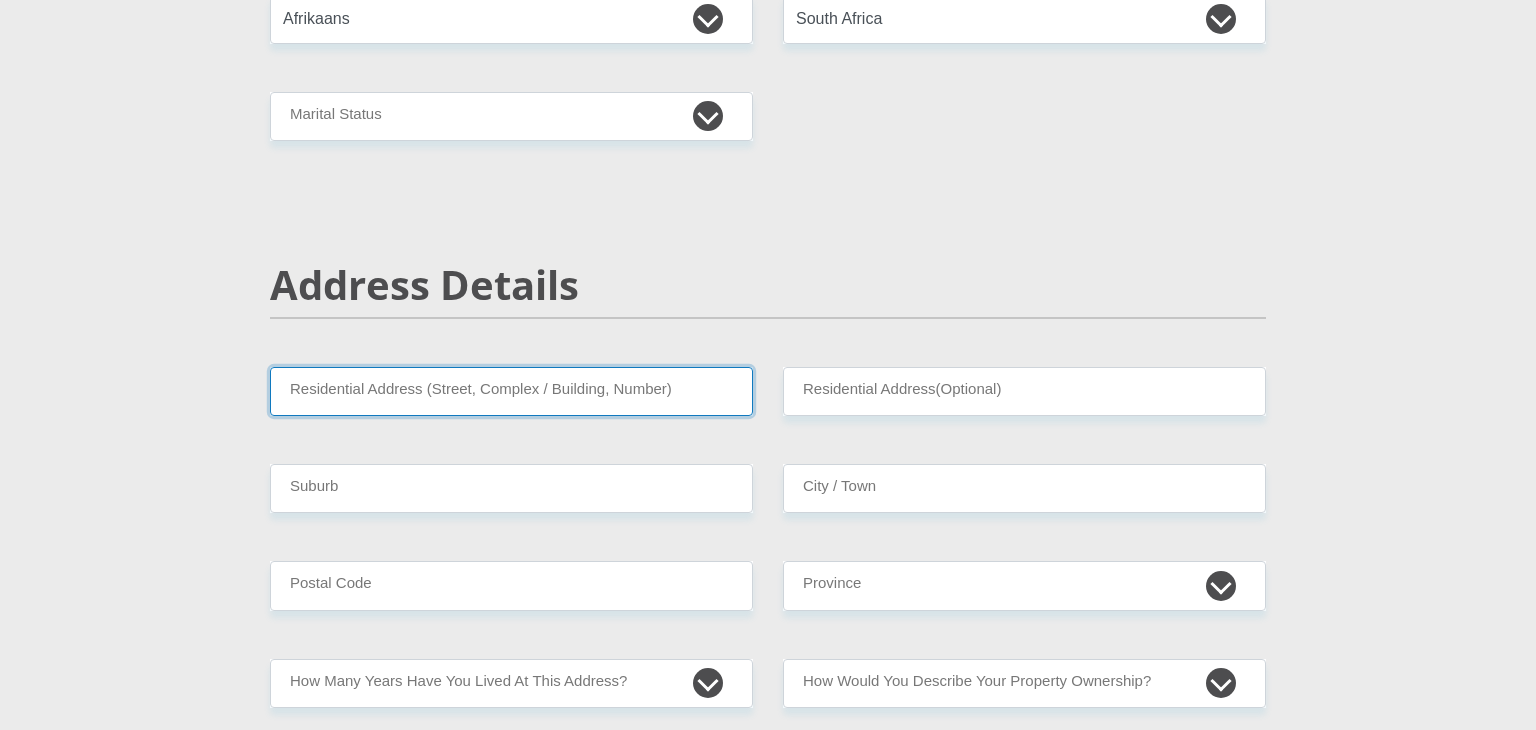 click on "Residential Address (Street, Complex / Building, Number)" at bounding box center [511, 391] 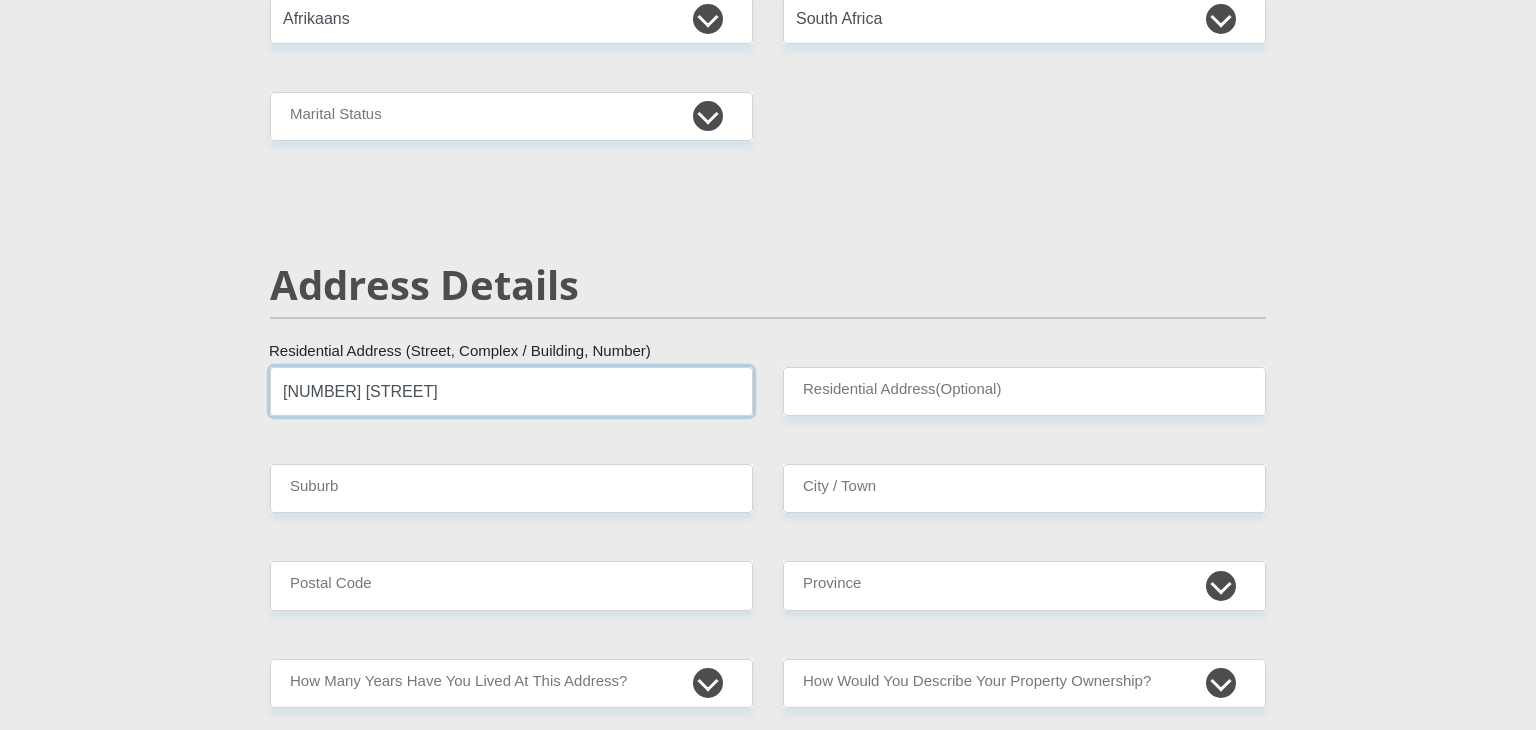 type on "[NUMBER] [STREET]" 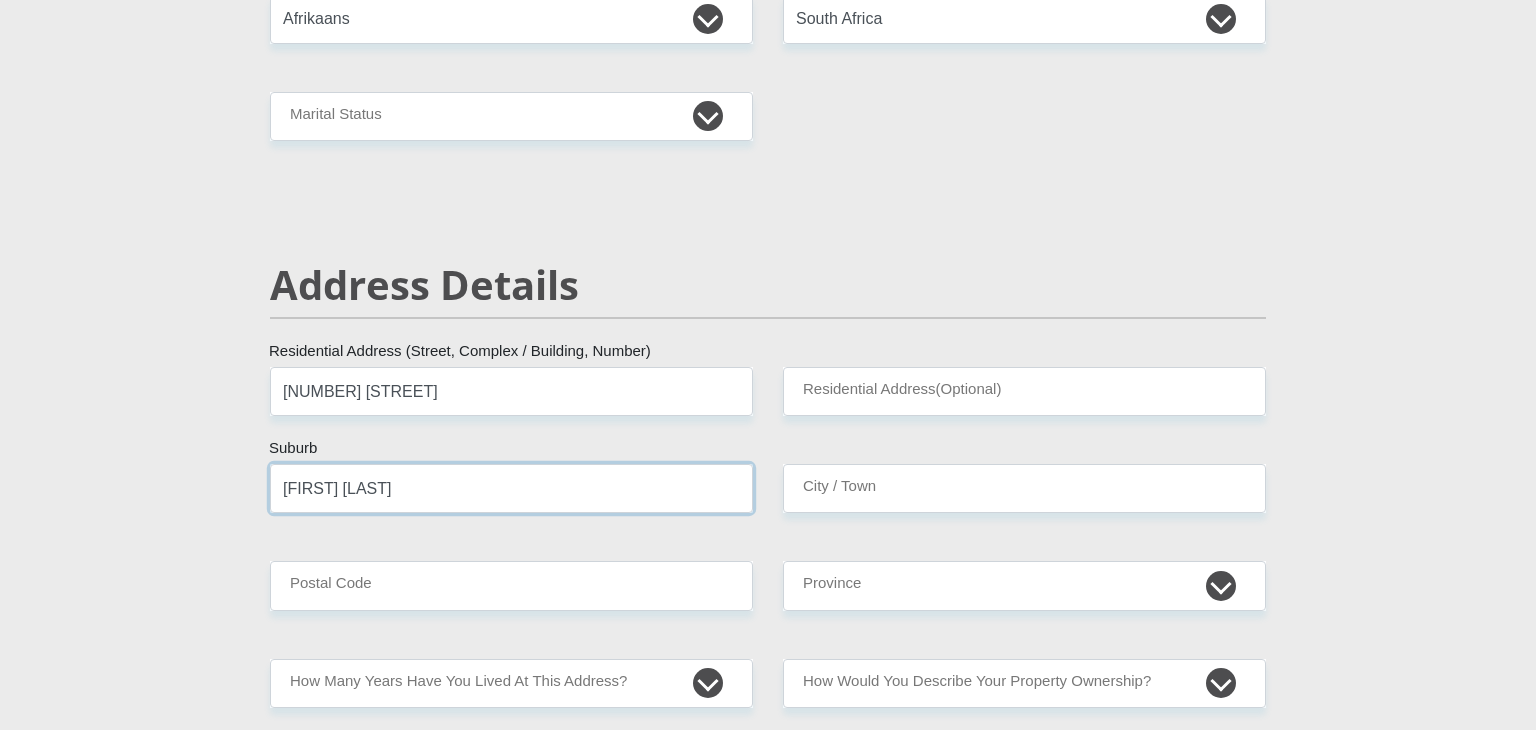 type on "[FIRST] [LAST]" 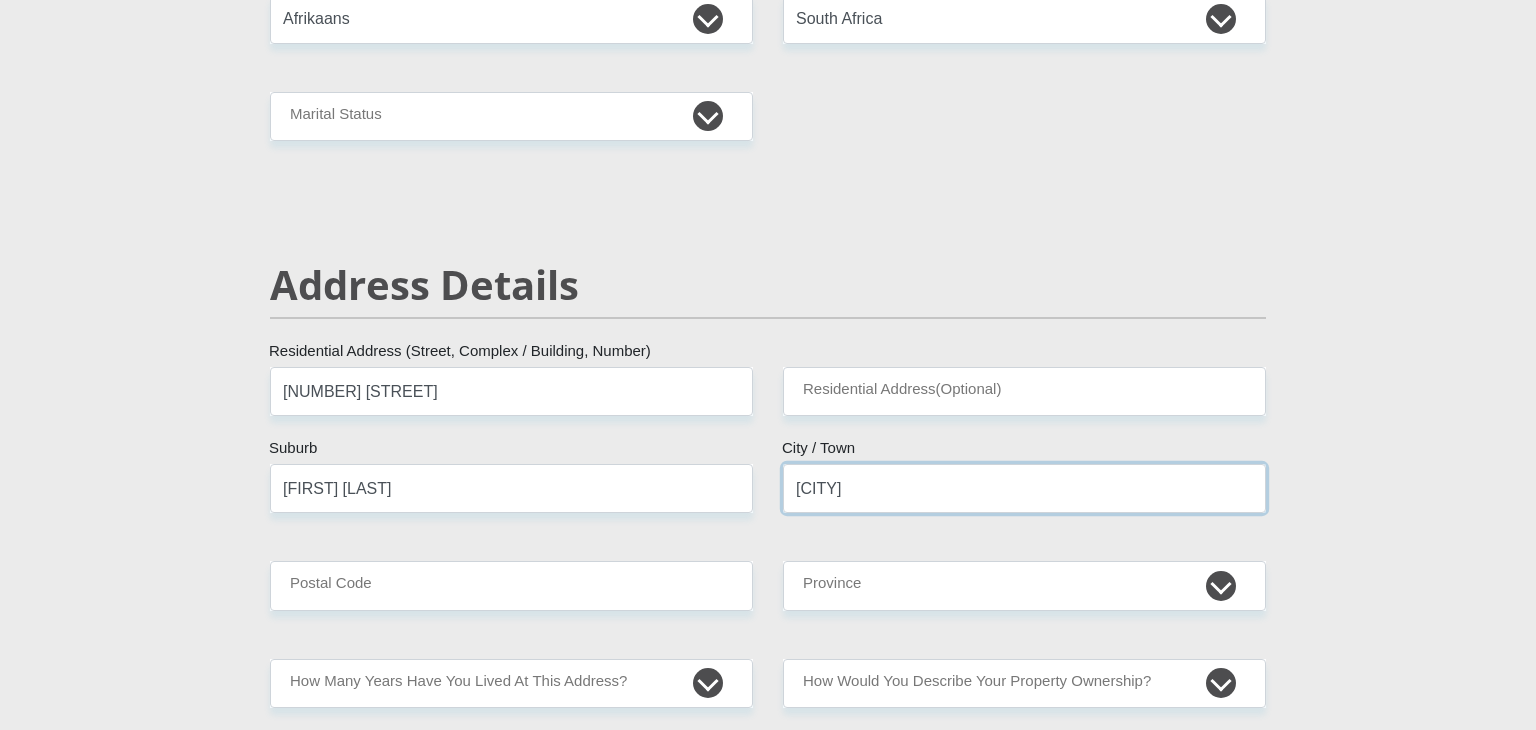 type on "[CITY]" 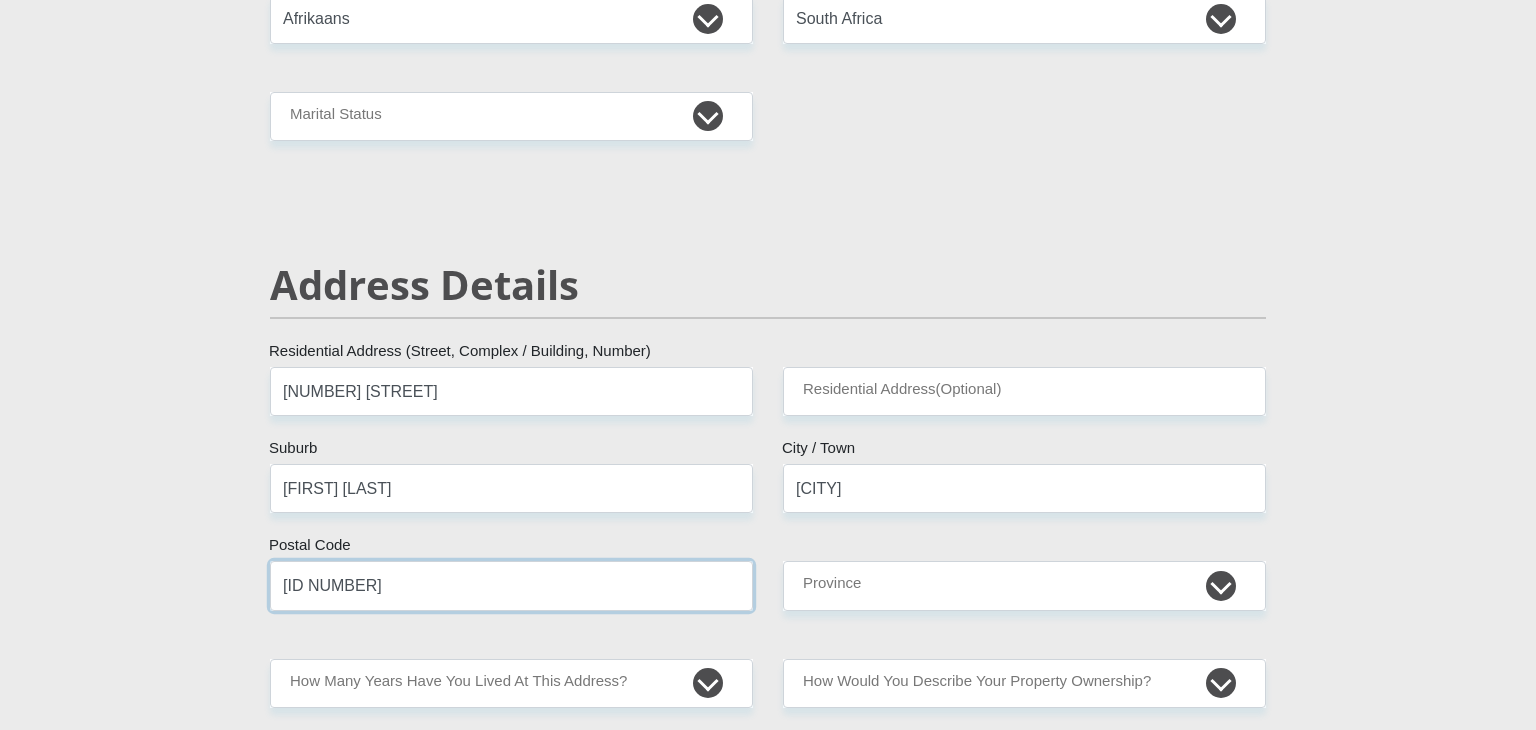 type on "[ID NUMBER]" 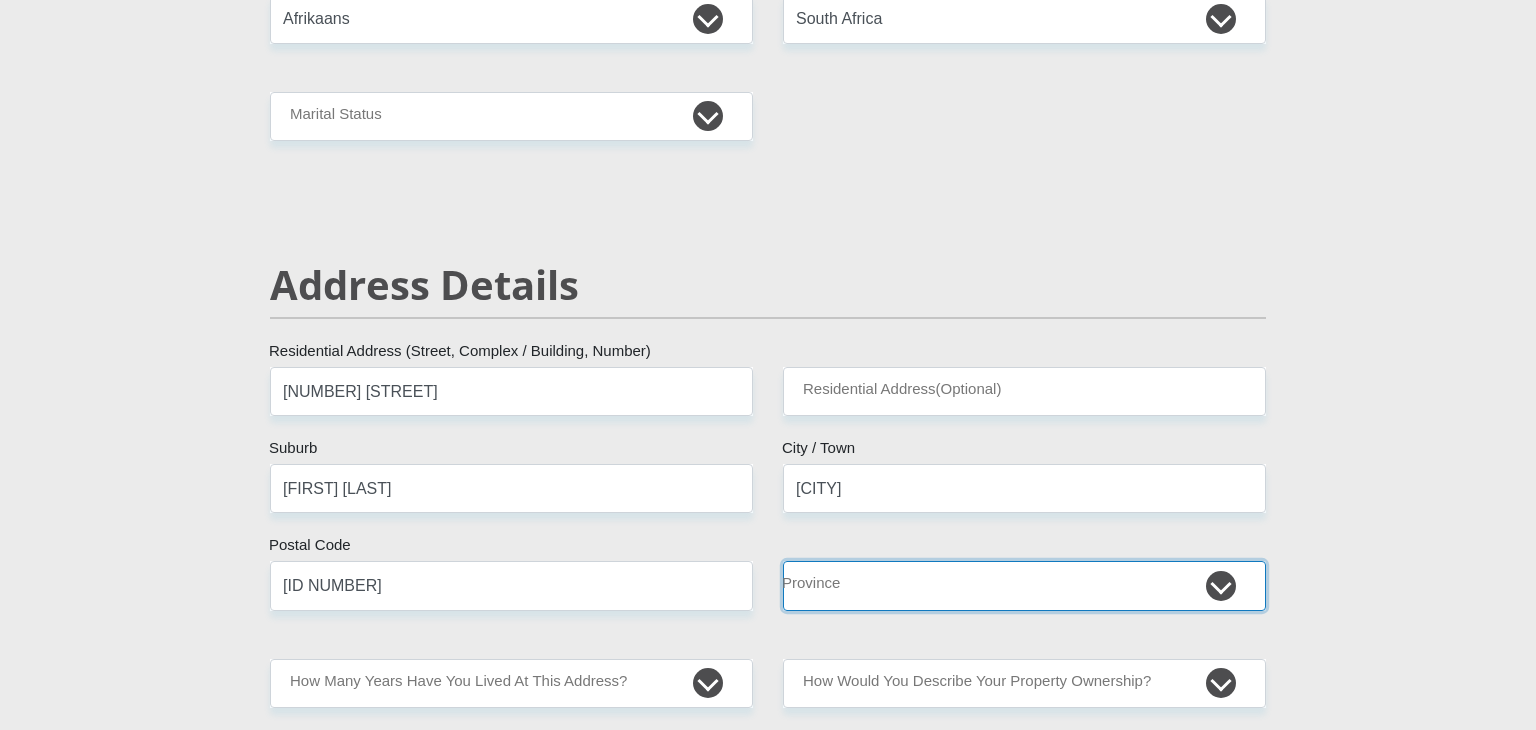 click on "Eastern Cape
Free State
Gauteng
KwaZulu-Natal
Limpopo
Mpumalanga
Northern Cape
North West
Western Cape" at bounding box center [1024, 585] 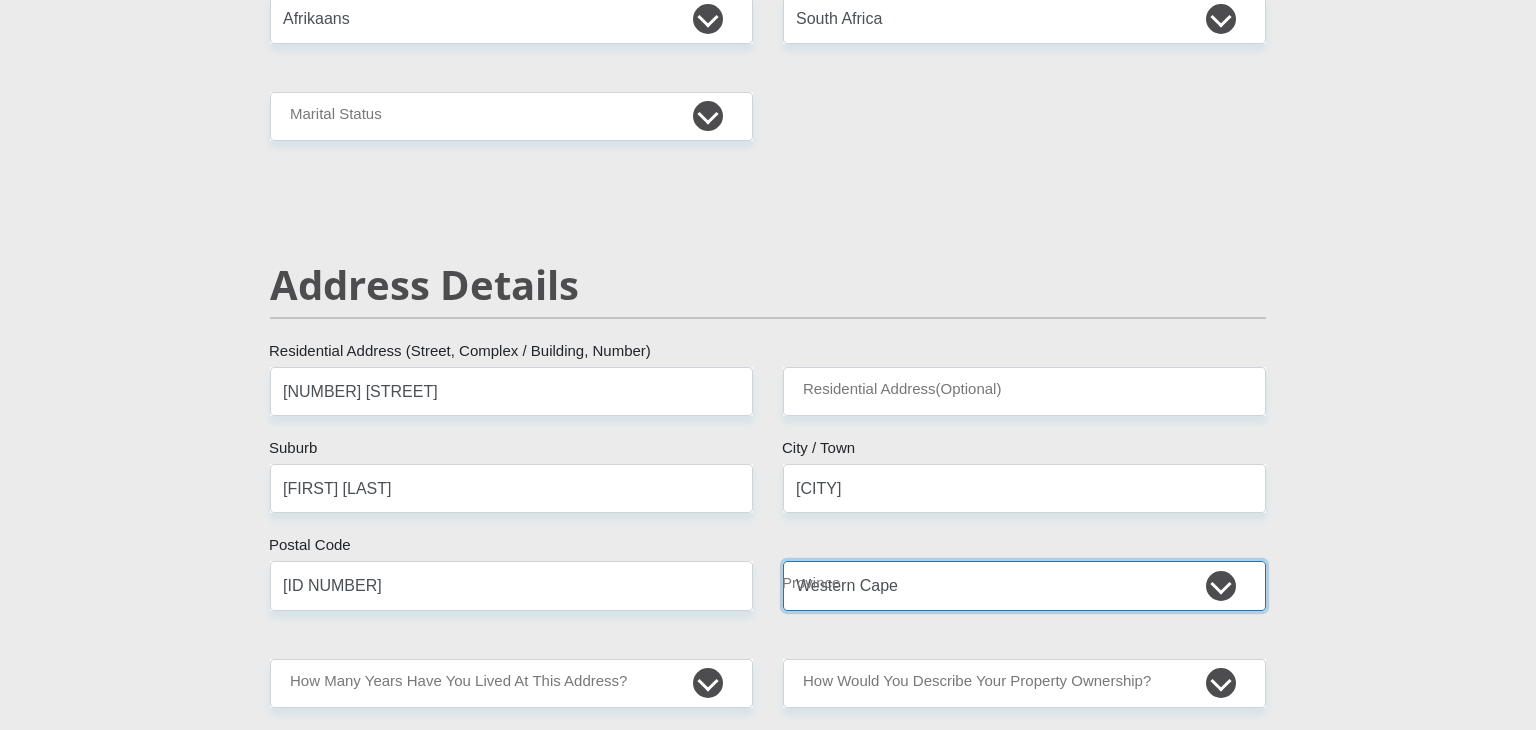 click on "Eastern Cape
Free State
Gauteng
KwaZulu-Natal
Limpopo
Mpumalanga
Northern Cape
North West
Western Cape" at bounding box center [1024, 585] 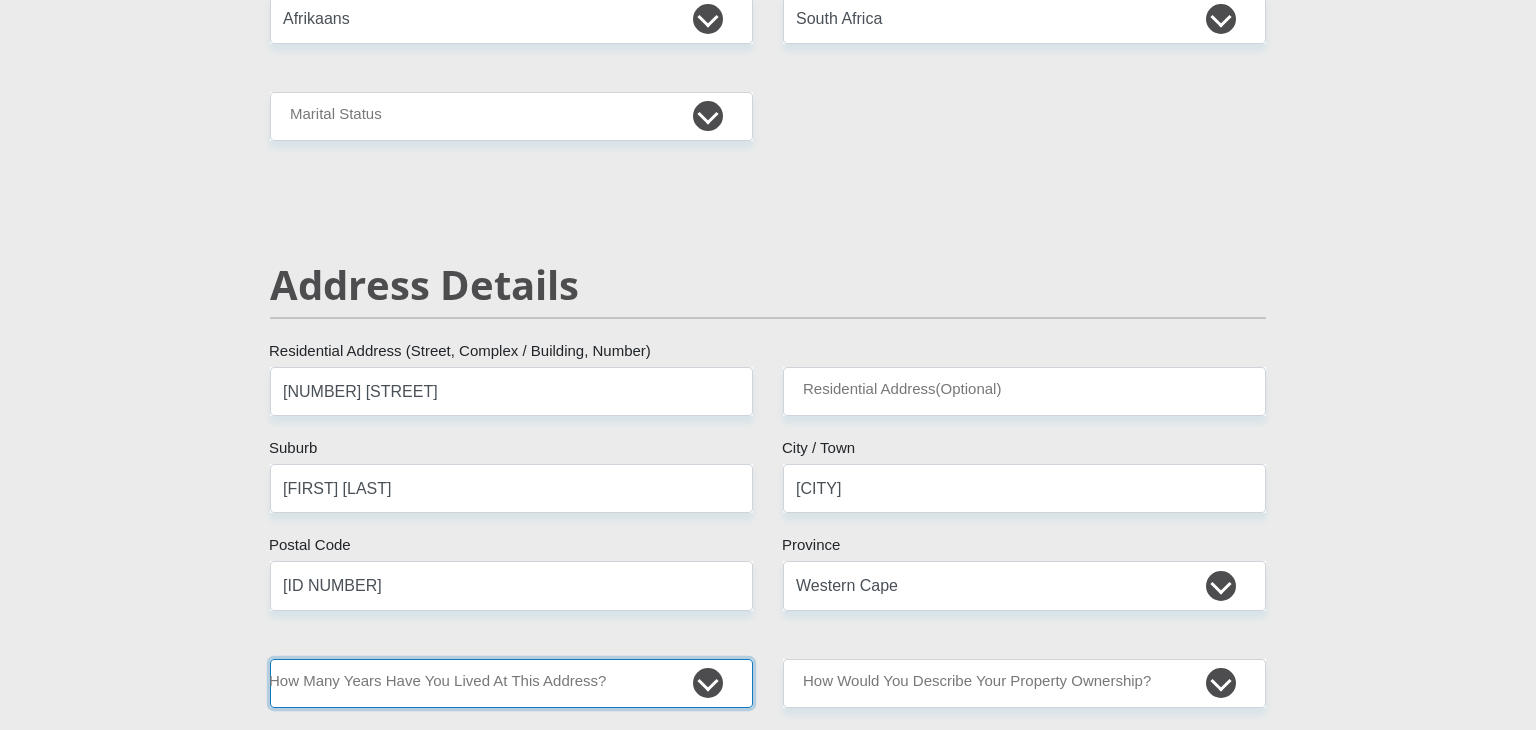click on "less than 1 year
1-3 years
3-5 years
5+ years" at bounding box center [511, 683] 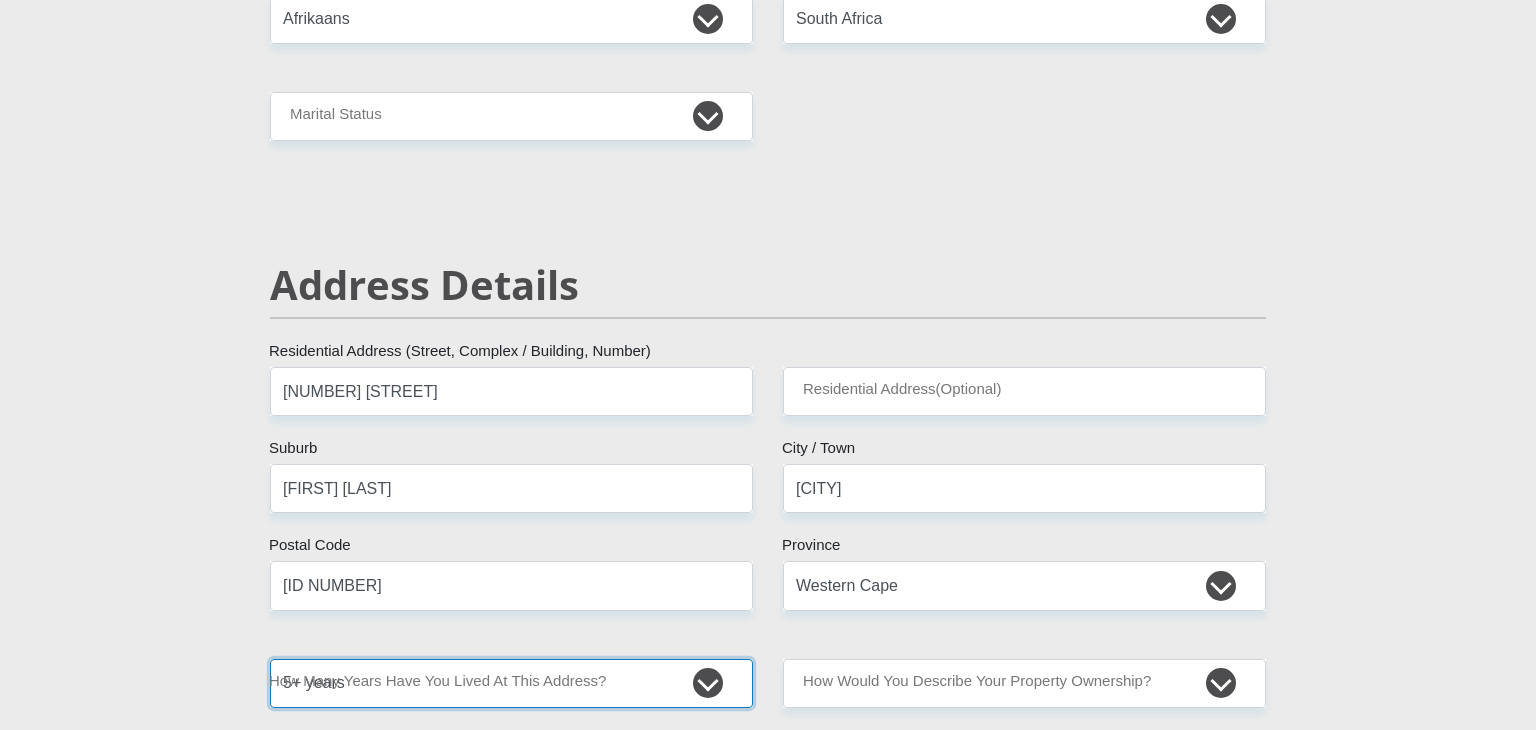 click on "less than 1 year
1-3 years
3-5 years
5+ years" at bounding box center [511, 683] 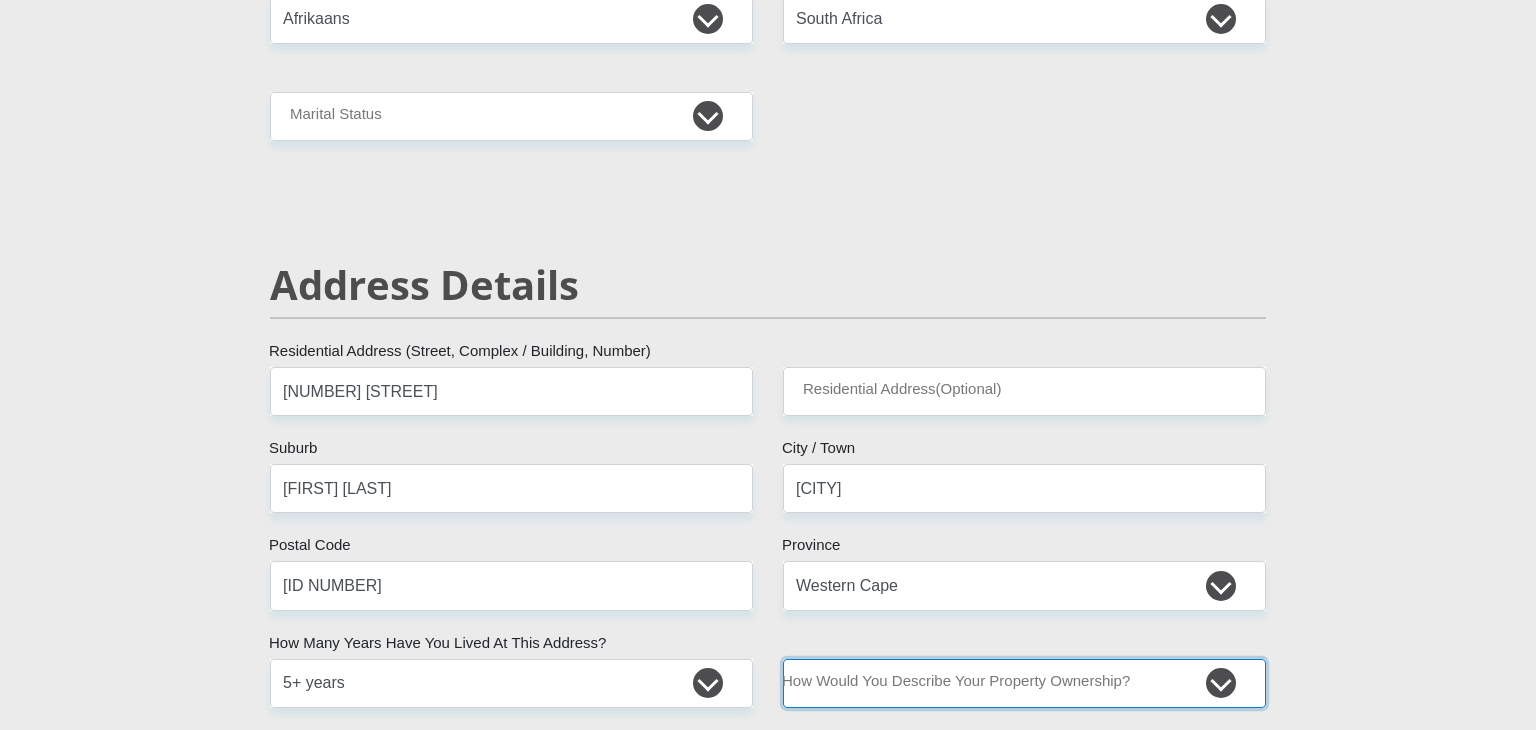 click on "Owned
Rented
Family Owned
Company Dwelling" at bounding box center (1024, 683) 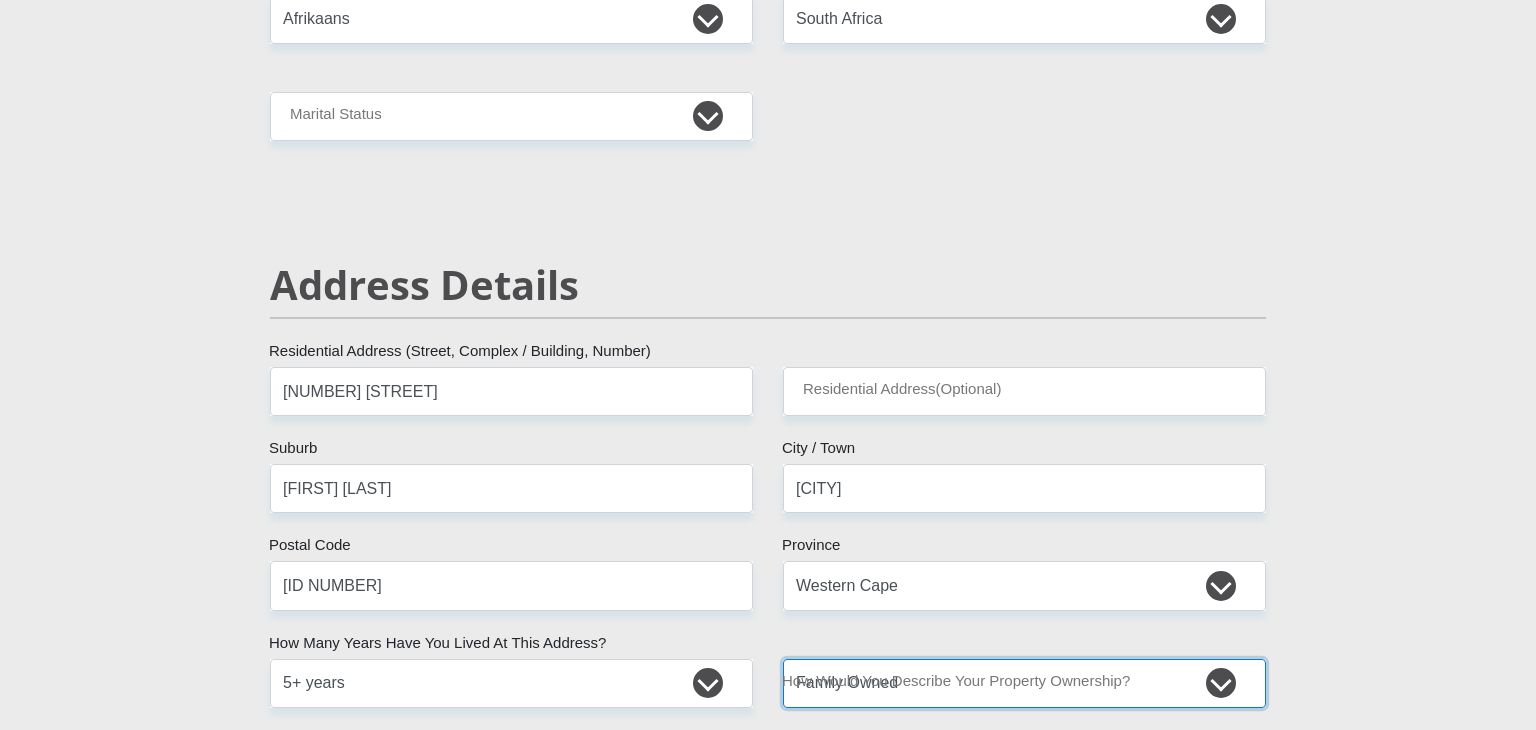 click on "Owned
Rented
Family Owned
Company Dwelling" at bounding box center [1024, 683] 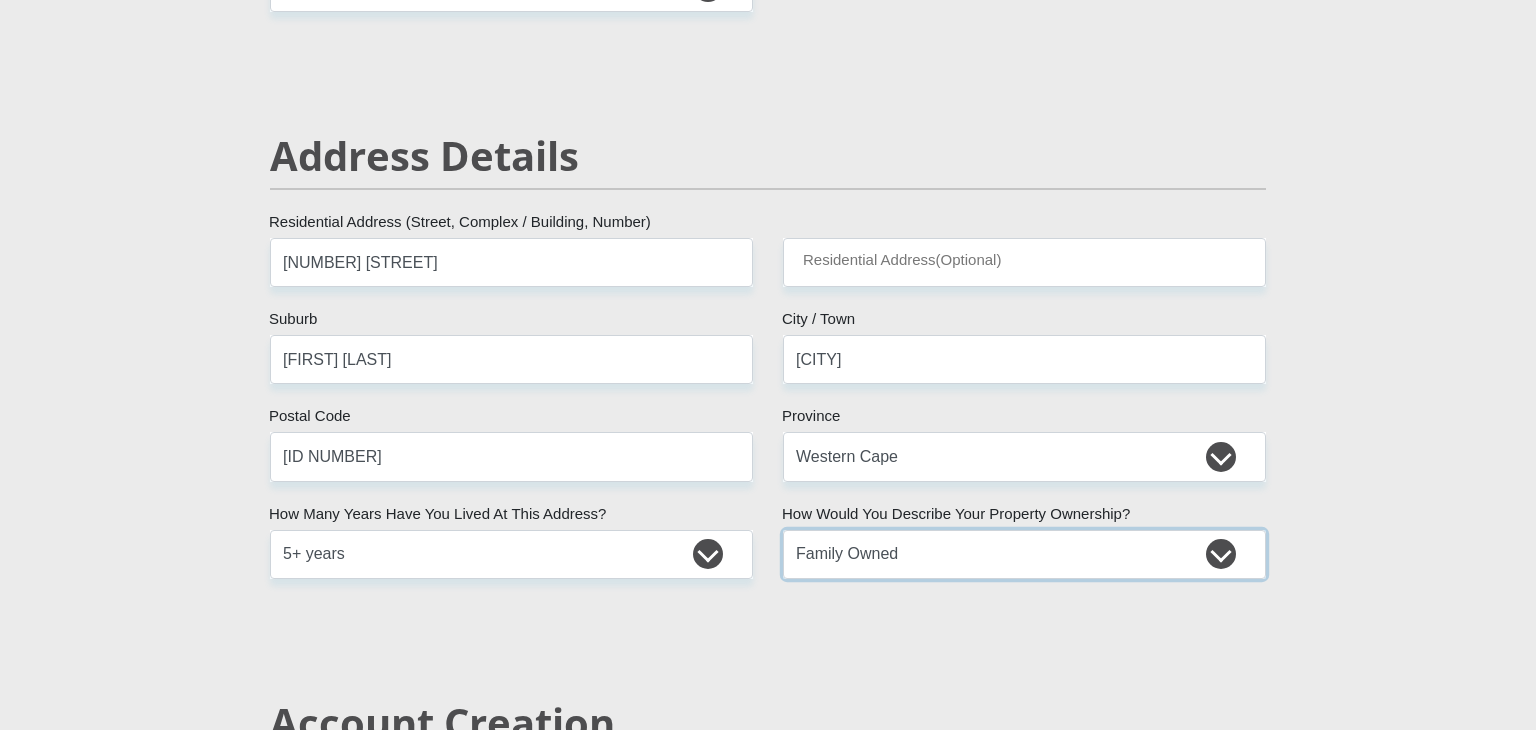 scroll, scrollTop: 1001, scrollLeft: 0, axis: vertical 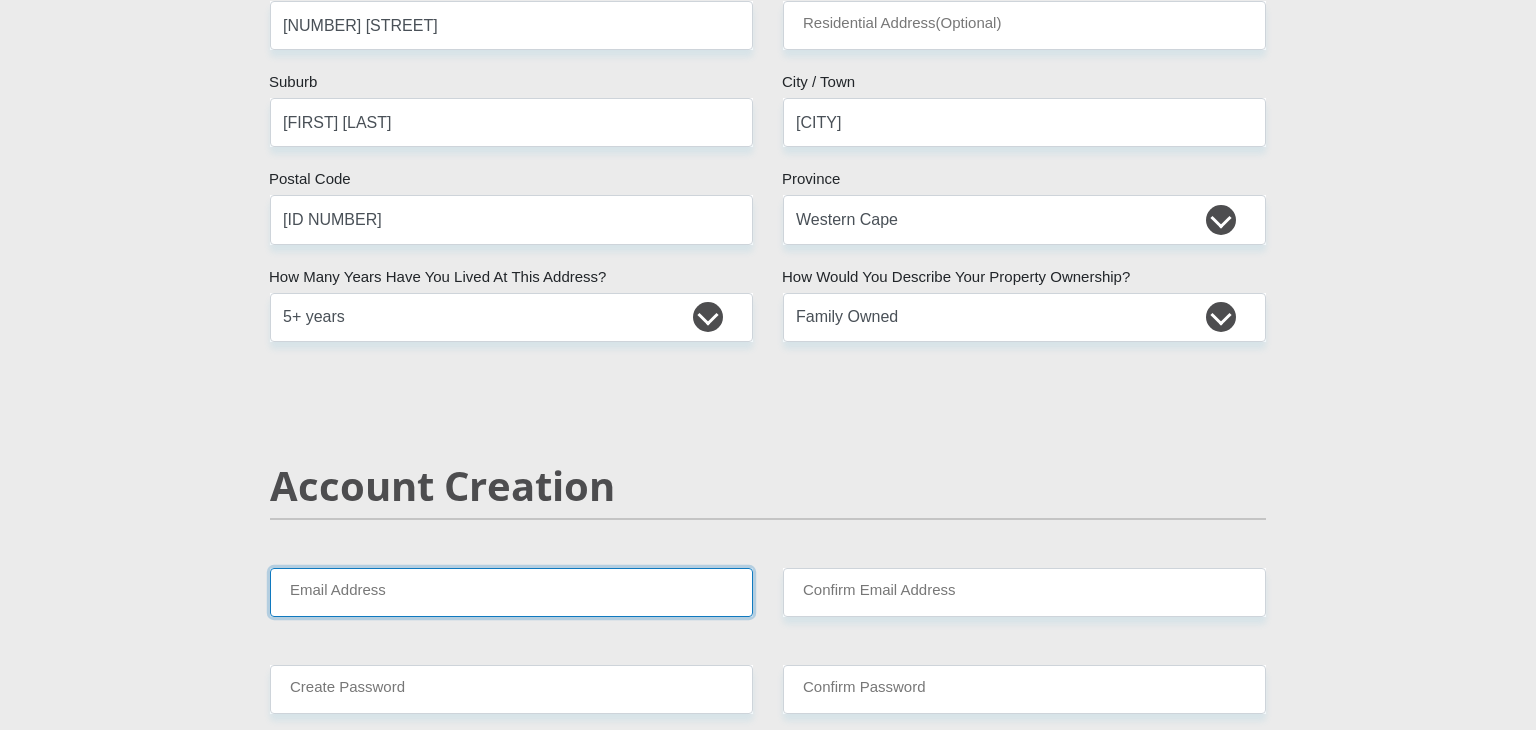 click on "Email Address" at bounding box center [511, 592] 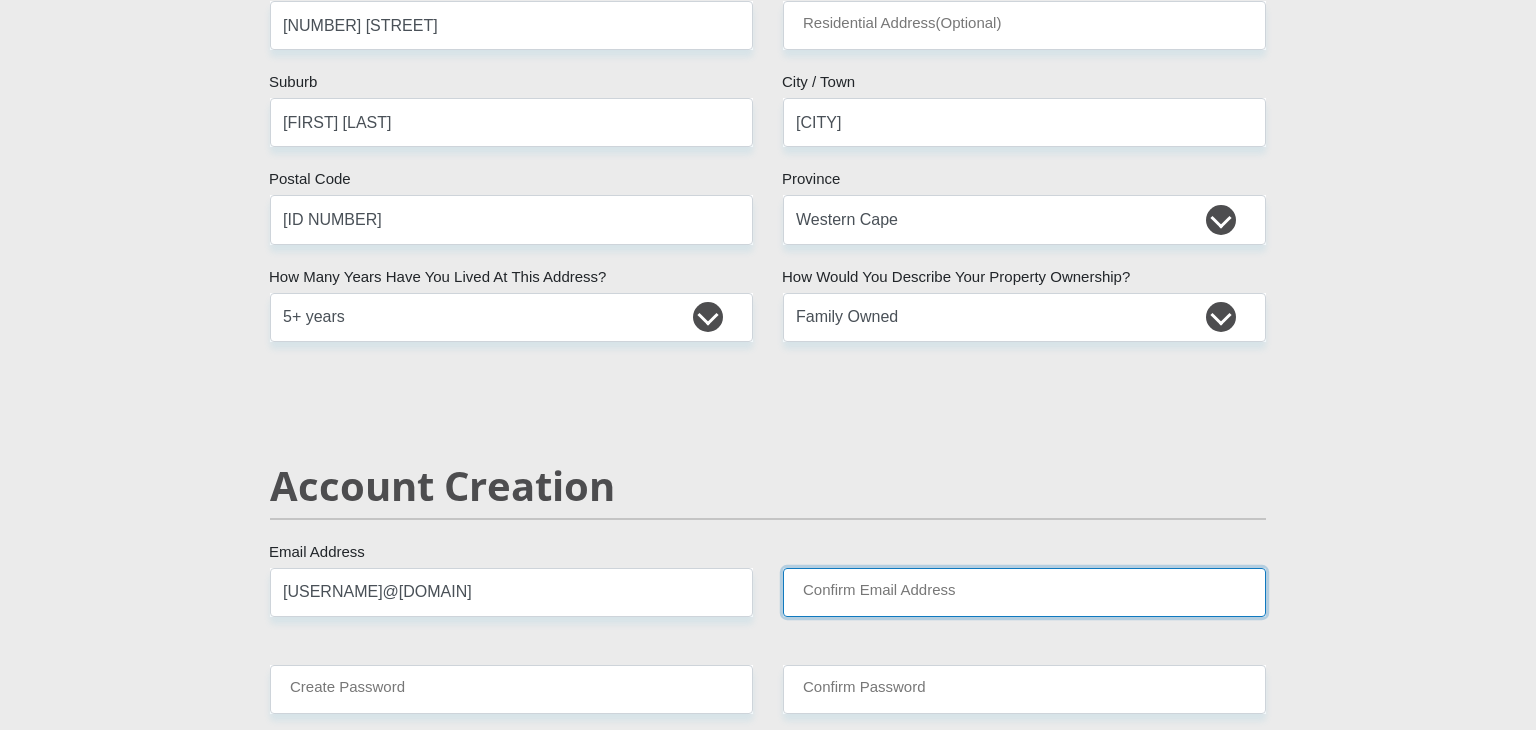 click on "Confirm Email Address" at bounding box center [1024, 592] 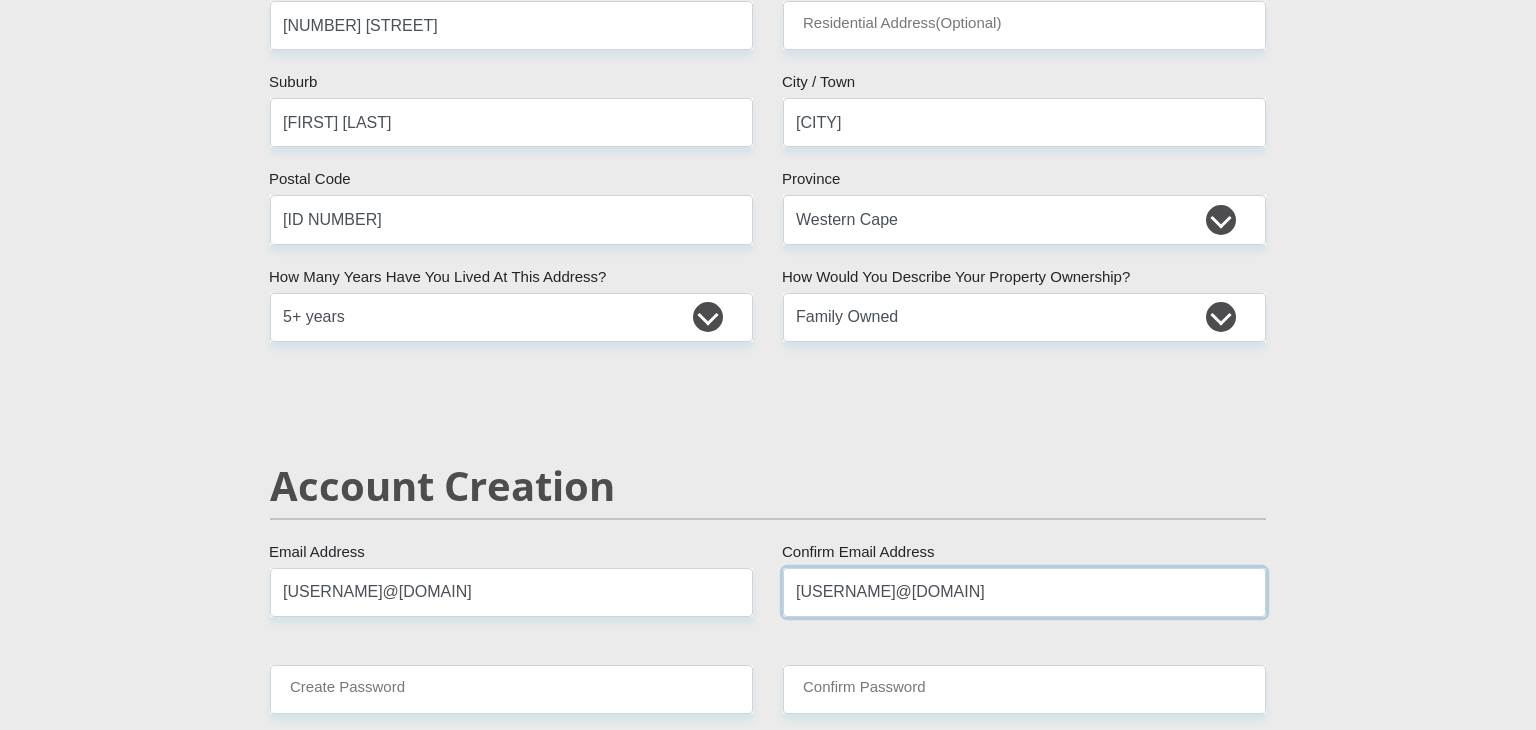 type on "[USERNAME]@[DOMAIN]" 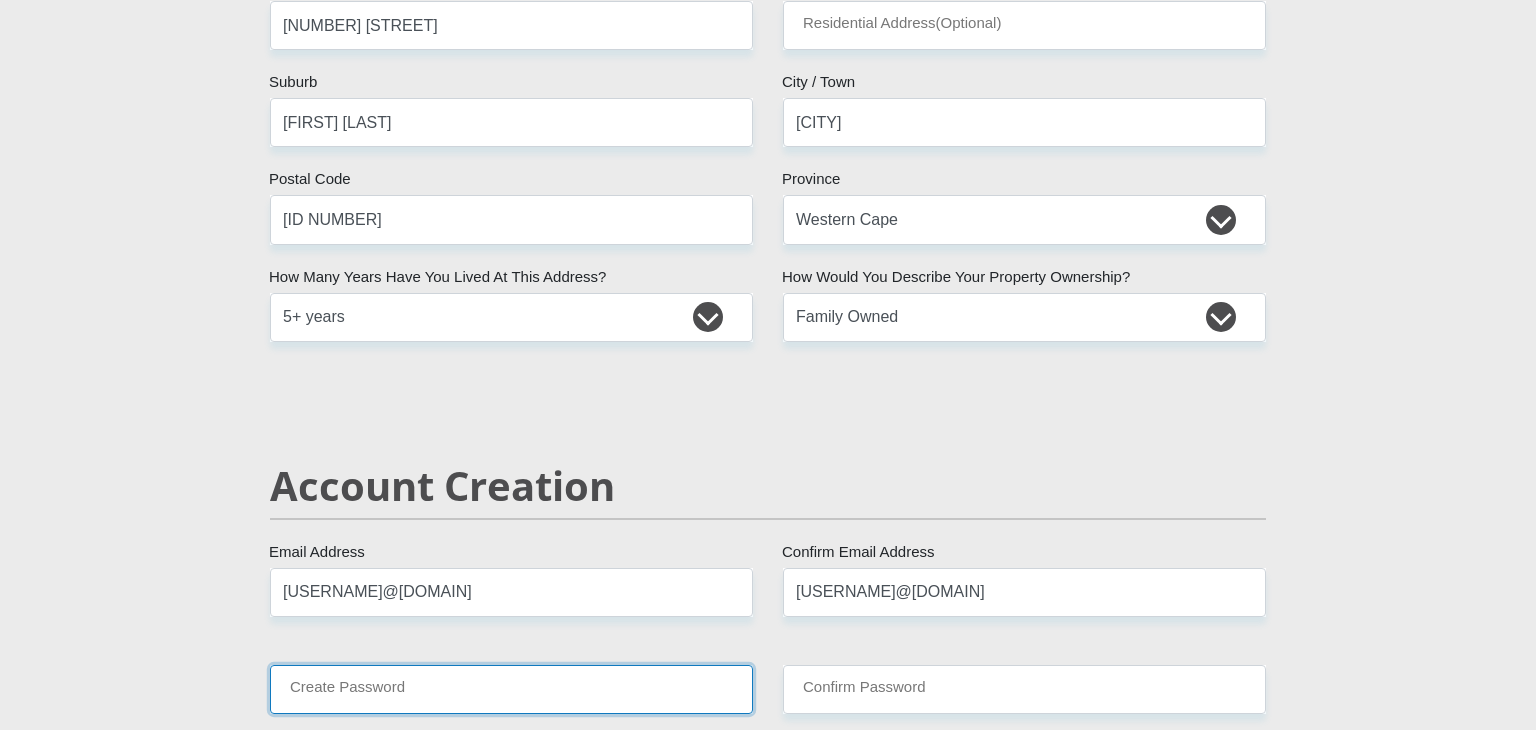 type on "B" 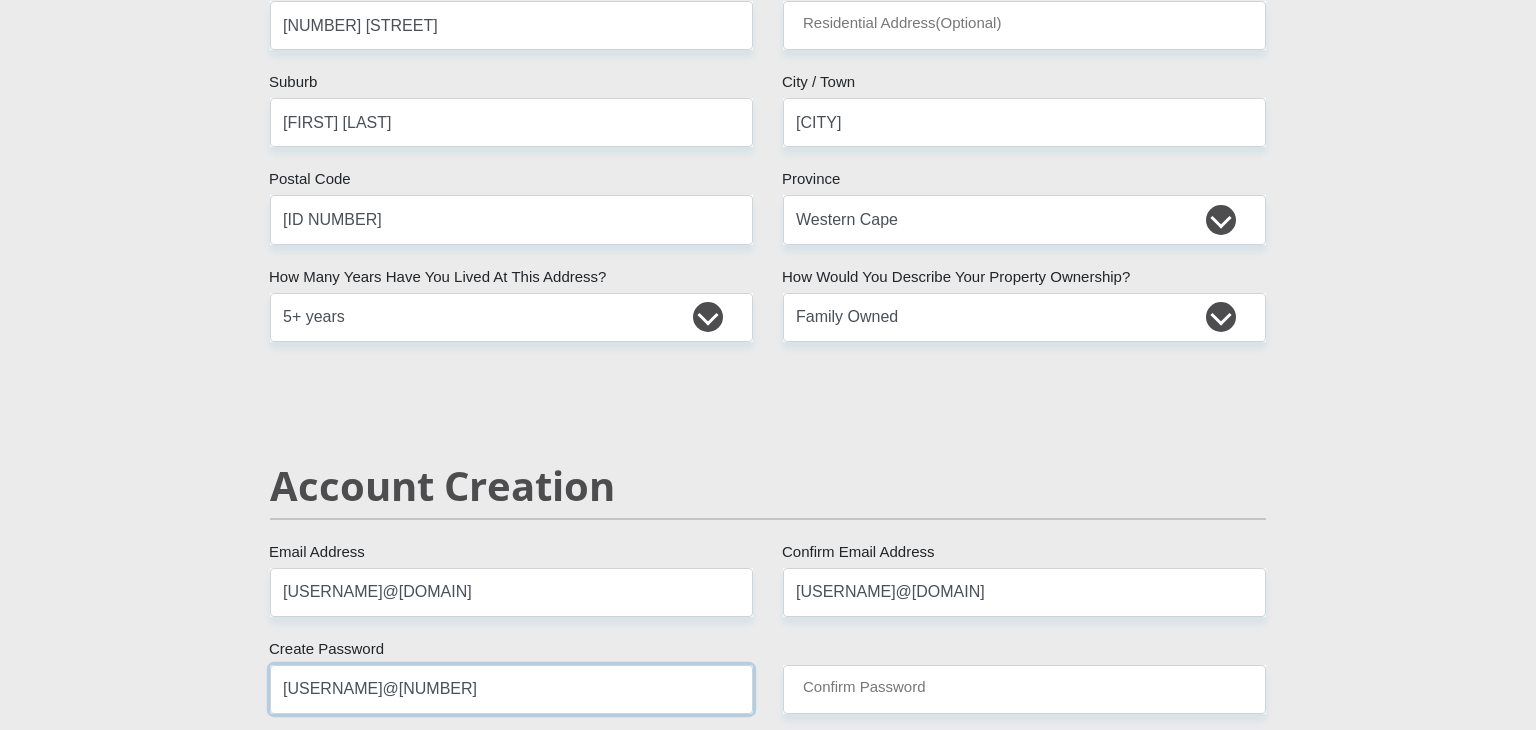 type on "[USERNAME]@[NUMBER]" 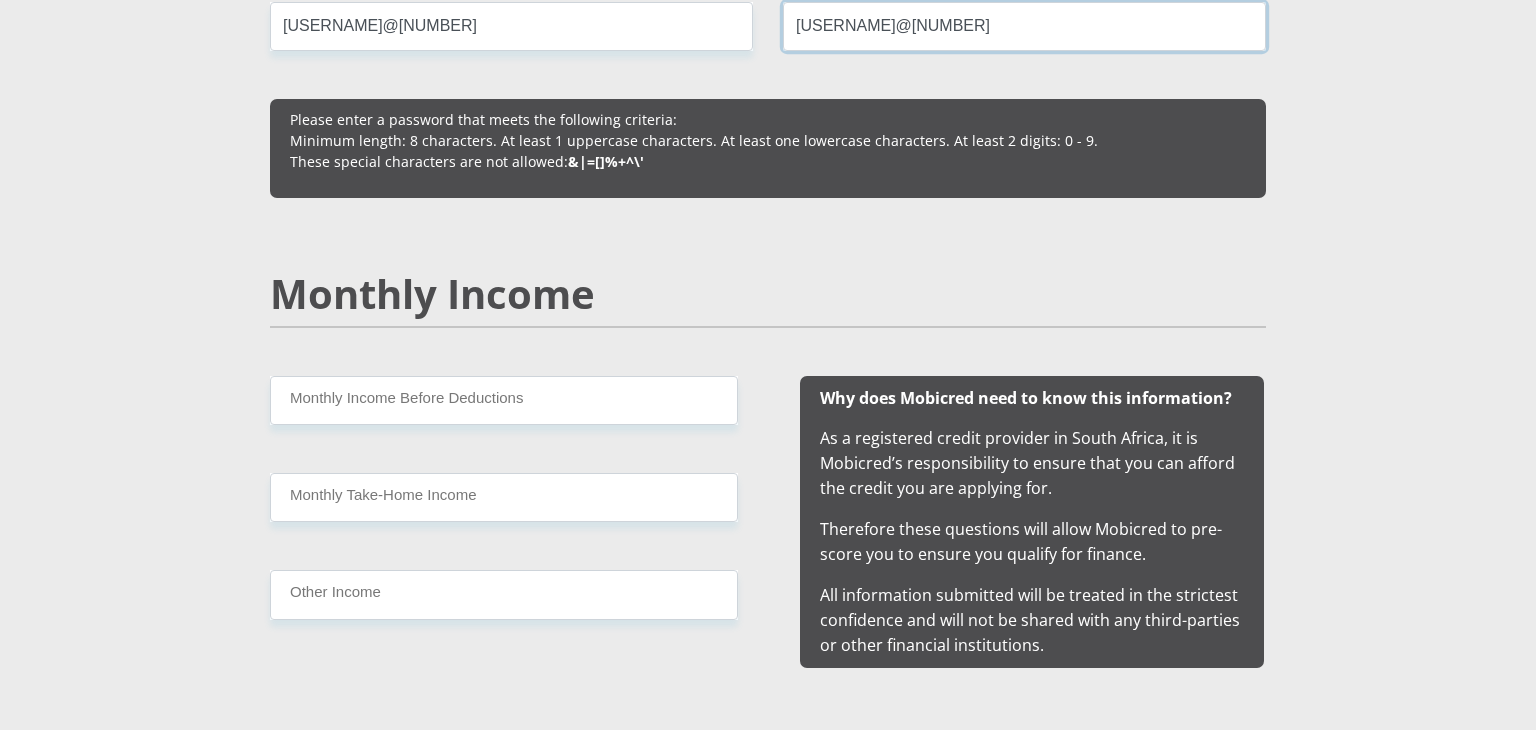scroll, scrollTop: 1674, scrollLeft: 0, axis: vertical 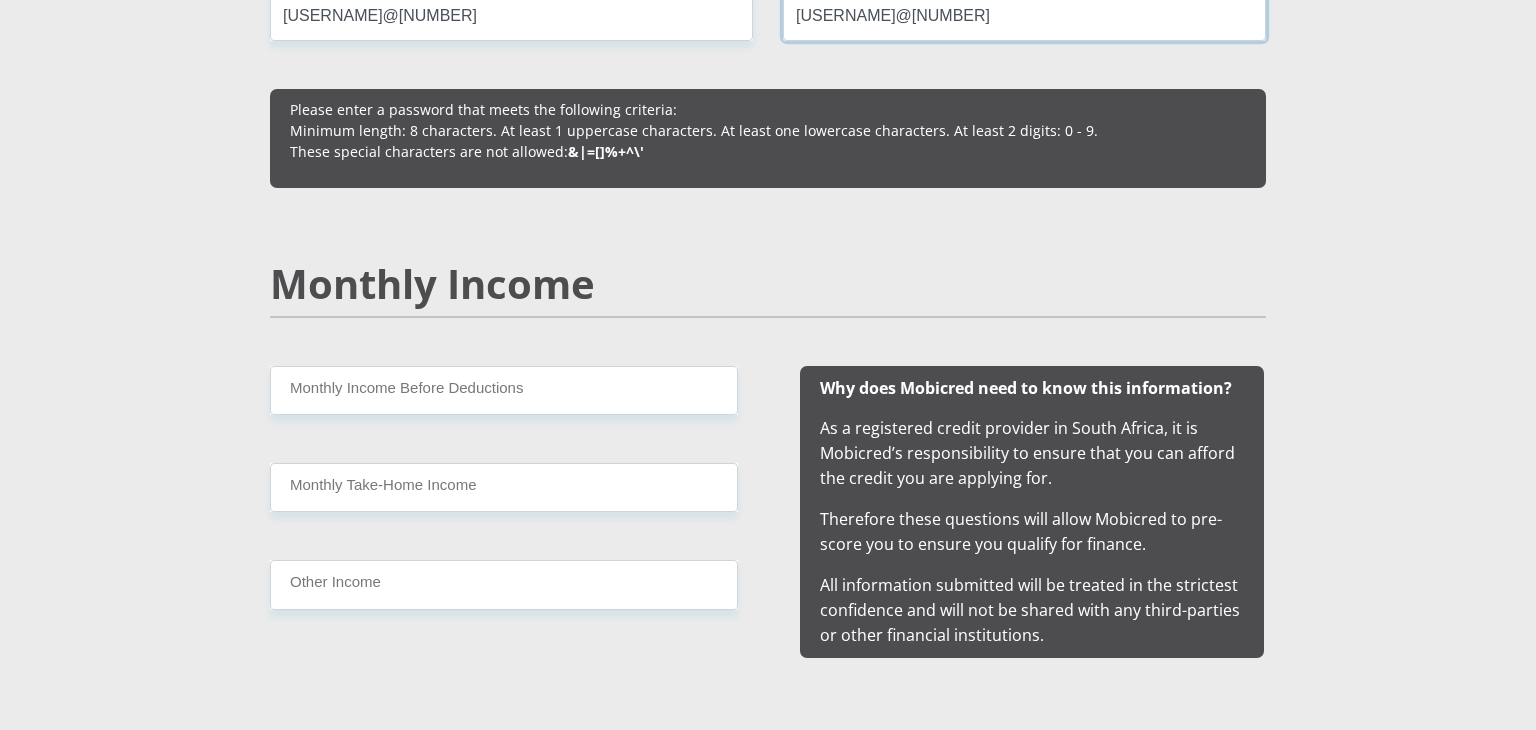 type on "[USERNAME]@[NUMBER]" 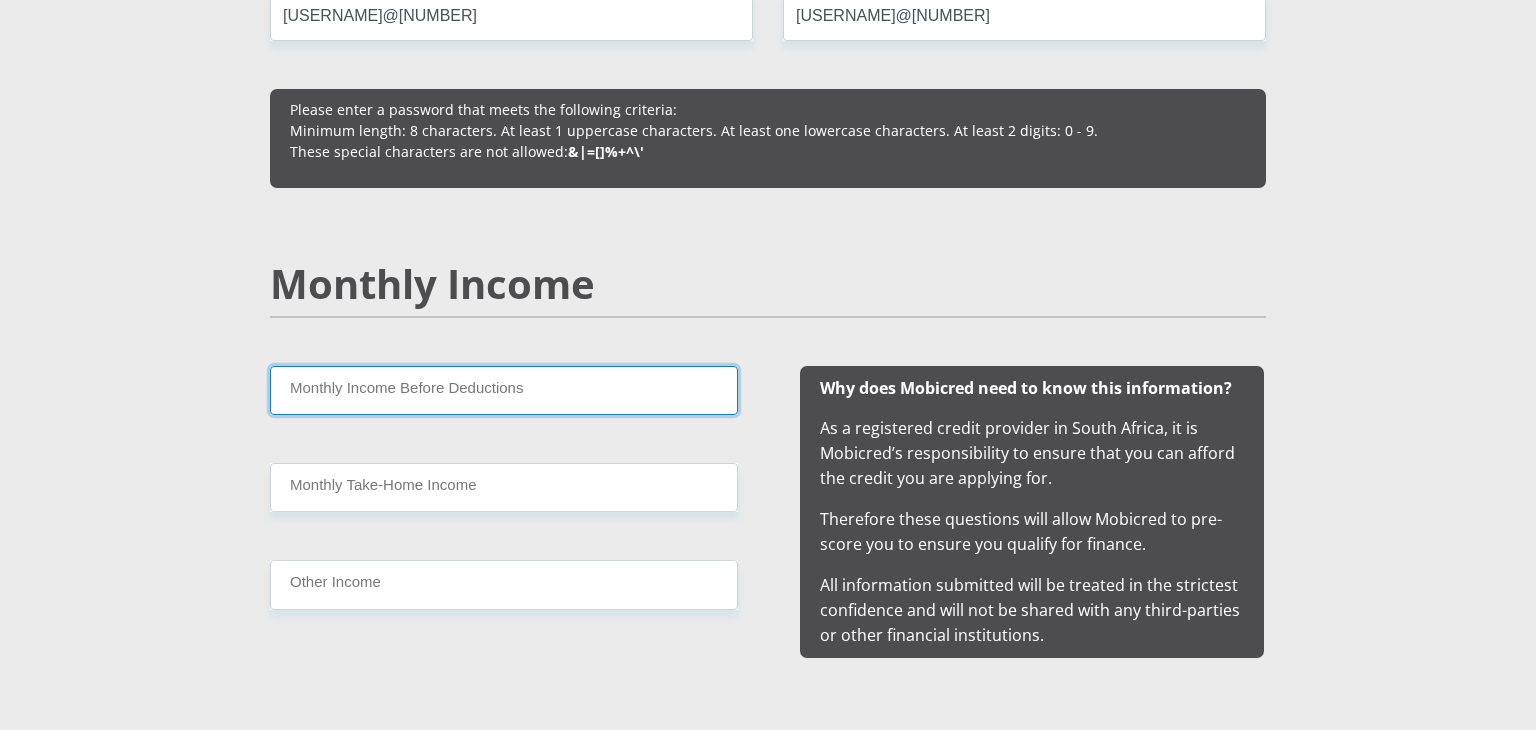 click on "Monthly Income Before Deductions" at bounding box center [504, 390] 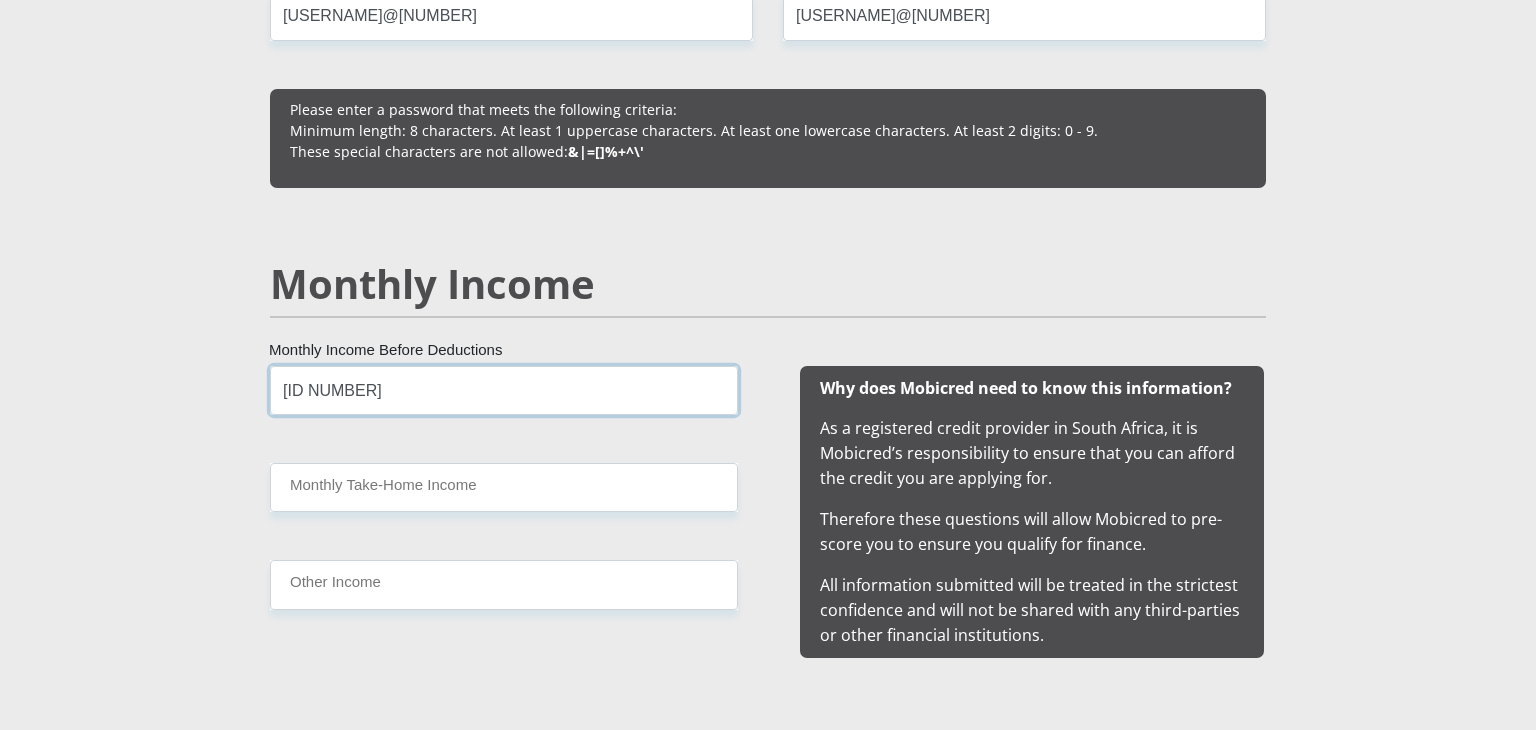 type on "[ID NUMBER]" 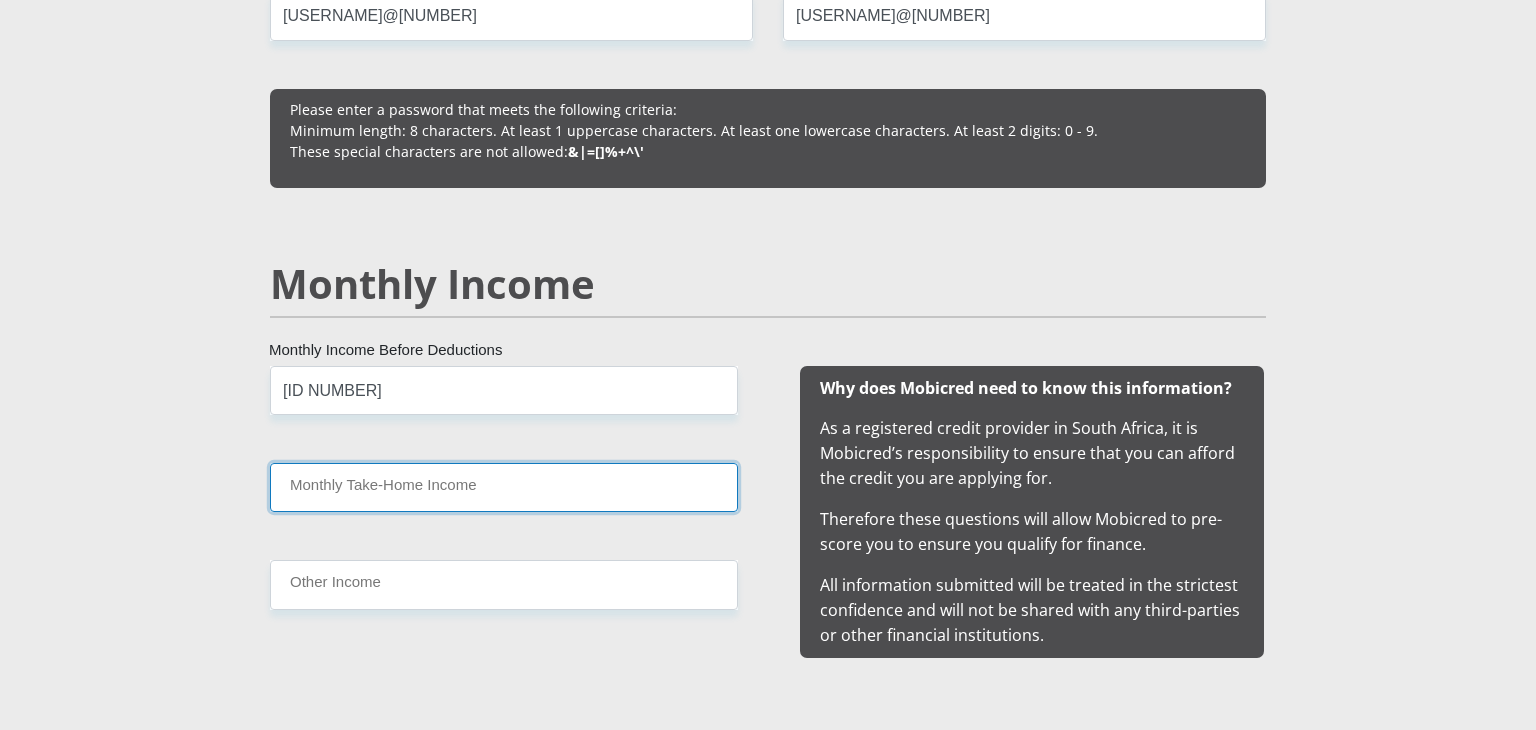 click on "Monthly Take-Home Income" at bounding box center [504, 487] 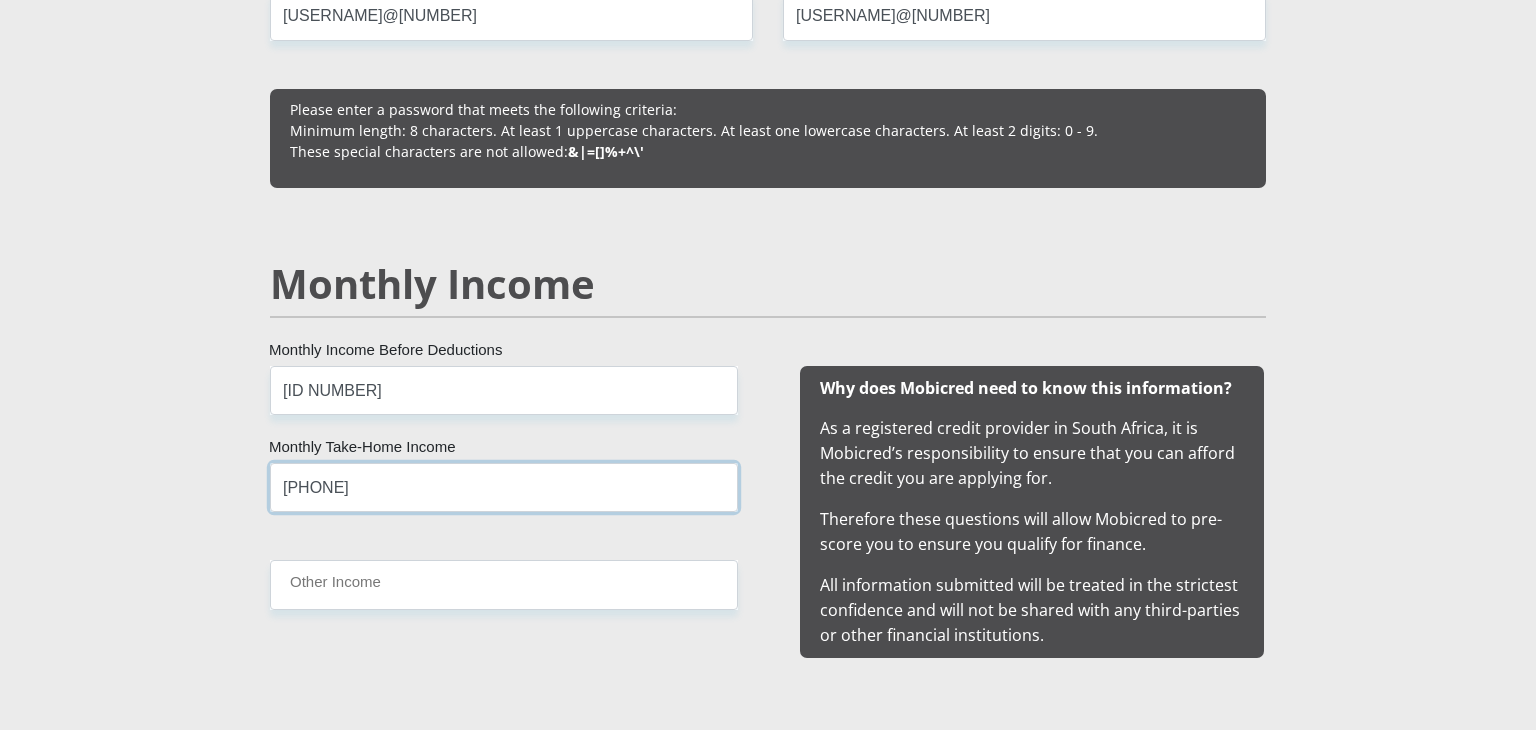 type on "[PHONE]" 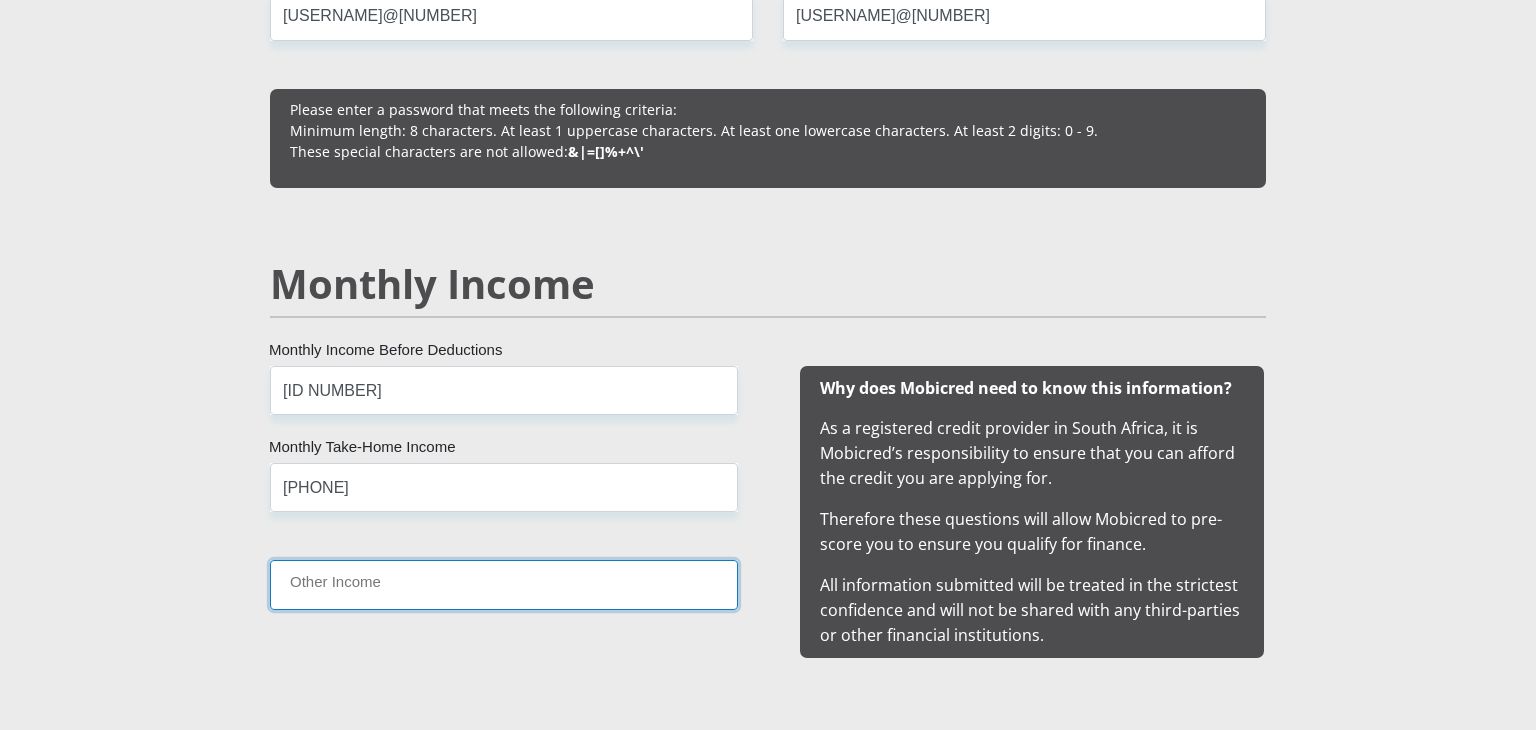 click on "Other Income" at bounding box center [504, 584] 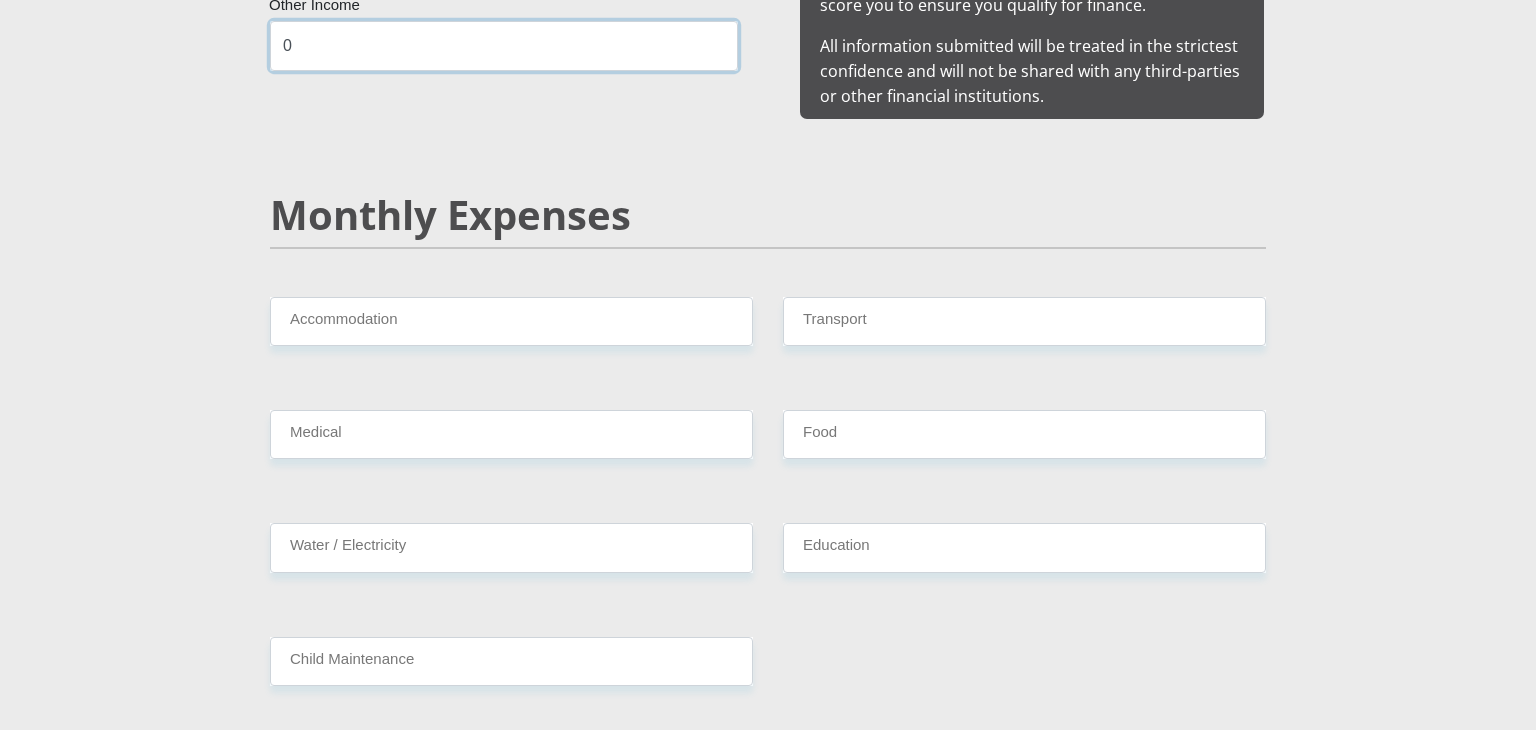 scroll, scrollTop: 2218, scrollLeft: 0, axis: vertical 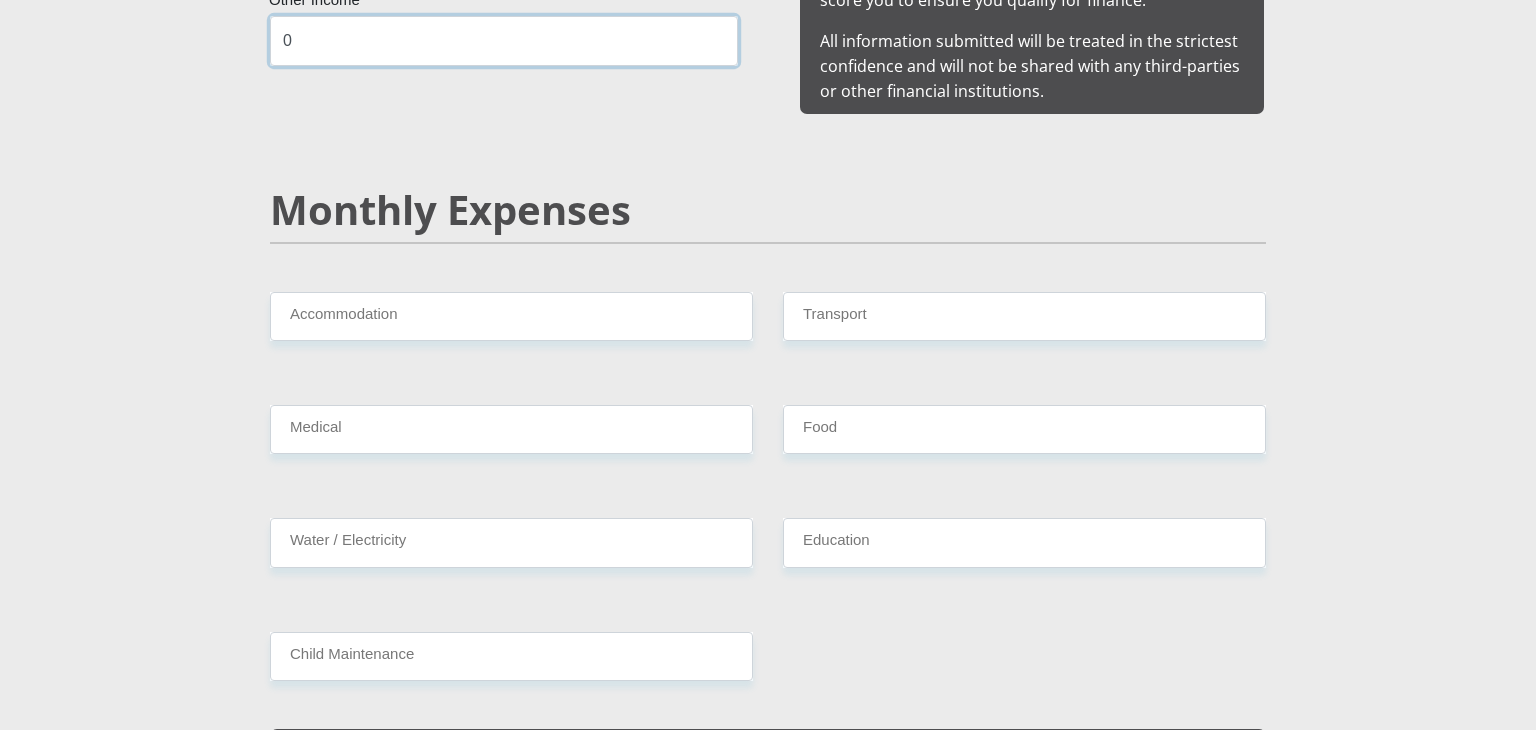 type on "0" 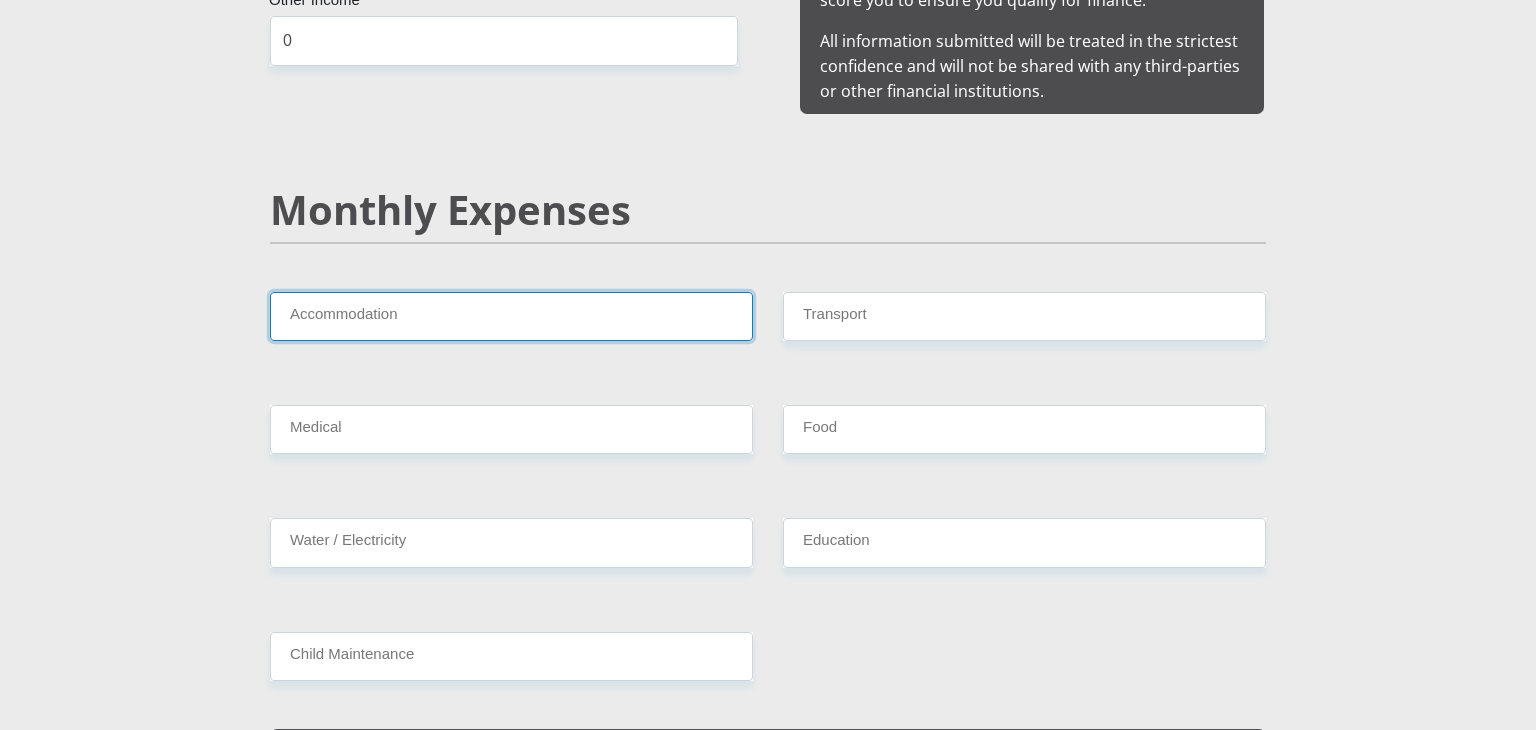 click on "Accommodation" at bounding box center (511, 316) 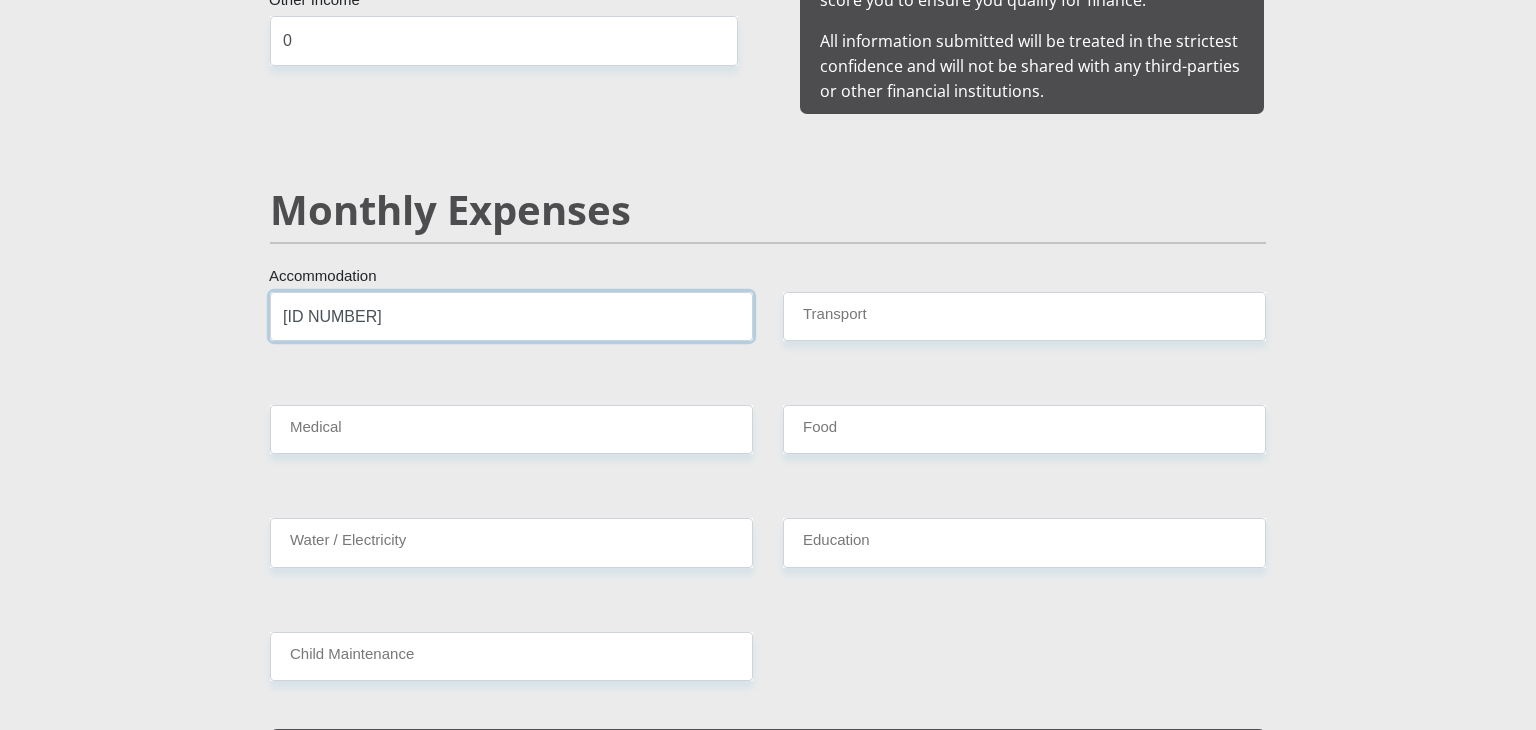 type on "[ID NUMBER]" 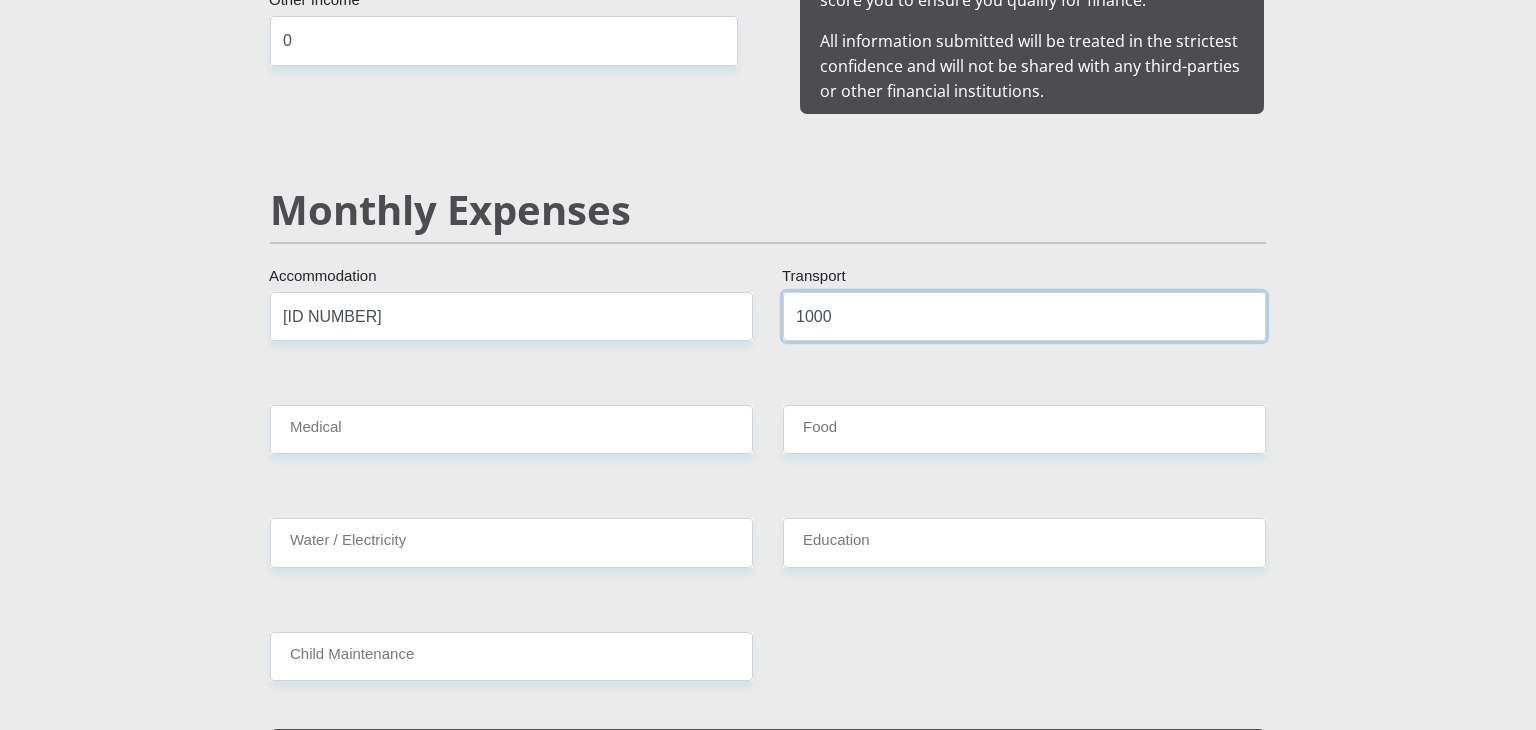 type on "1000" 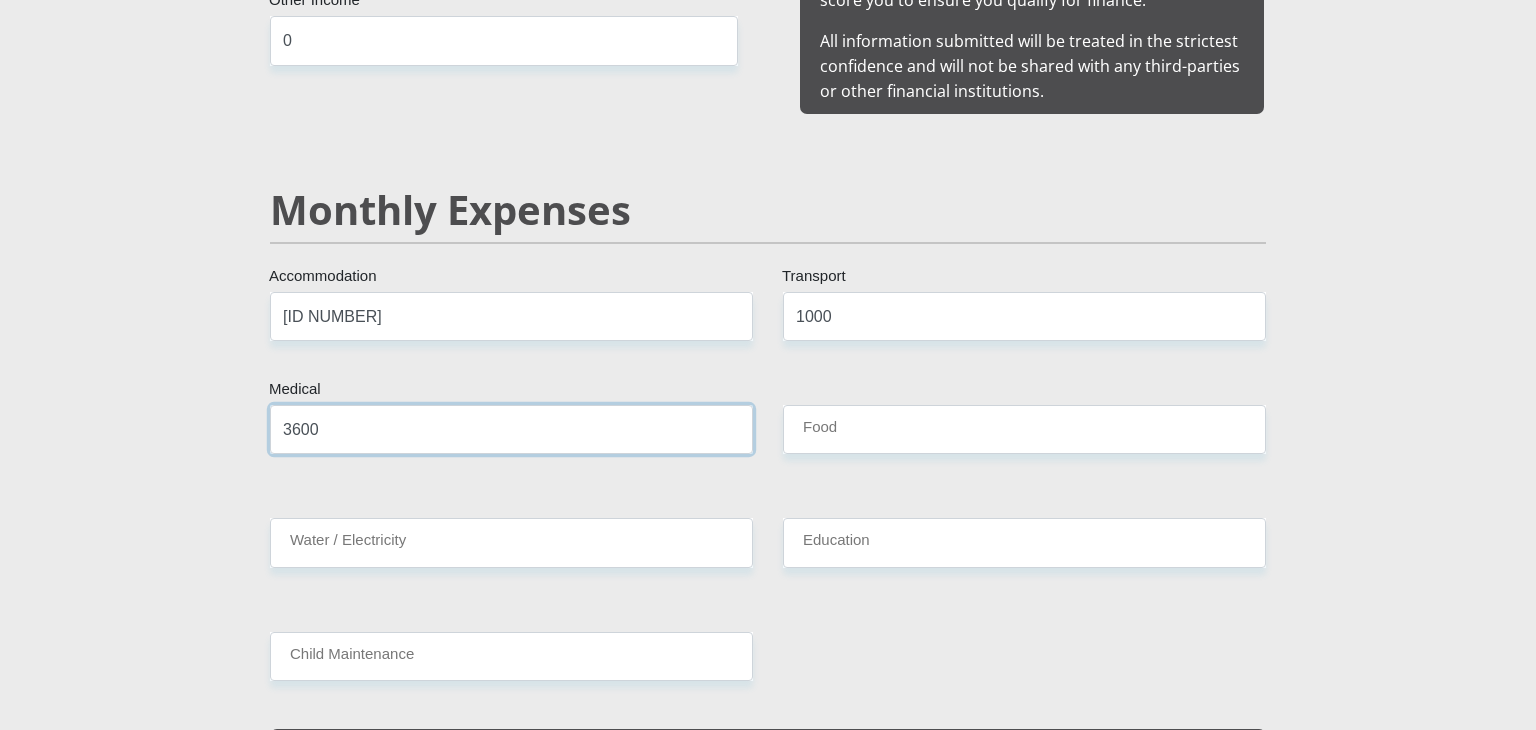type on "3600" 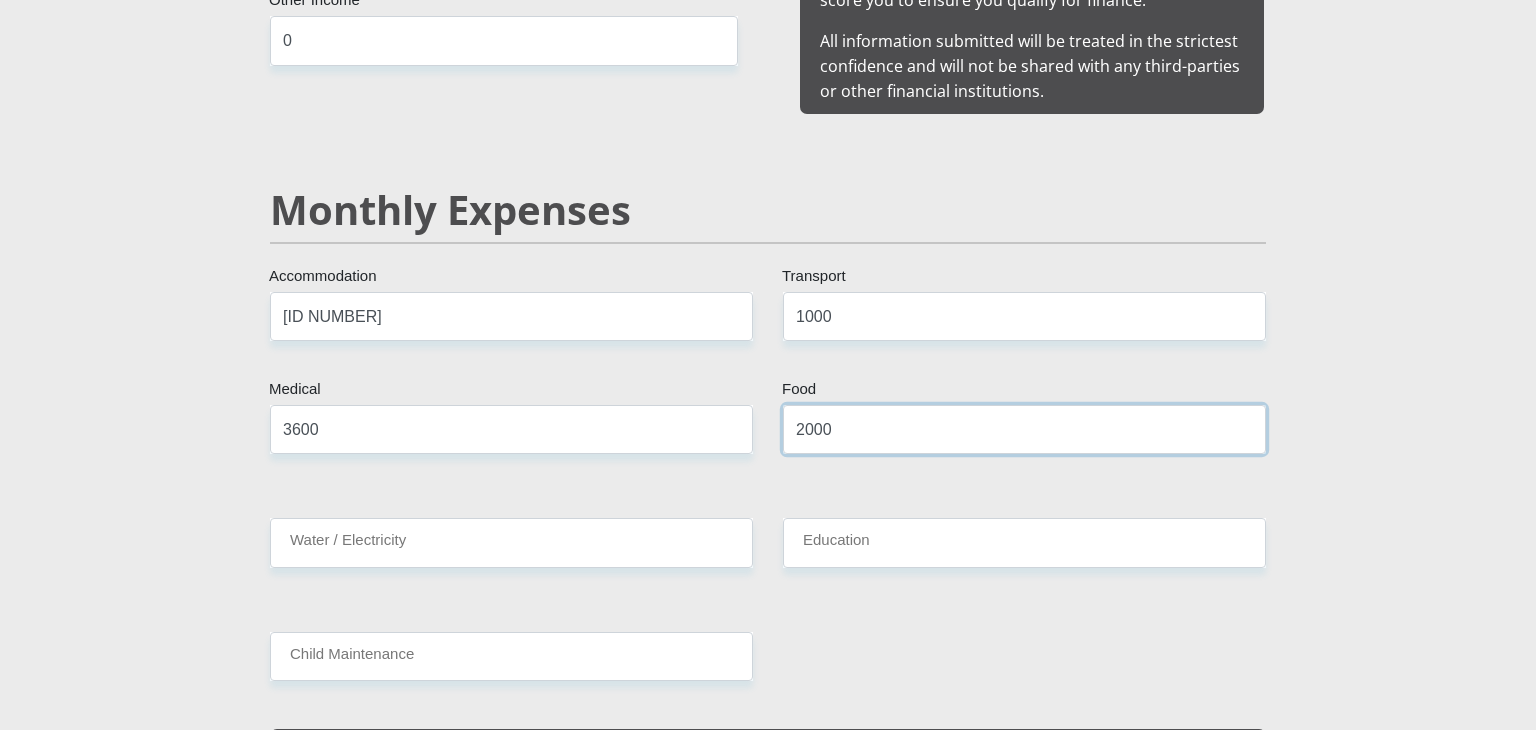 type on "2000" 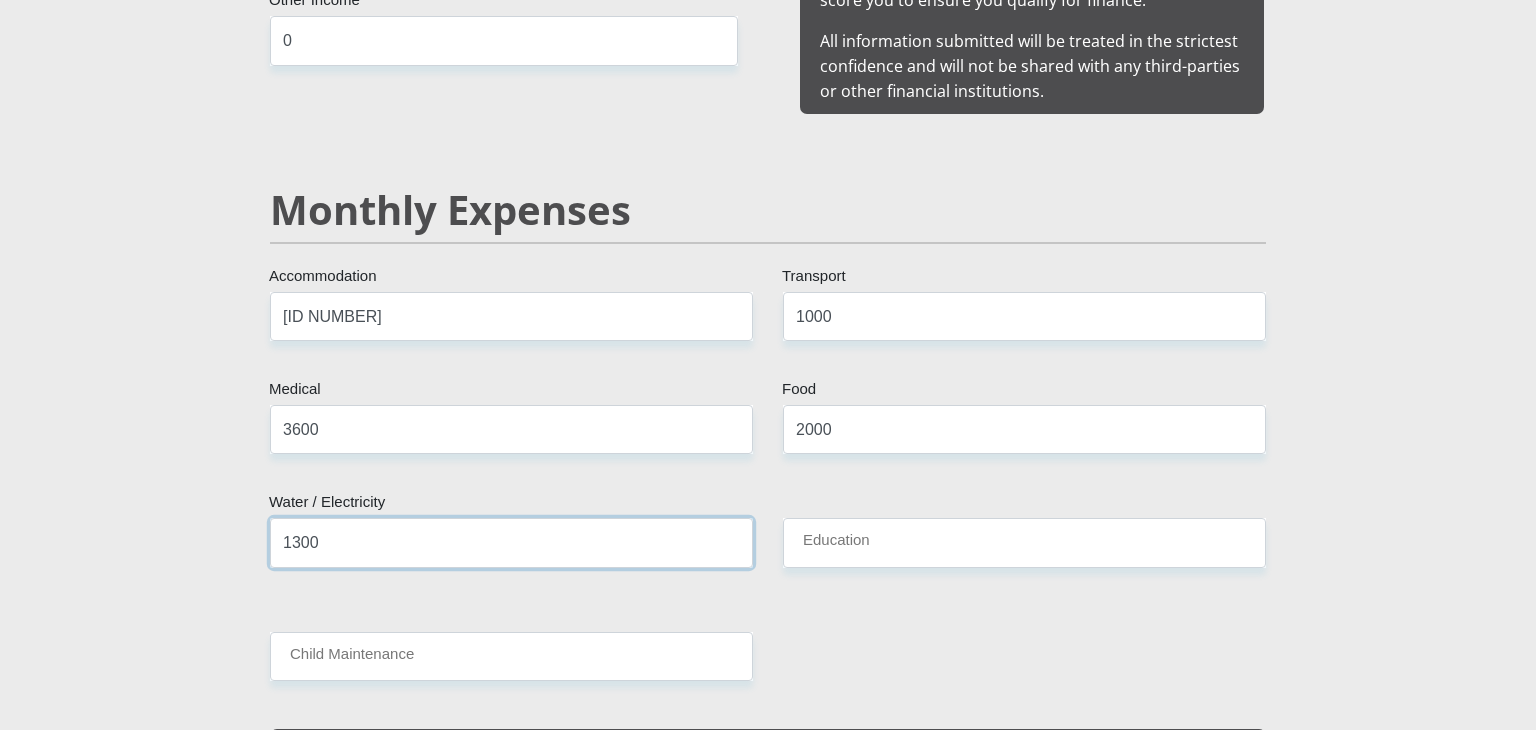 type on "1300" 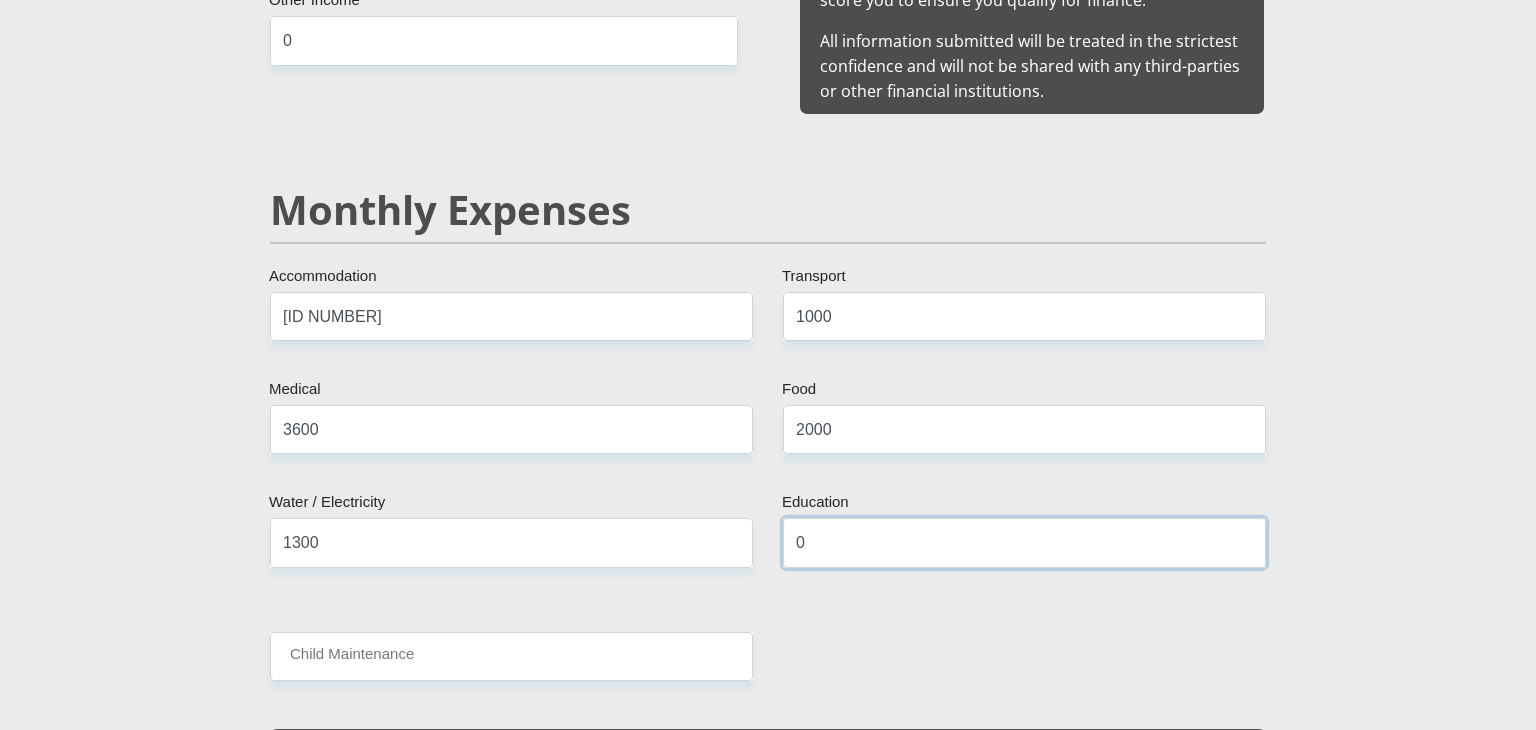type on "0" 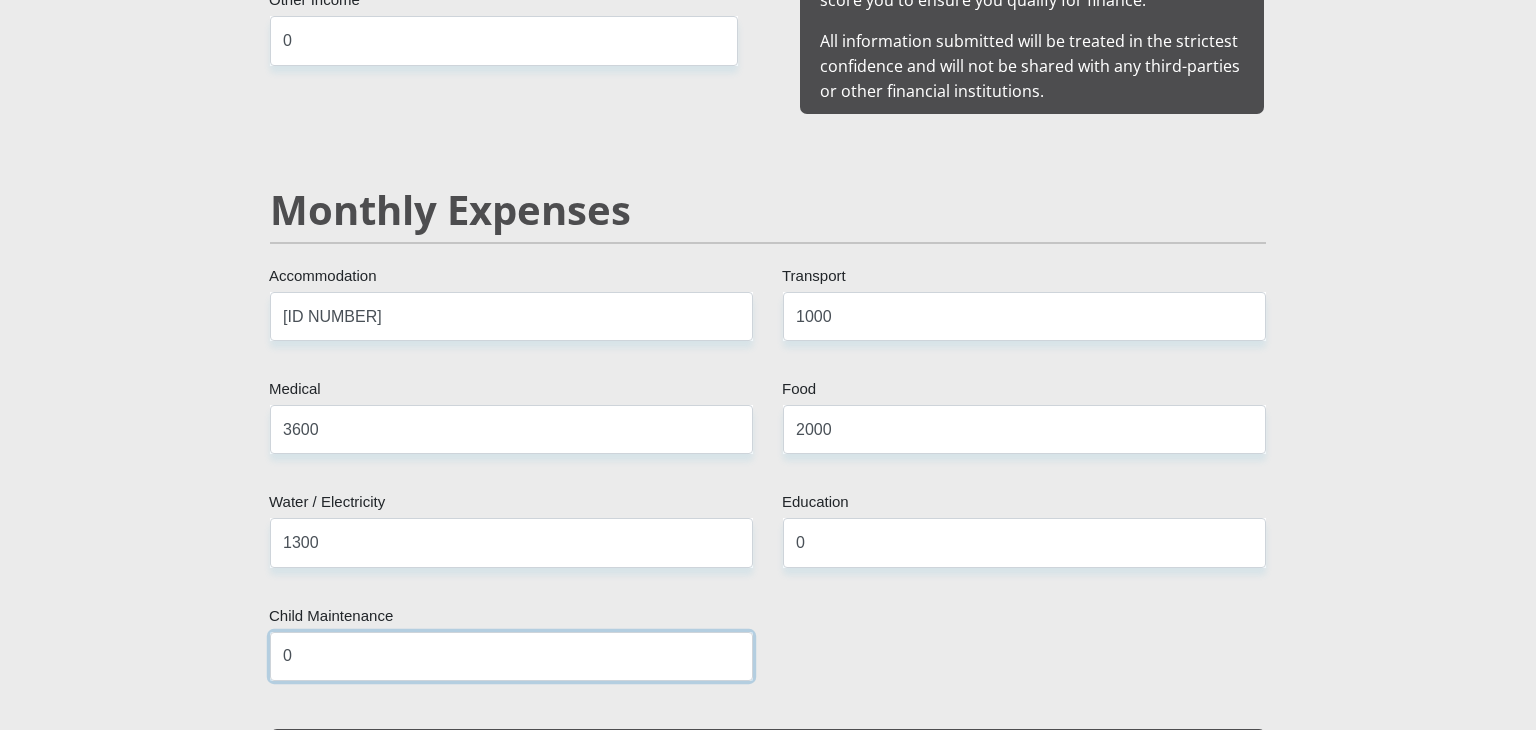 type on "0" 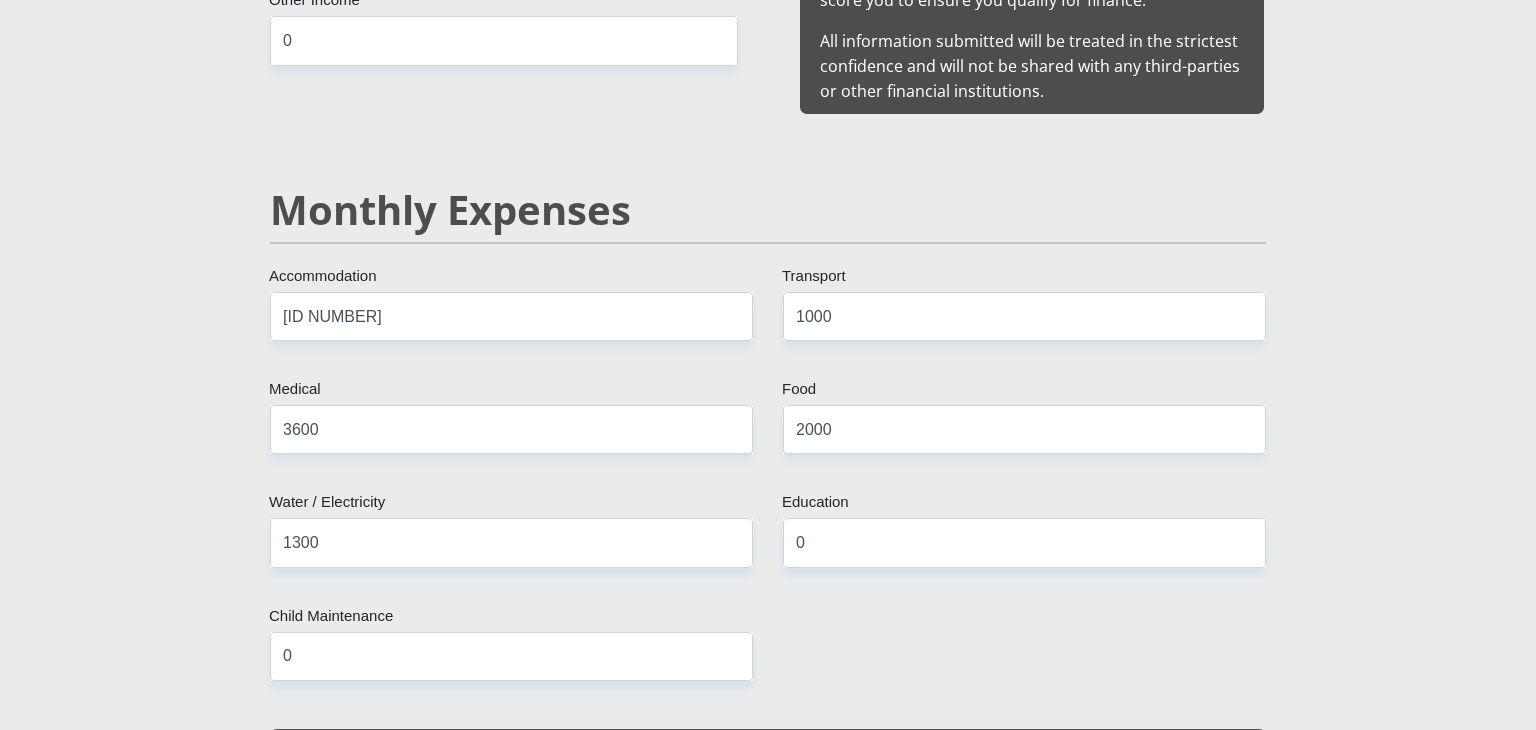 scroll, scrollTop: 2823, scrollLeft: 0, axis: vertical 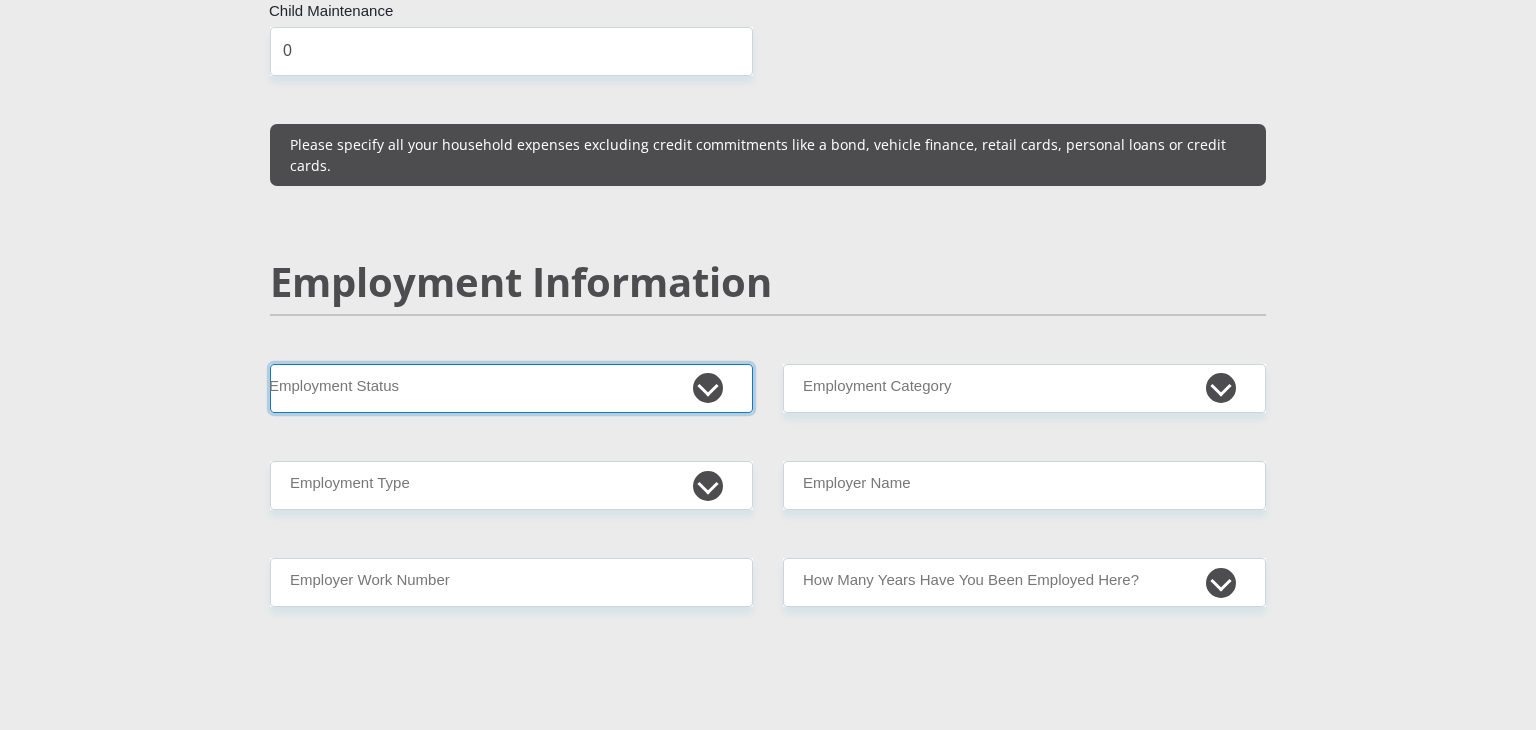 click on "Permanent/Full-time
Part-time/Casual
Contract Worker
Self-Employed
Housewife
Retired
Student
Medically Boarded
Disability
Unemployed" at bounding box center (511, 388) 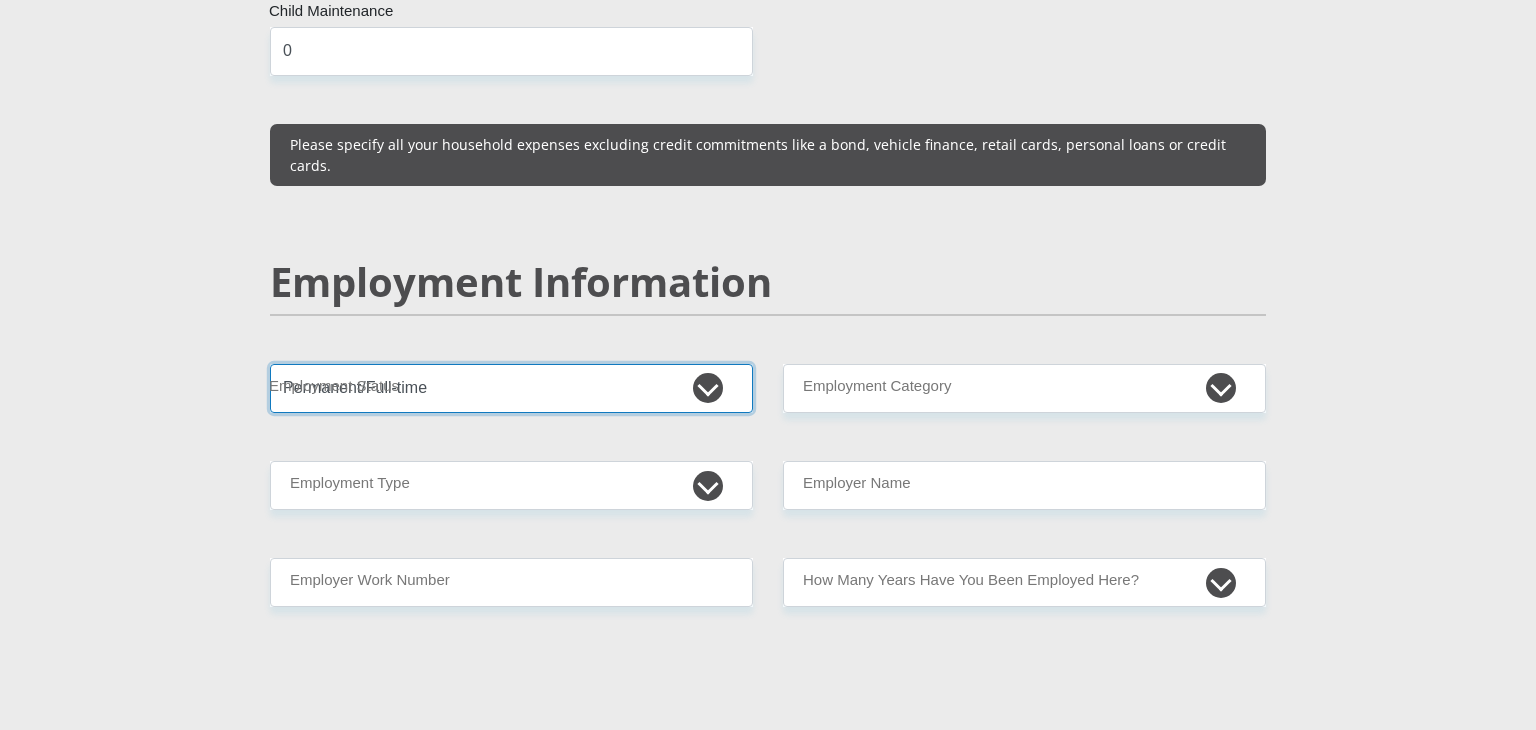 click on "Permanent/Full-time
Part-time/Casual
Contract Worker
Self-Employed
Housewife
Retired
Student
Medically Boarded
Disability
Unemployed" at bounding box center [511, 388] 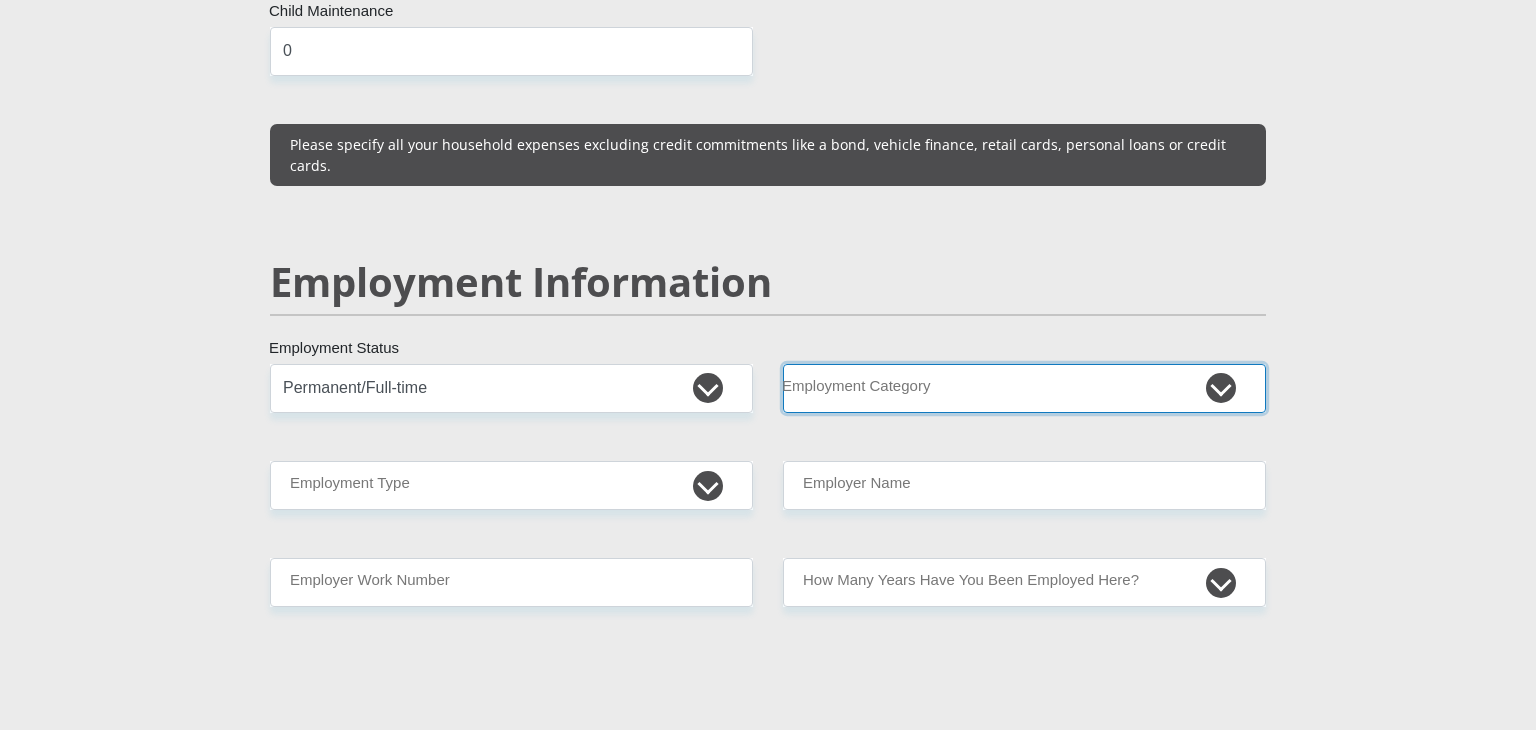 click on "AGRICULTURE
ALCOHOL & TOBACCO
CONSTRUCTION MATERIALS
METALLURGY
EQUIPMENT FOR RENEWABLE ENERGY
SPECIALIZED CONTRACTORS
CAR
GAMING (INCL. INTERNET
OTHER WHOLESALE
UNLICENSED PHARMACEUTICALS
CURRENCY EXCHANGE HOUSES
OTHER FINANCIAL INSTITUTIONS & INSURANCE
REAL ESTATE AGENTS
OIL & GAS
OTHER MATERIALS (E.G. IRON ORE)
PRECIOUS STONES & PRECIOUS METALS
POLITICAL ORGANIZATIONS
RELIGIOUS ORGANIZATIONS(NOT SECTS)
ACTI. HAVING BUSINESS DEAL WITH PUBLIC ADMINISTRATION
LAUNDROMATS" at bounding box center (1024, 388) 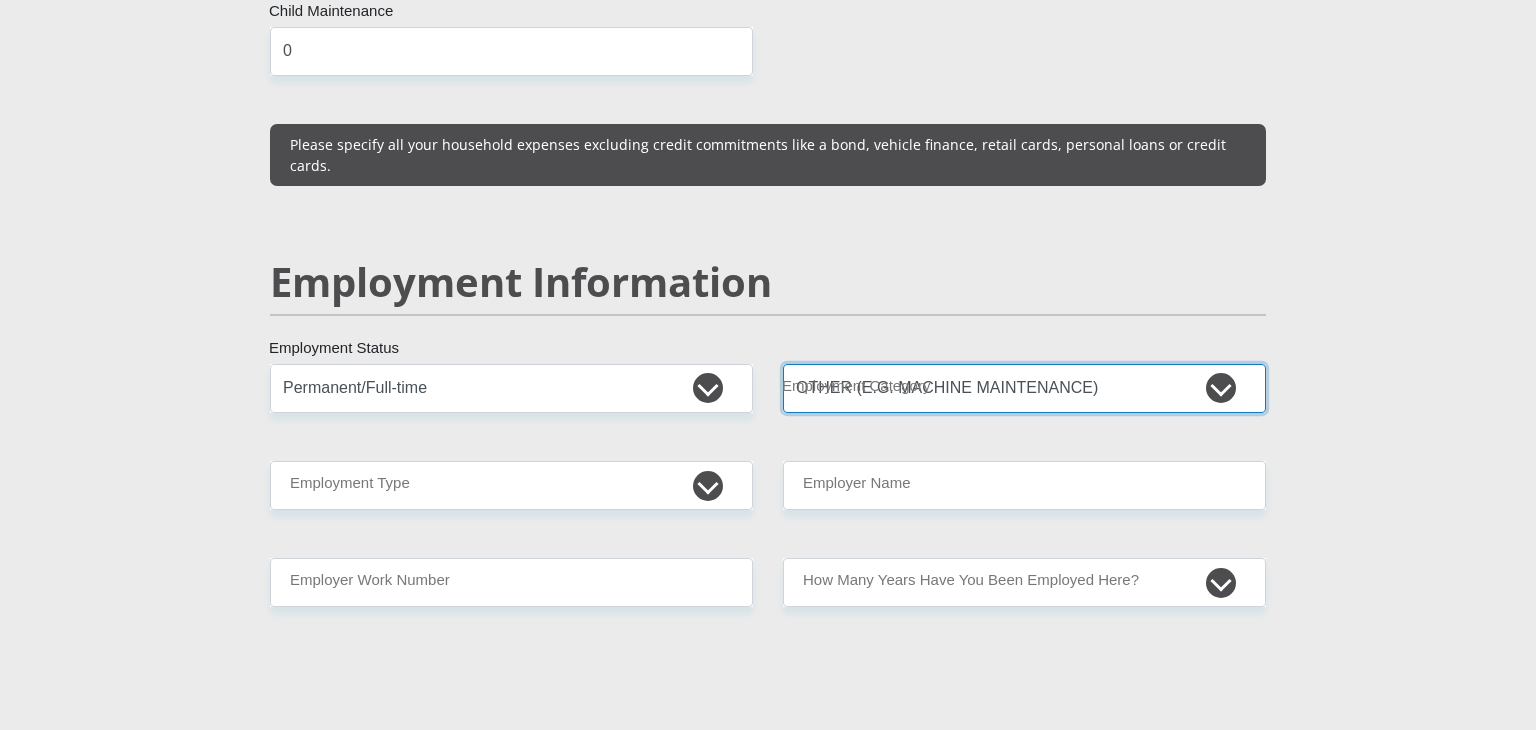 click on "AGRICULTURE
ALCOHOL & TOBACCO
CONSTRUCTION MATERIALS
METALLURGY
EQUIPMENT FOR RENEWABLE ENERGY
SPECIALIZED CONTRACTORS
CAR
GAMING (INCL. INTERNET
OTHER WHOLESALE
UNLICENSED PHARMACEUTICALS
CURRENCY EXCHANGE HOUSES
OTHER FINANCIAL INSTITUTIONS & INSURANCE
REAL ESTATE AGENTS
OIL & GAS
OTHER MATERIALS (E.G. IRON ORE)
PRECIOUS STONES & PRECIOUS METALS
POLITICAL ORGANIZATIONS
RELIGIOUS ORGANIZATIONS(NOT SECTS)
ACTI. HAVING BUSINESS DEAL WITH PUBLIC ADMINISTRATION
LAUNDROMATS" at bounding box center (1024, 388) 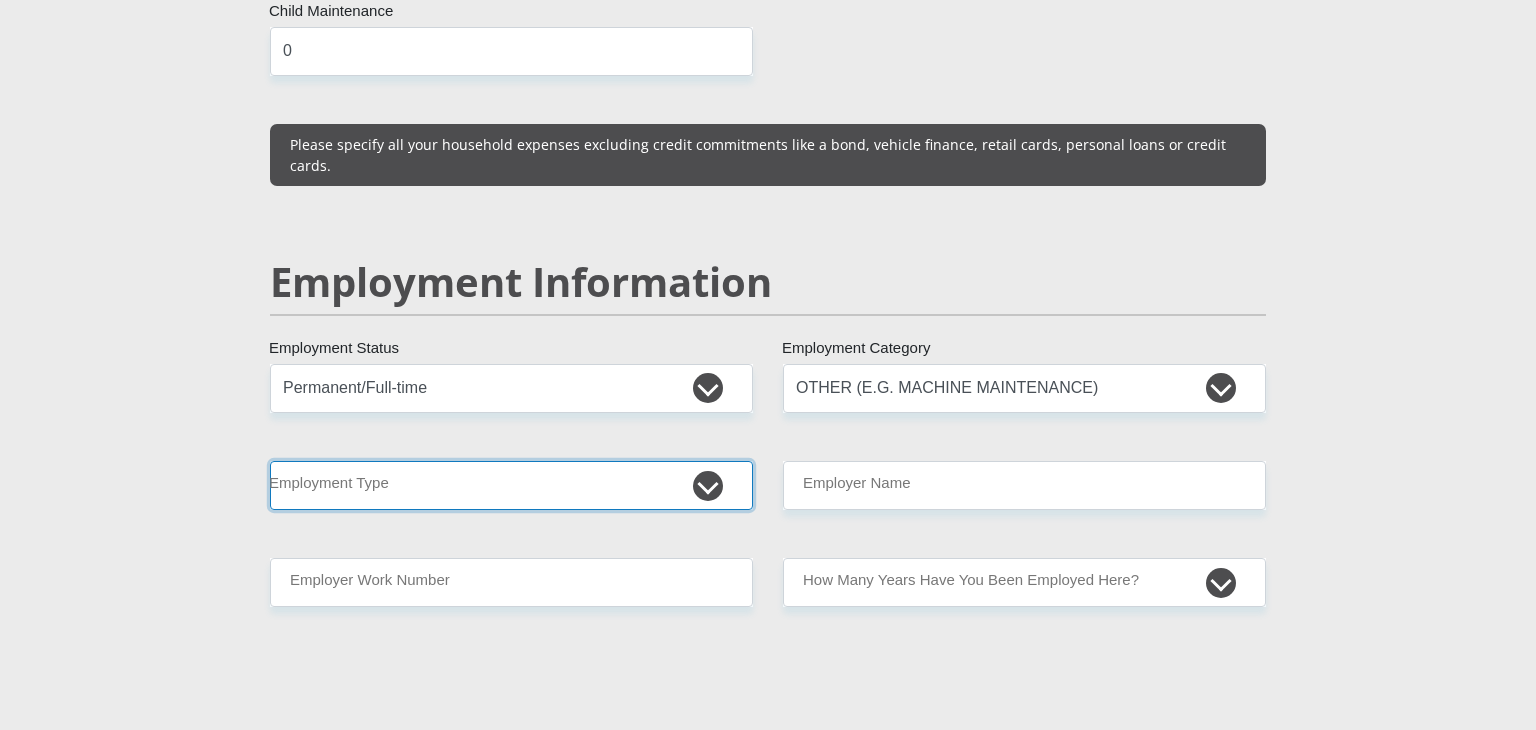 click on "College/Lecturer
Craft Seller
Creative
Driver
Executive
Farmer
Forces - Non Commissioned
Forces - Officer
Hawker
Housewife
Labourer
Licenced Professional
Manager
Miner
Non Licenced Professional
Office Staff/Clerk
Outside Worker
Pensioner
Permanent Teacher
Production/Manufacturing
Sales
Self-Employed
Semi-Professional Worker
Service Industry  Social Worker  Student" at bounding box center [511, 485] 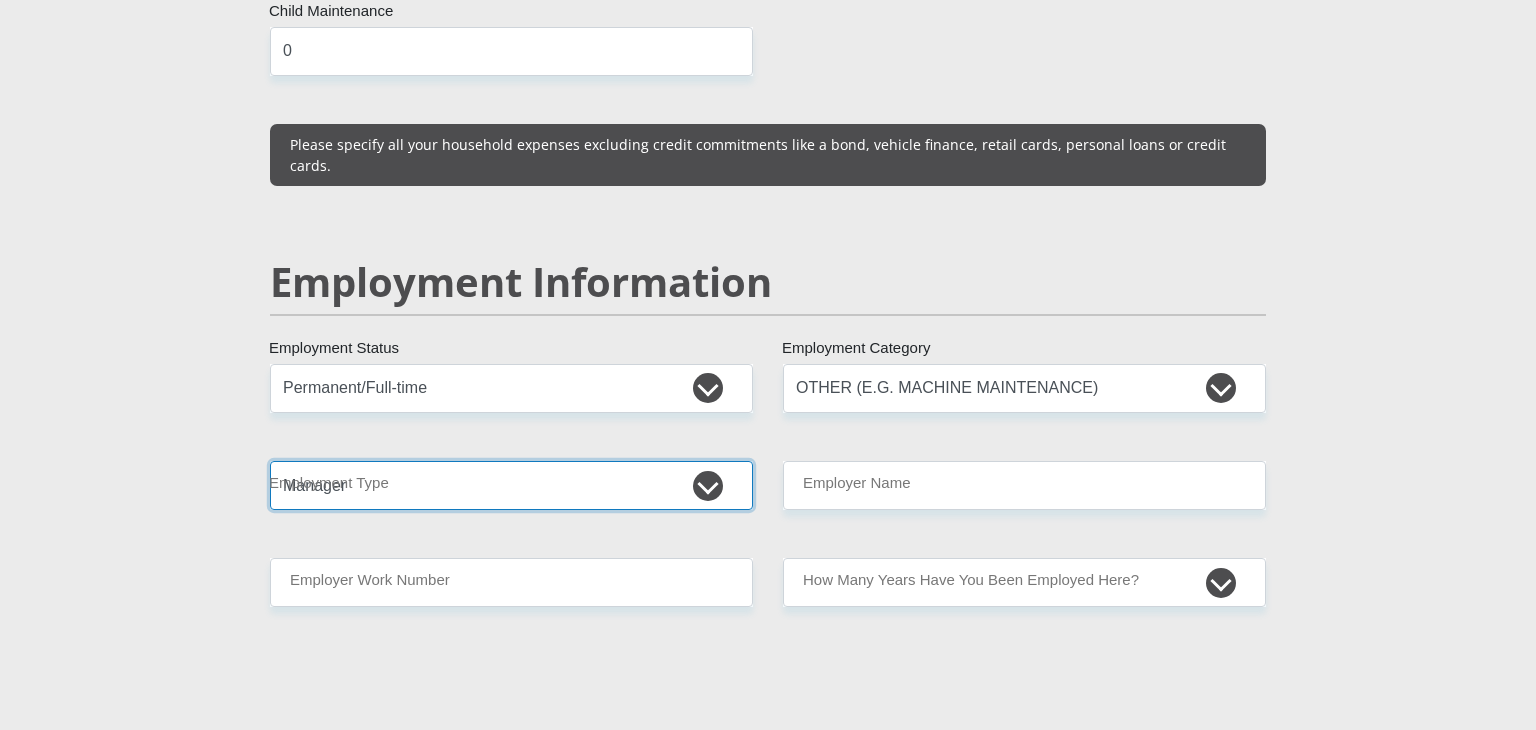 click on "College/Lecturer
Craft Seller
Creative
Driver
Executive
Farmer
Forces - Non Commissioned
Forces - Officer
Hawker
Housewife
Labourer
Licenced Professional
Manager
Miner
Non Licenced Professional
Office Staff/Clerk
Outside Worker
Pensioner
Permanent Teacher
Production/Manufacturing
Sales
Self-Employed
Semi-Professional Worker
Service Industry  Social Worker  Student" at bounding box center [511, 485] 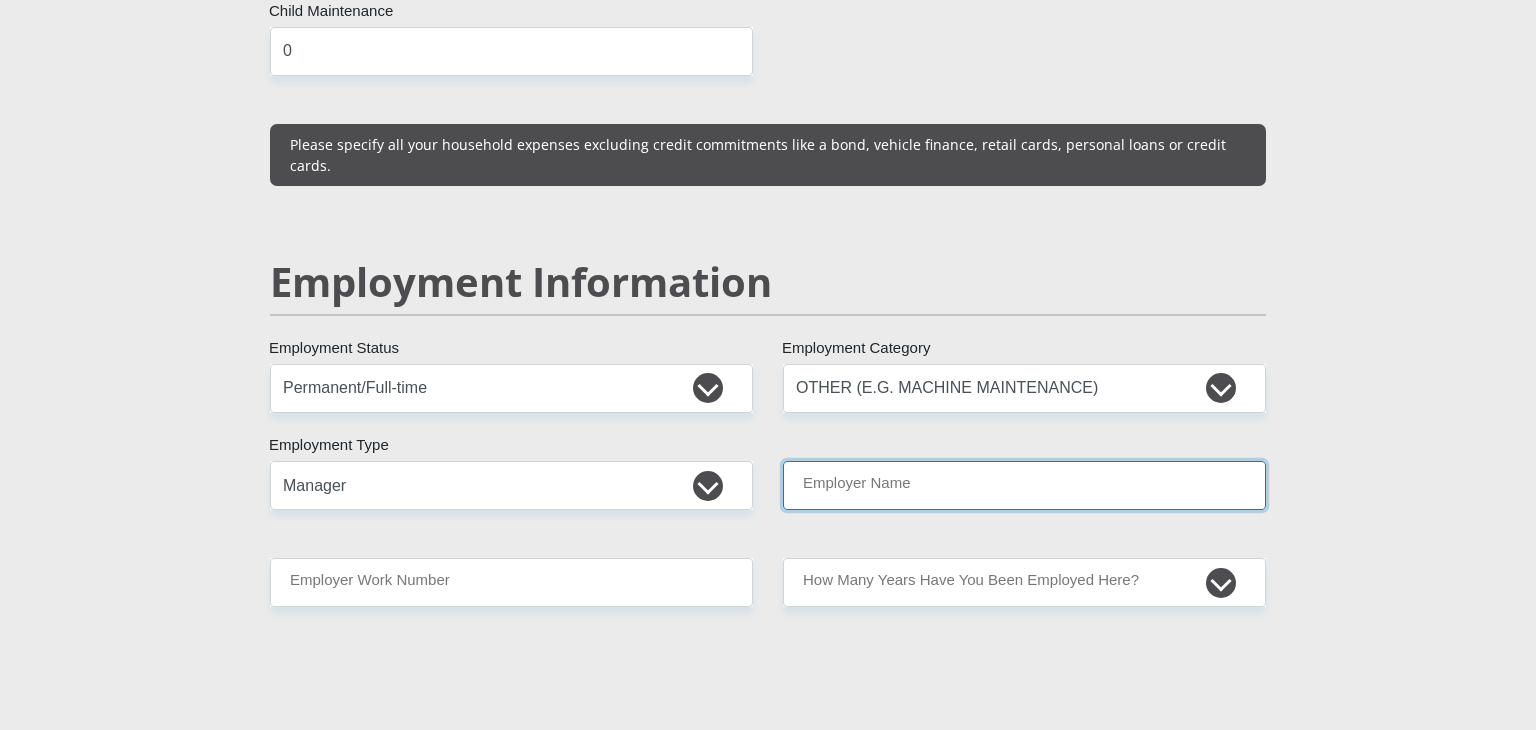 click on "Employer Name" at bounding box center [1024, 485] 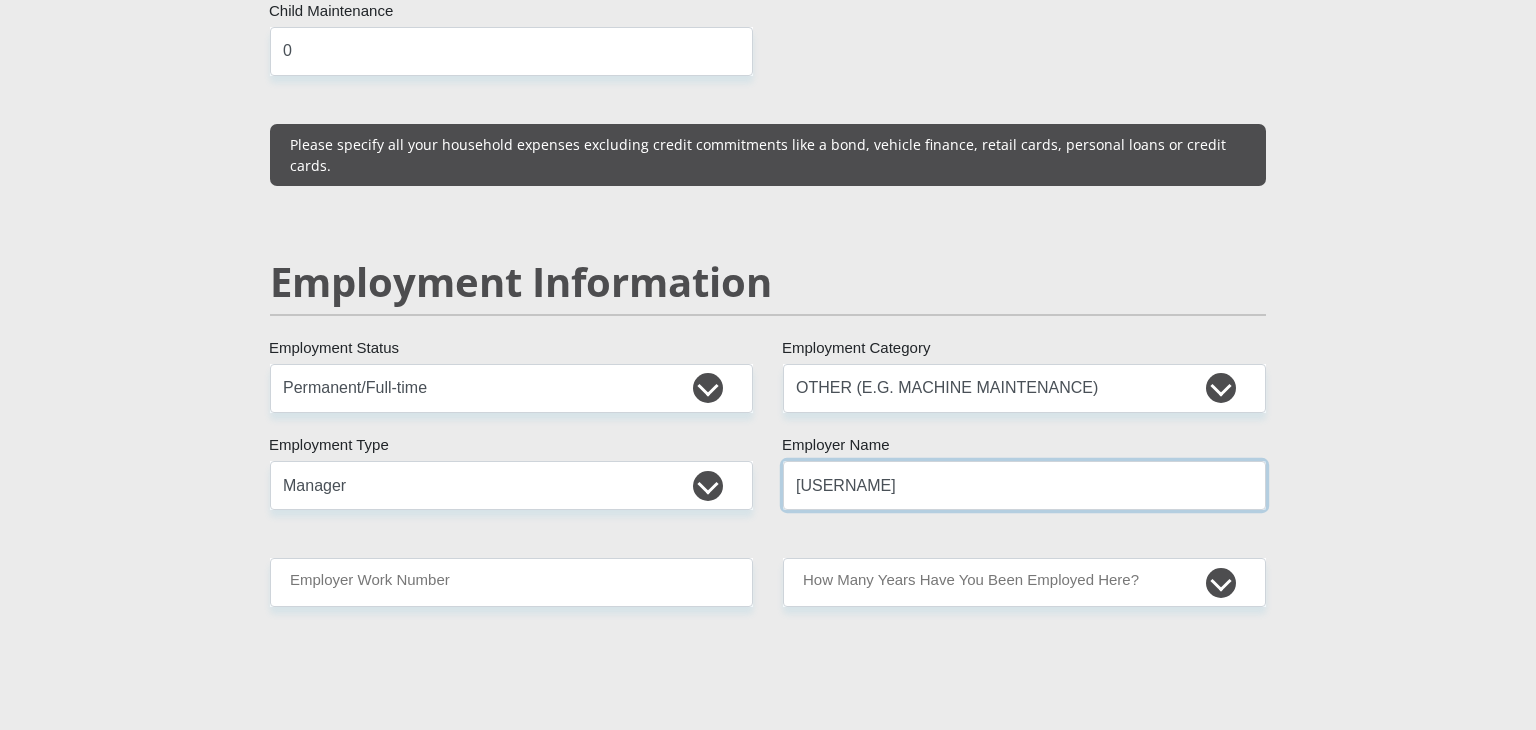 type on "[USERNAME]" 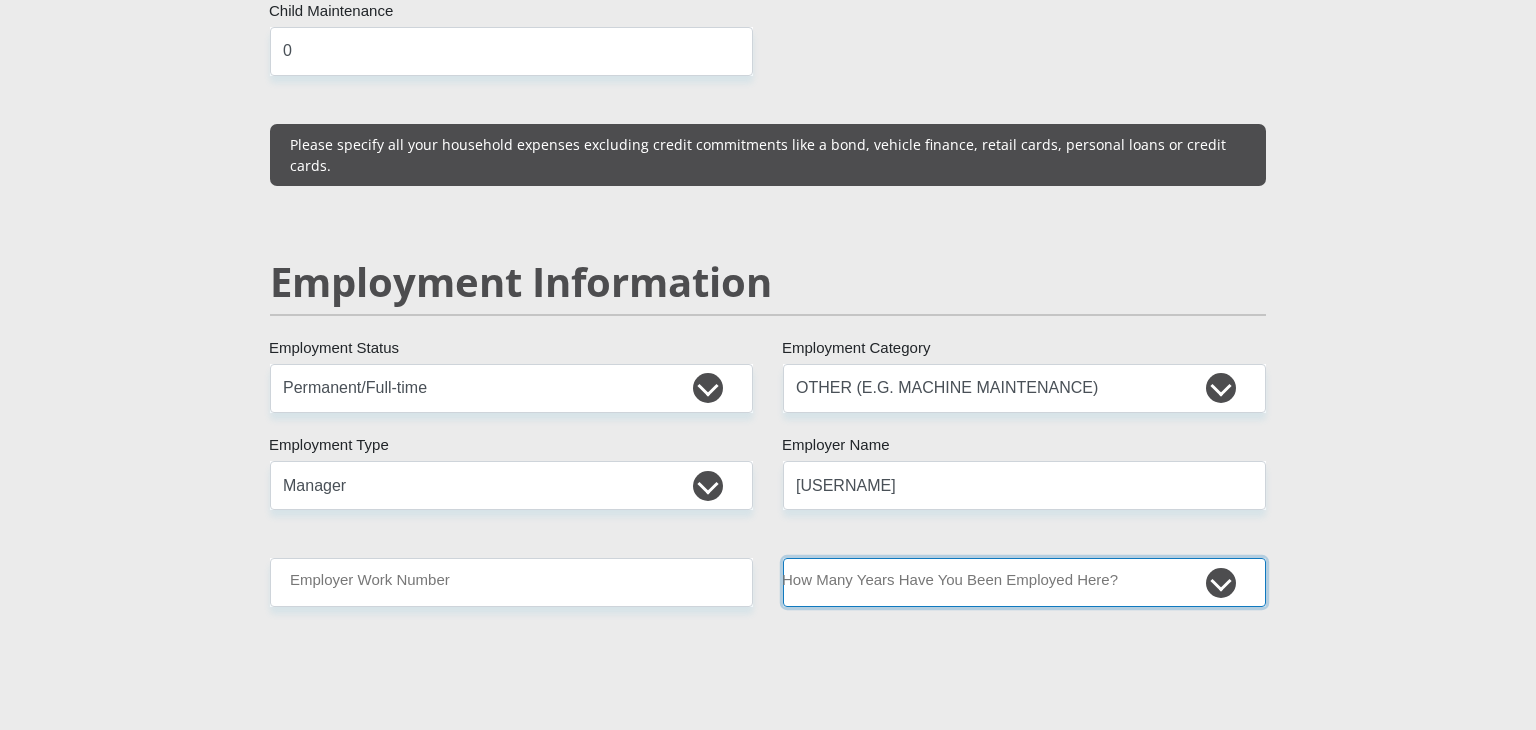 click on "less than 1 year
1-3 years
3-5 years
5+ years" at bounding box center (1024, 582) 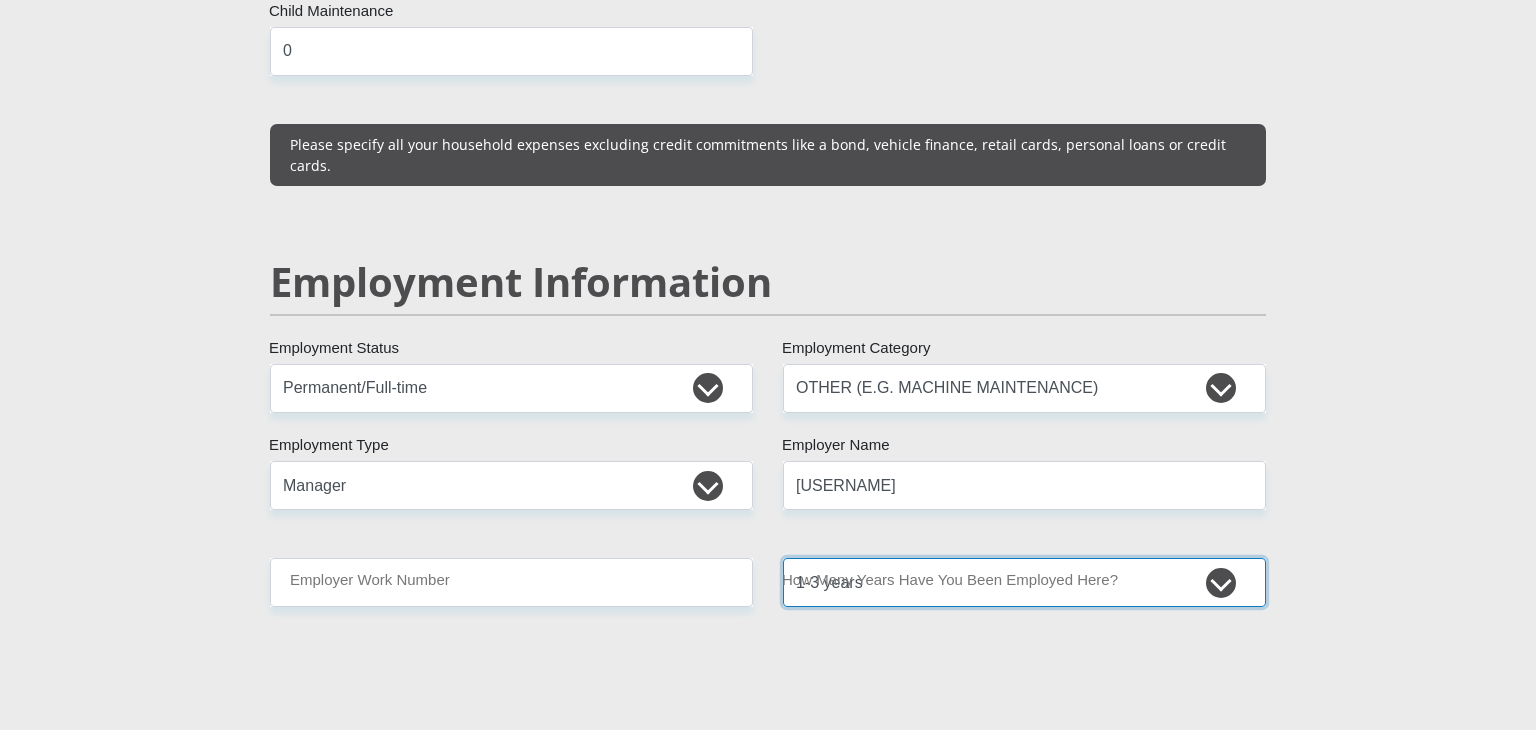 click on "less than 1 year
1-3 years
3-5 years
5+ years" at bounding box center (1024, 582) 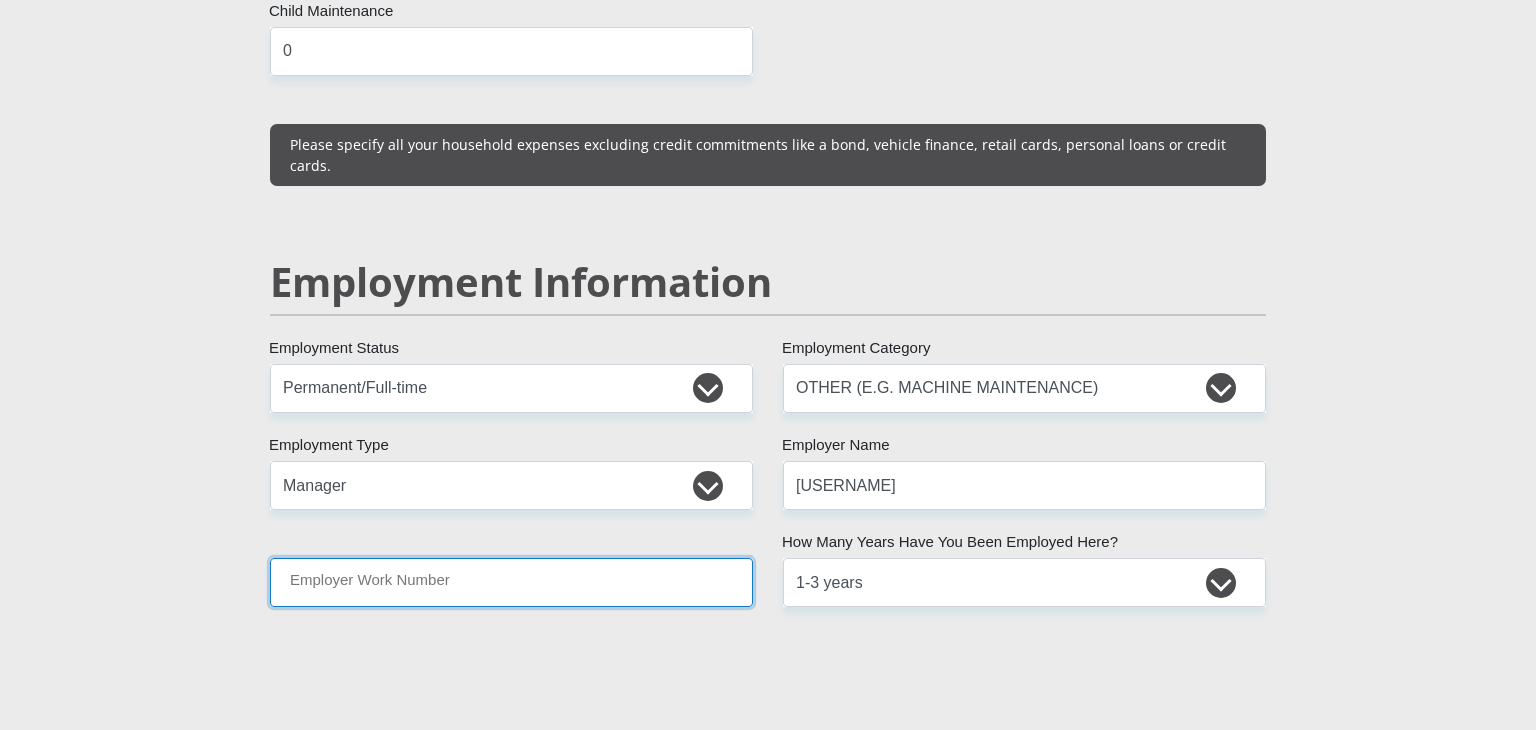 click on "Employer Work Number" at bounding box center [511, 582] 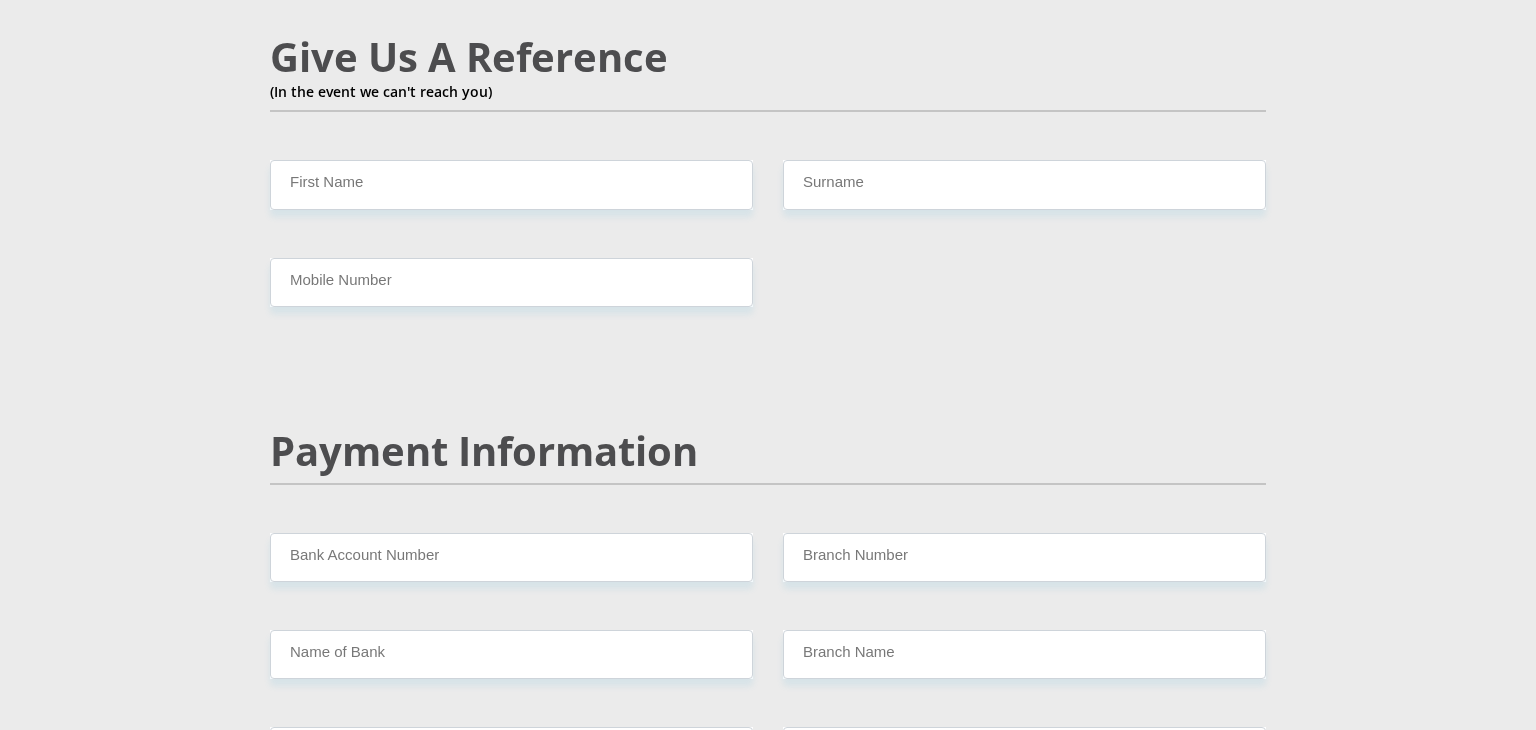 scroll, scrollTop: 3531, scrollLeft: 0, axis: vertical 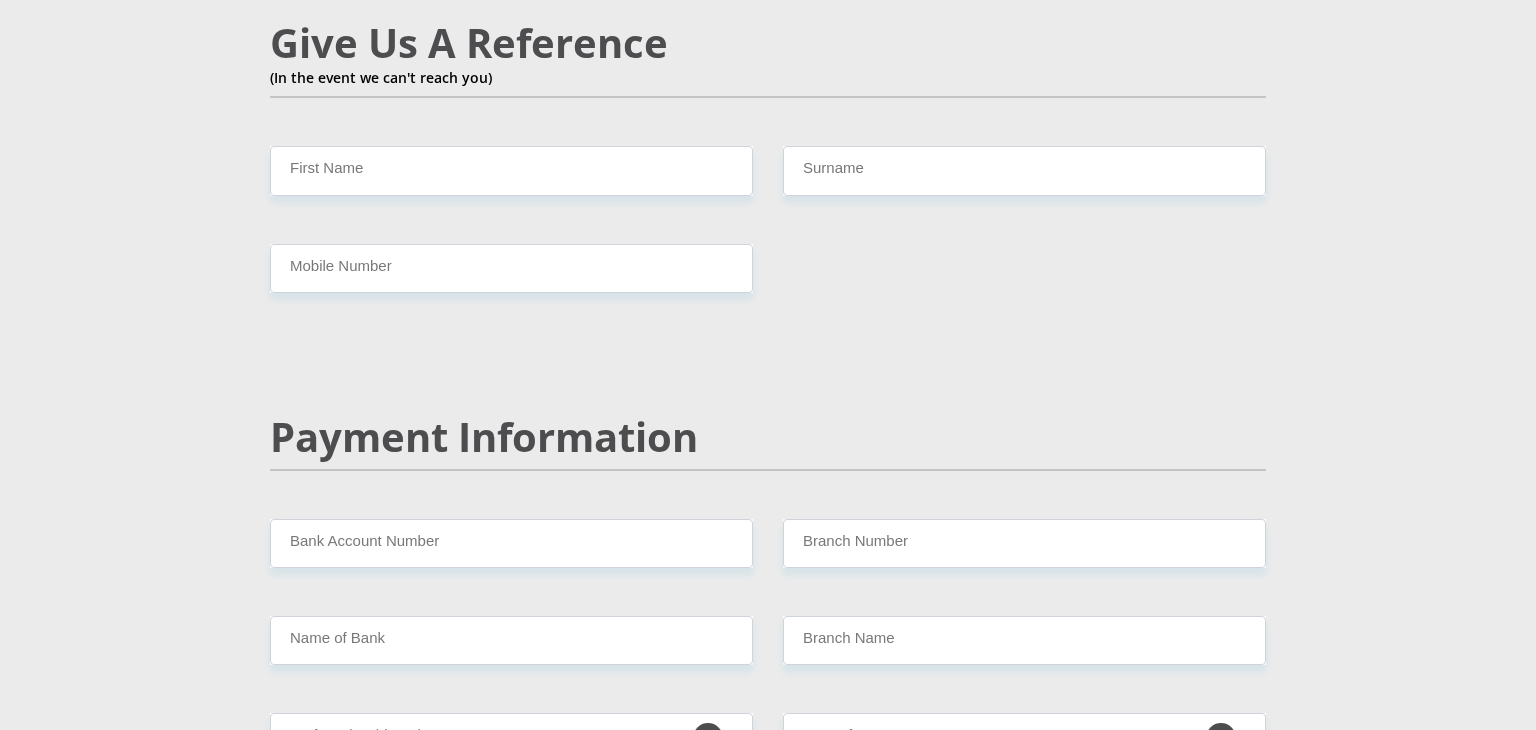 type on "[PHONE]" 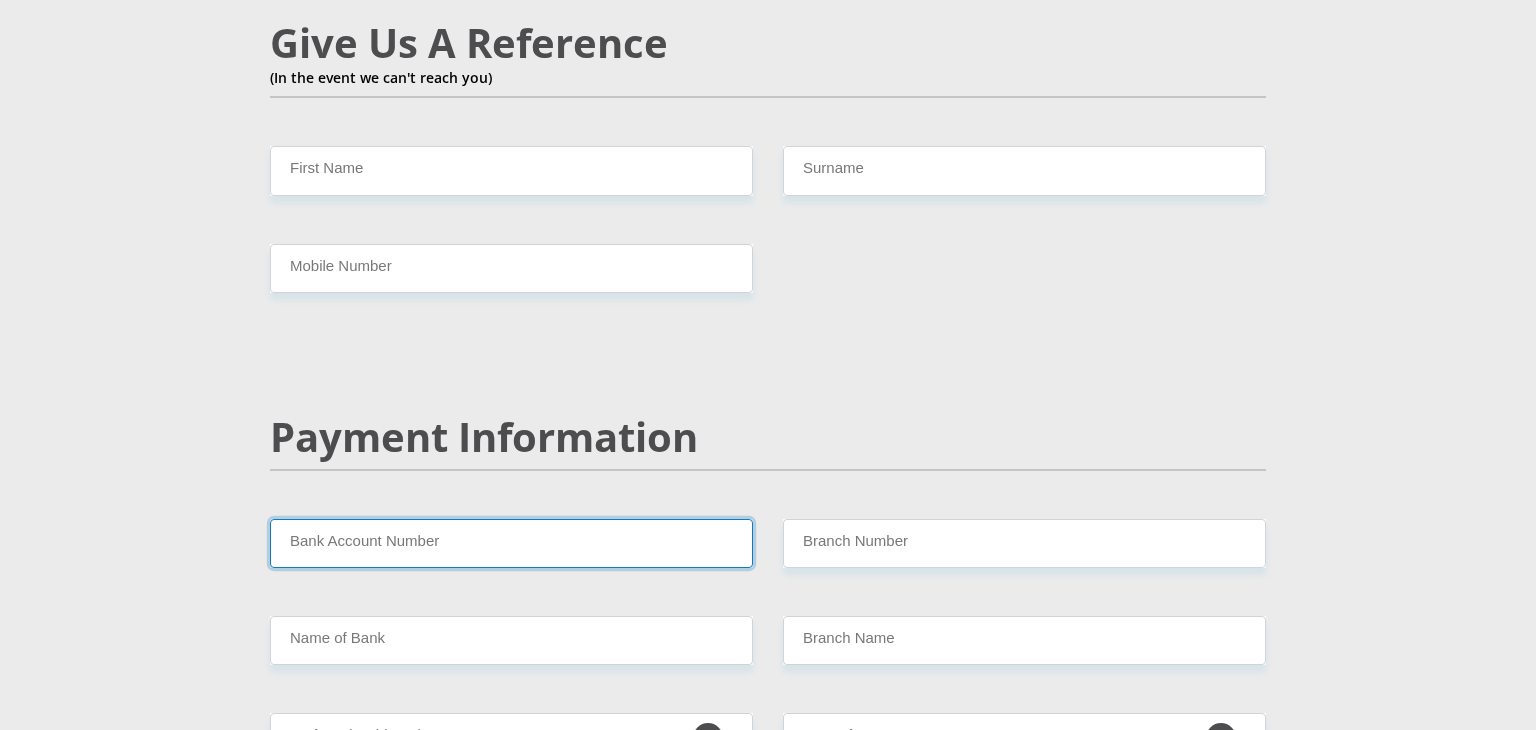 click on "Bank Account Number" at bounding box center [511, 543] 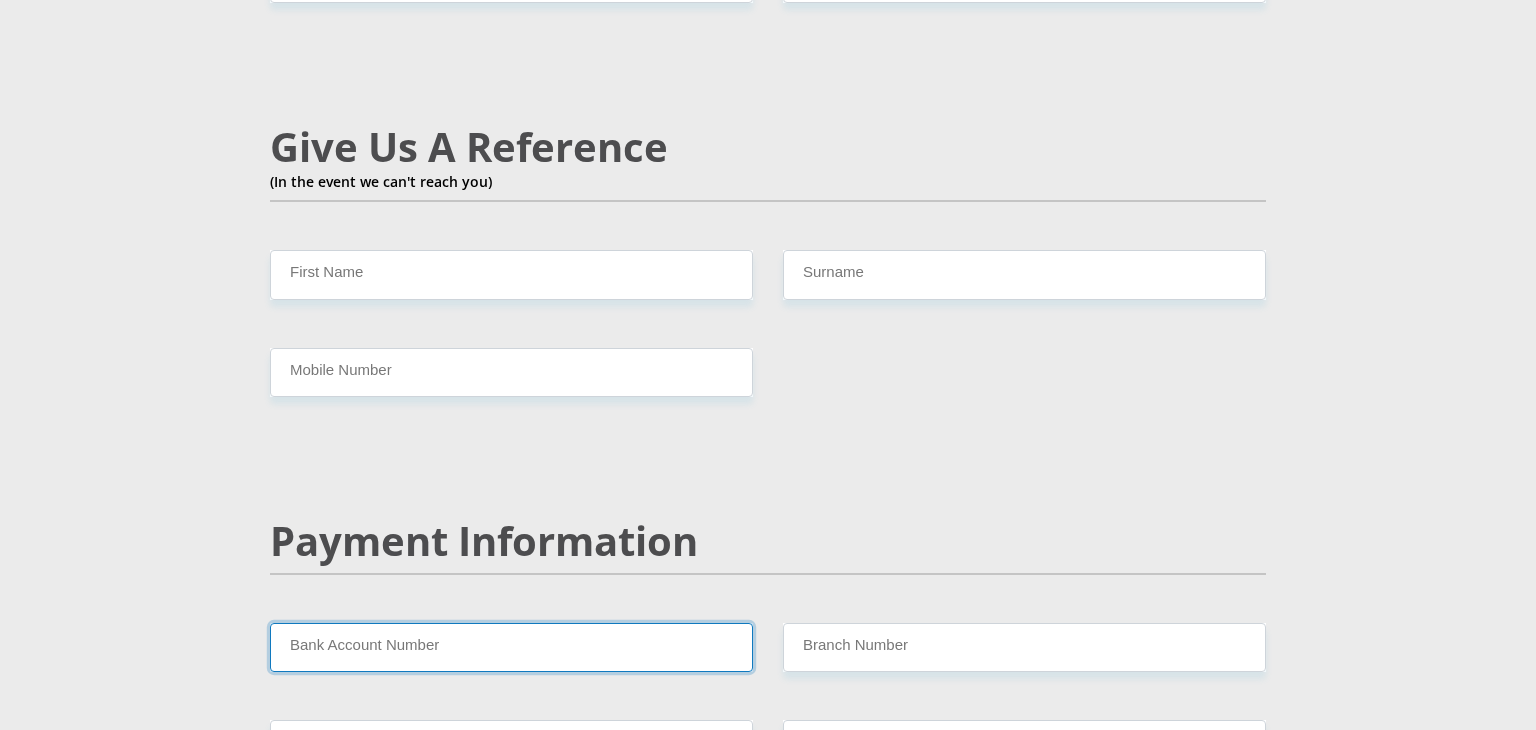 scroll, scrollTop: 3414, scrollLeft: 0, axis: vertical 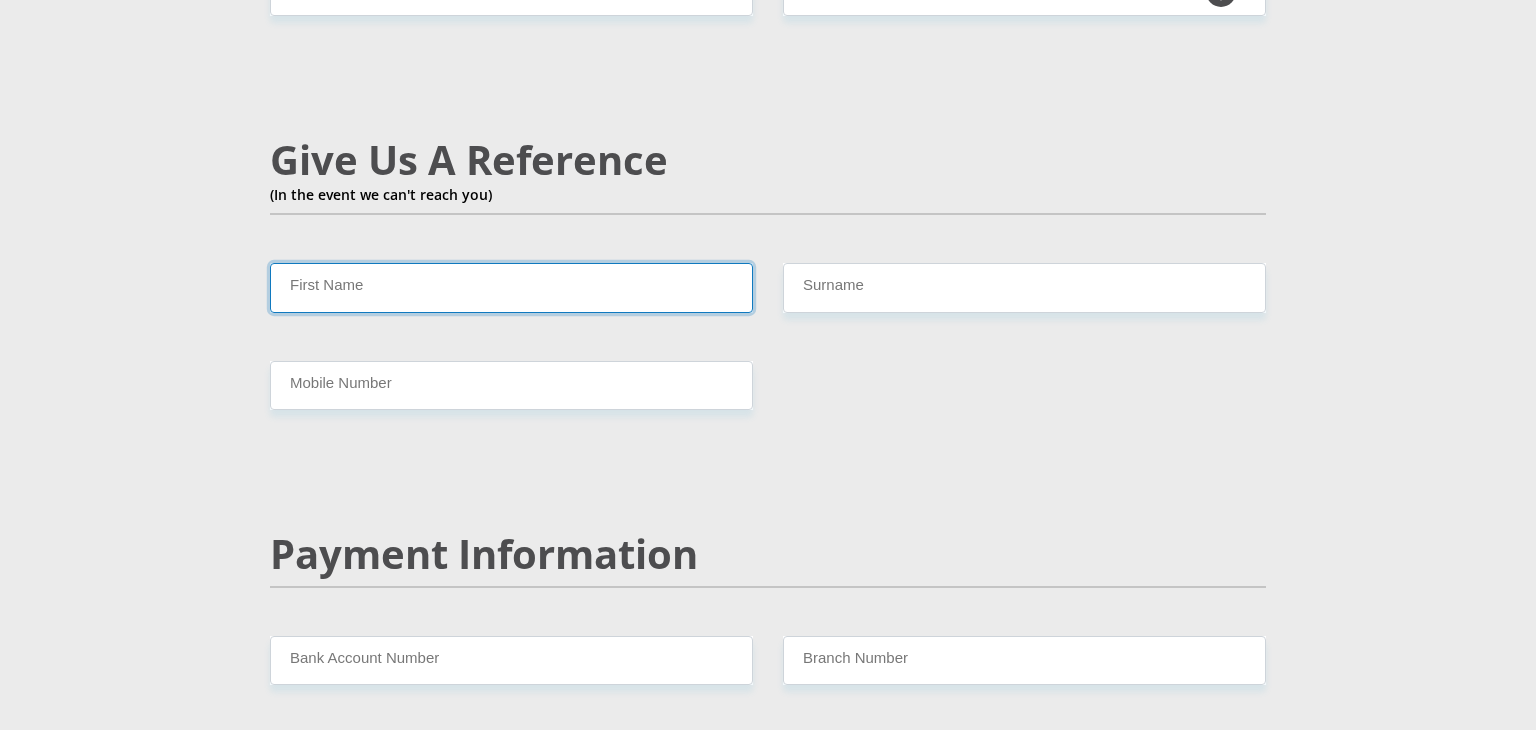 click on "First Name" at bounding box center [511, 287] 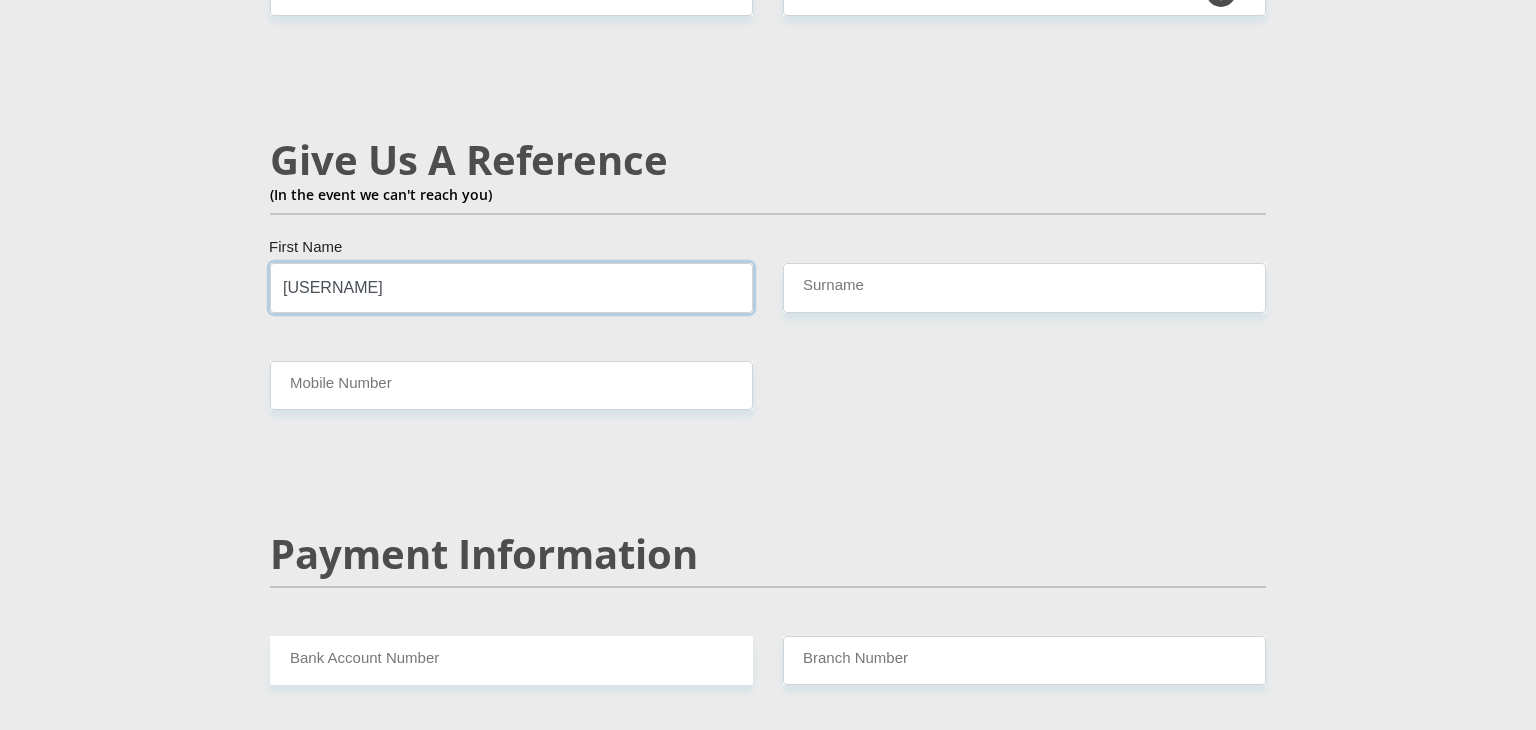 type on "[USERNAME]" 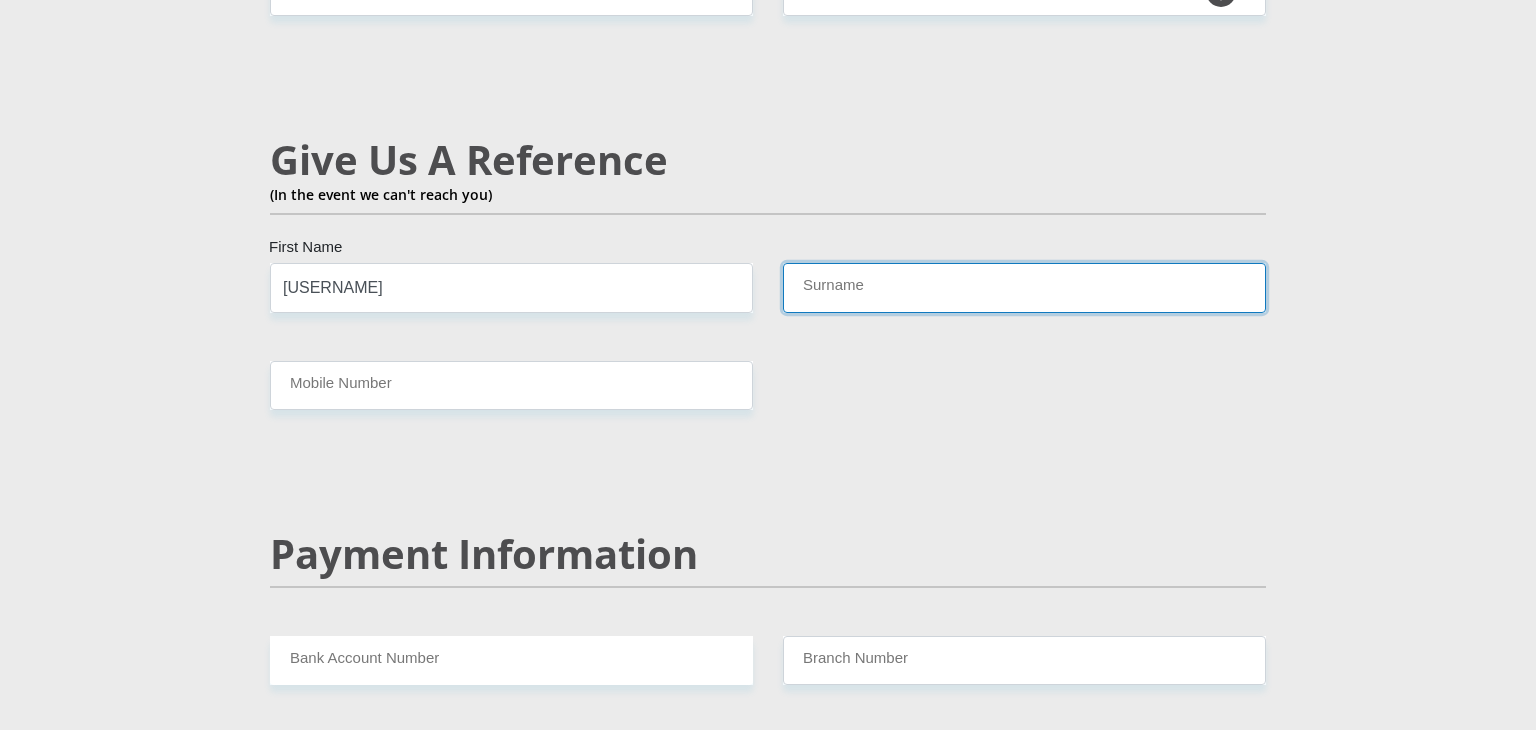 type on "N" 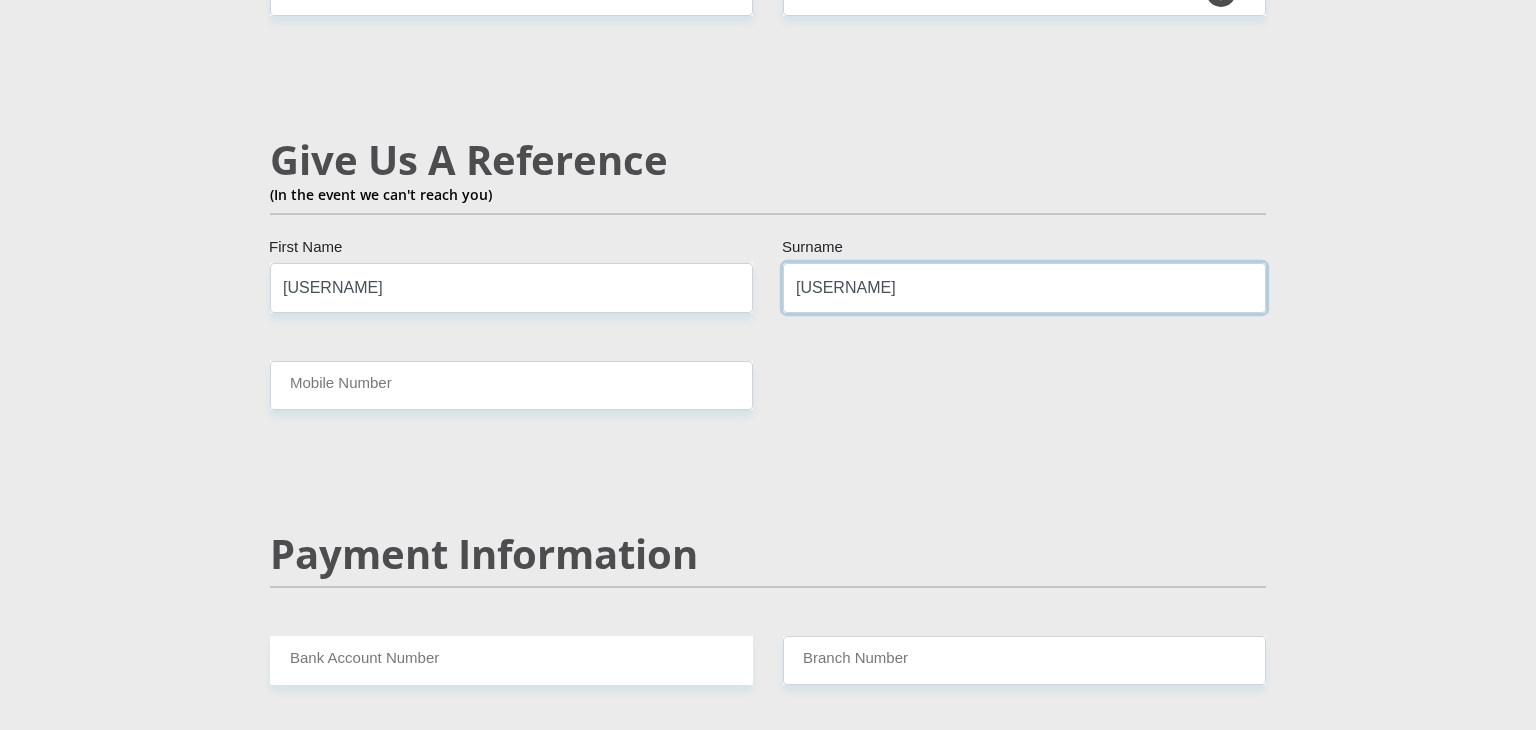 type on "[USERNAME]" 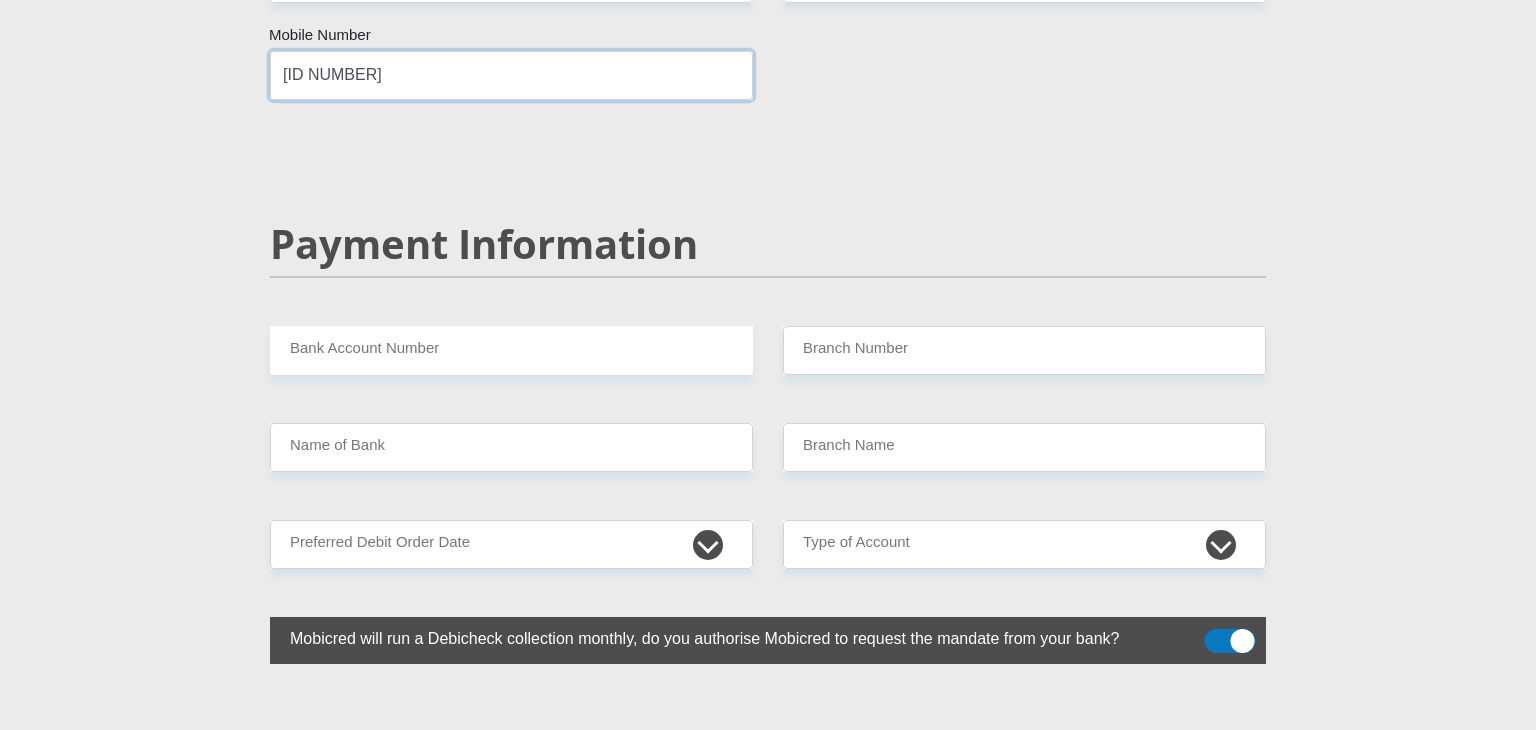 scroll, scrollTop: 3728, scrollLeft: 0, axis: vertical 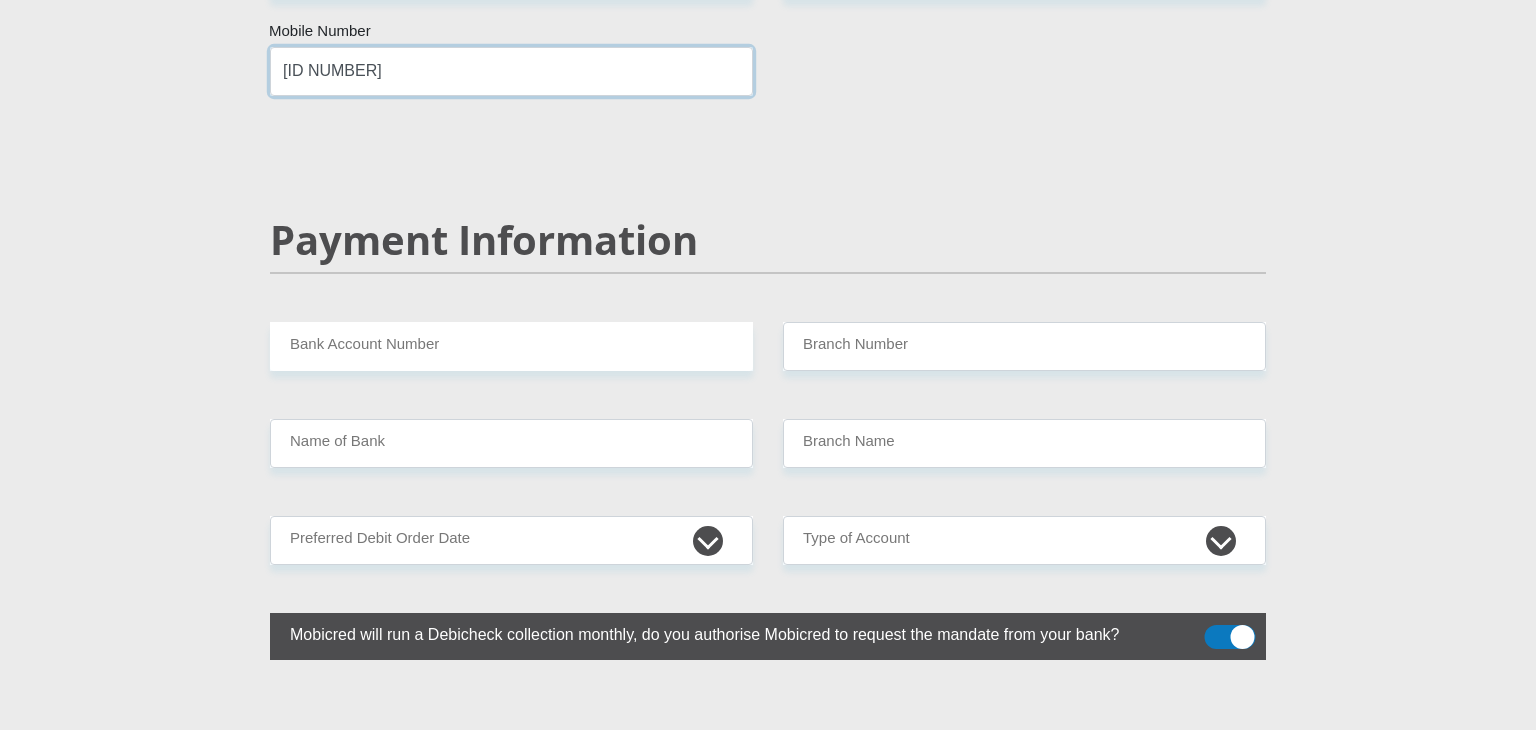 type on "[ID NUMBER]" 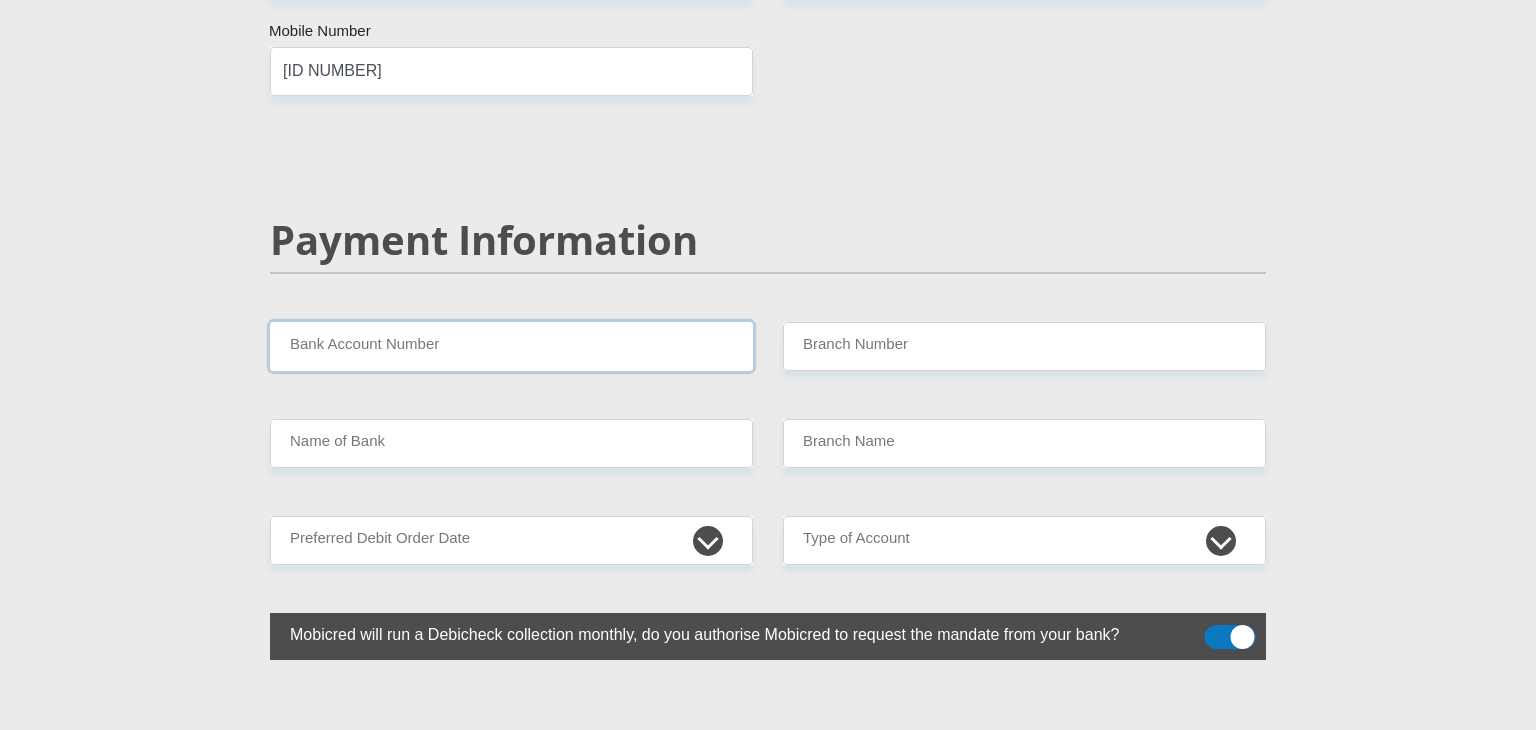 click on "Bank Account Number" at bounding box center (511, 346) 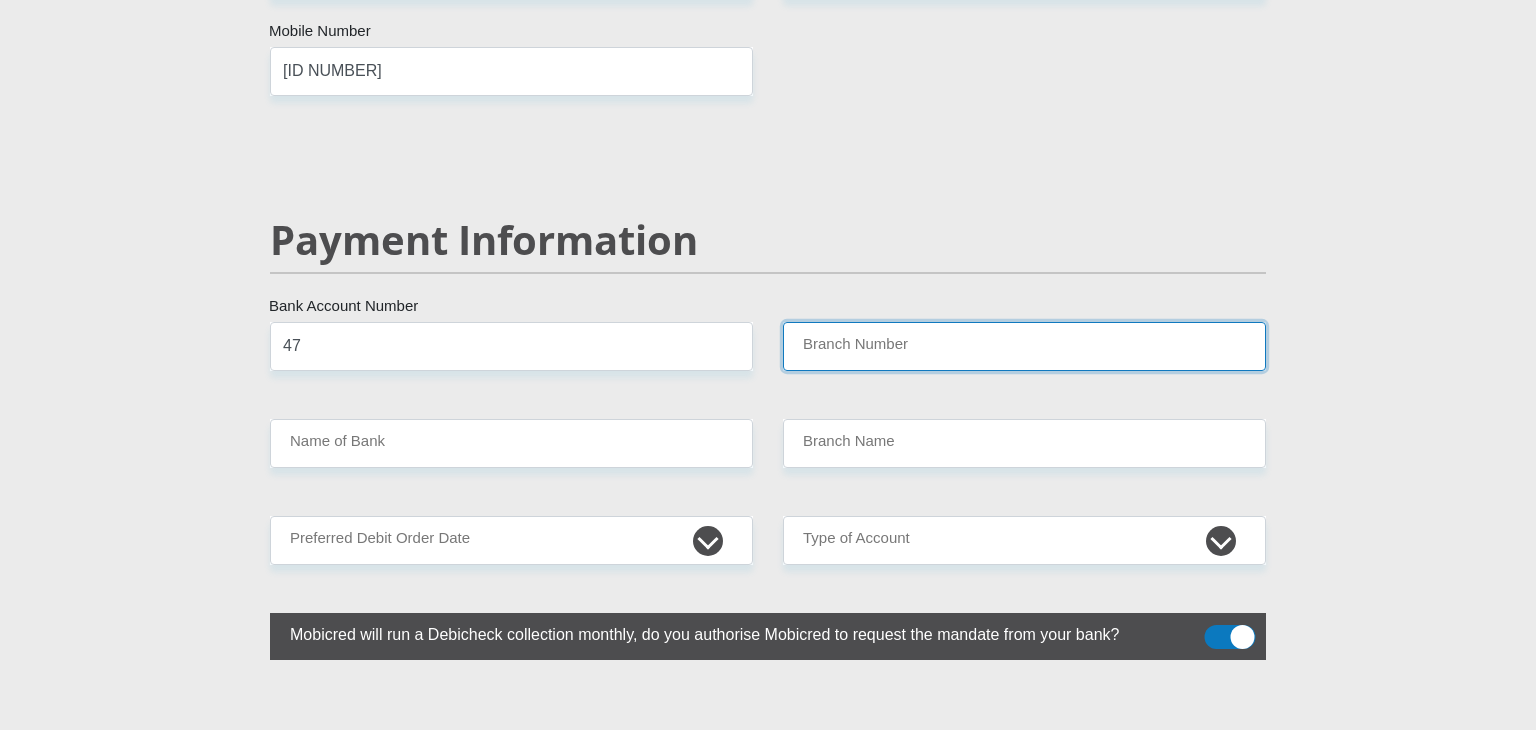 click on "Branch Number" at bounding box center [1024, 346] 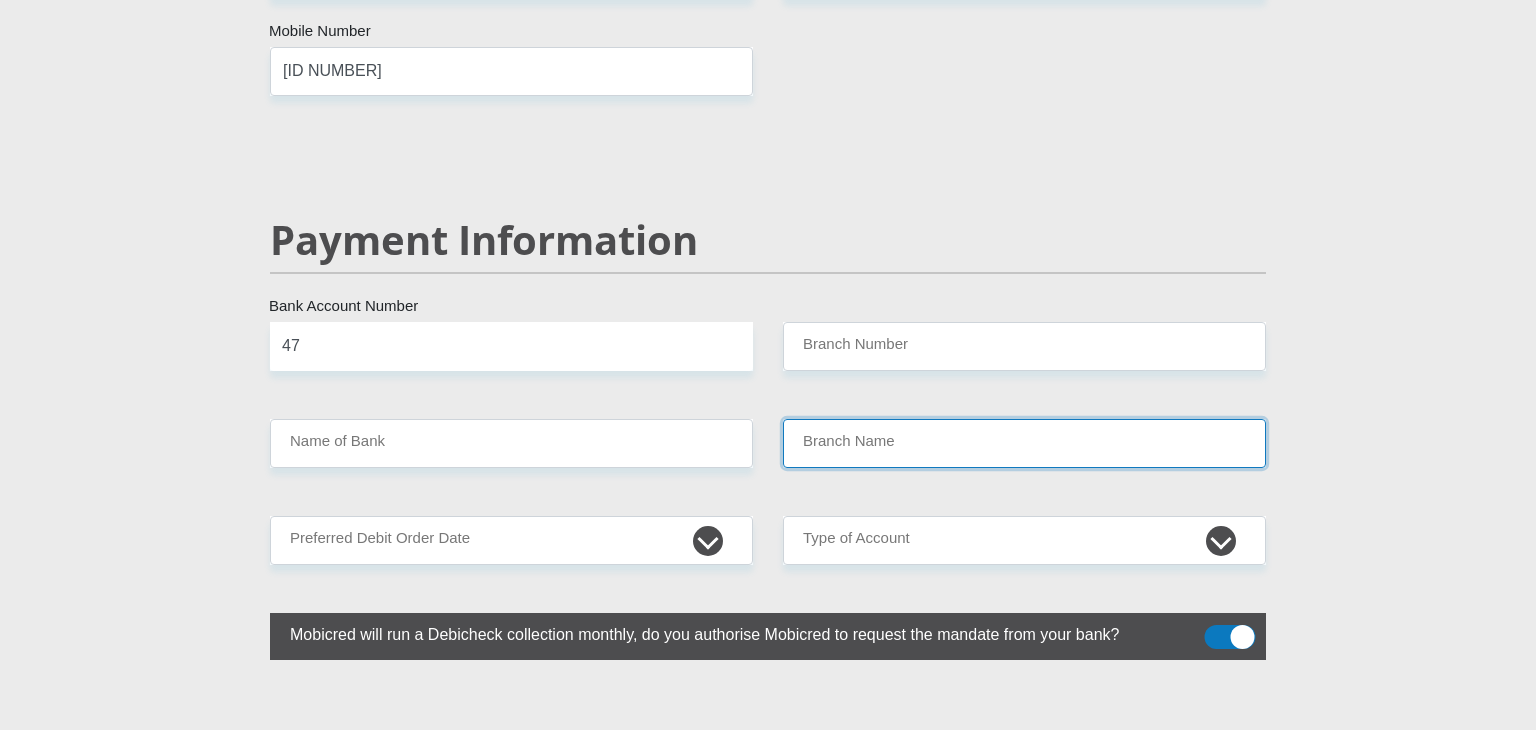 click on "Branch Name" at bounding box center (1024, 443) 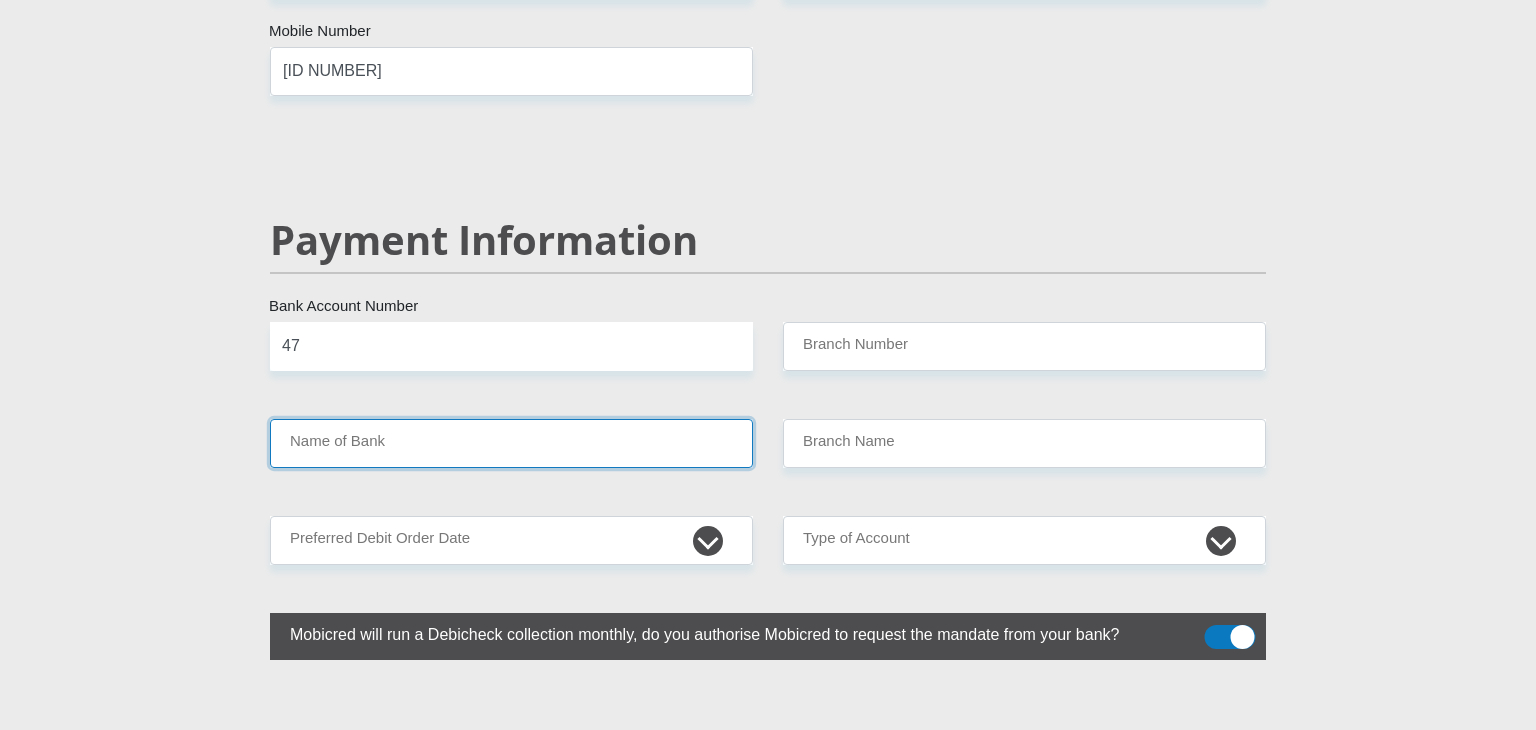 click on "Name of Bank" at bounding box center [511, 443] 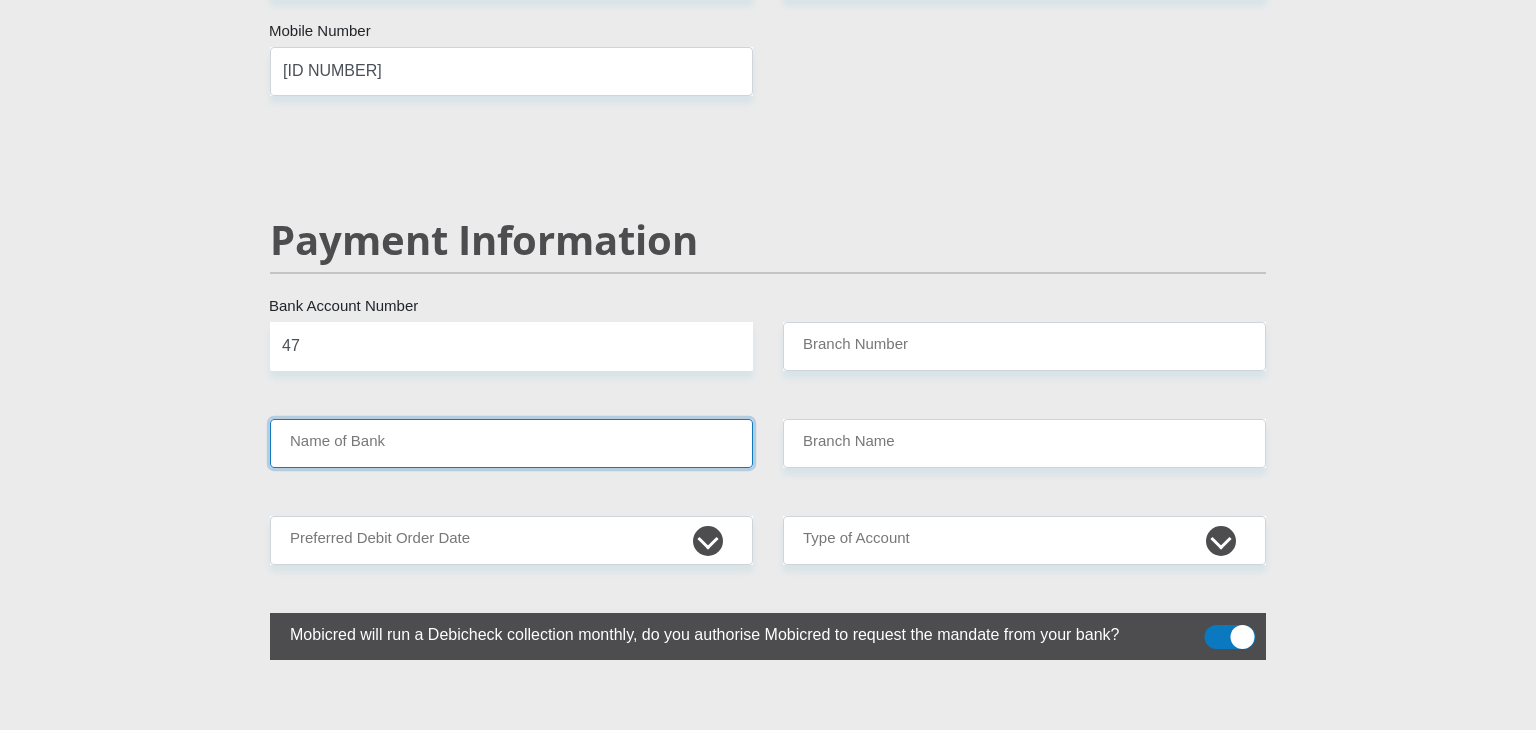 click on "Name of Bank" at bounding box center (511, 443) 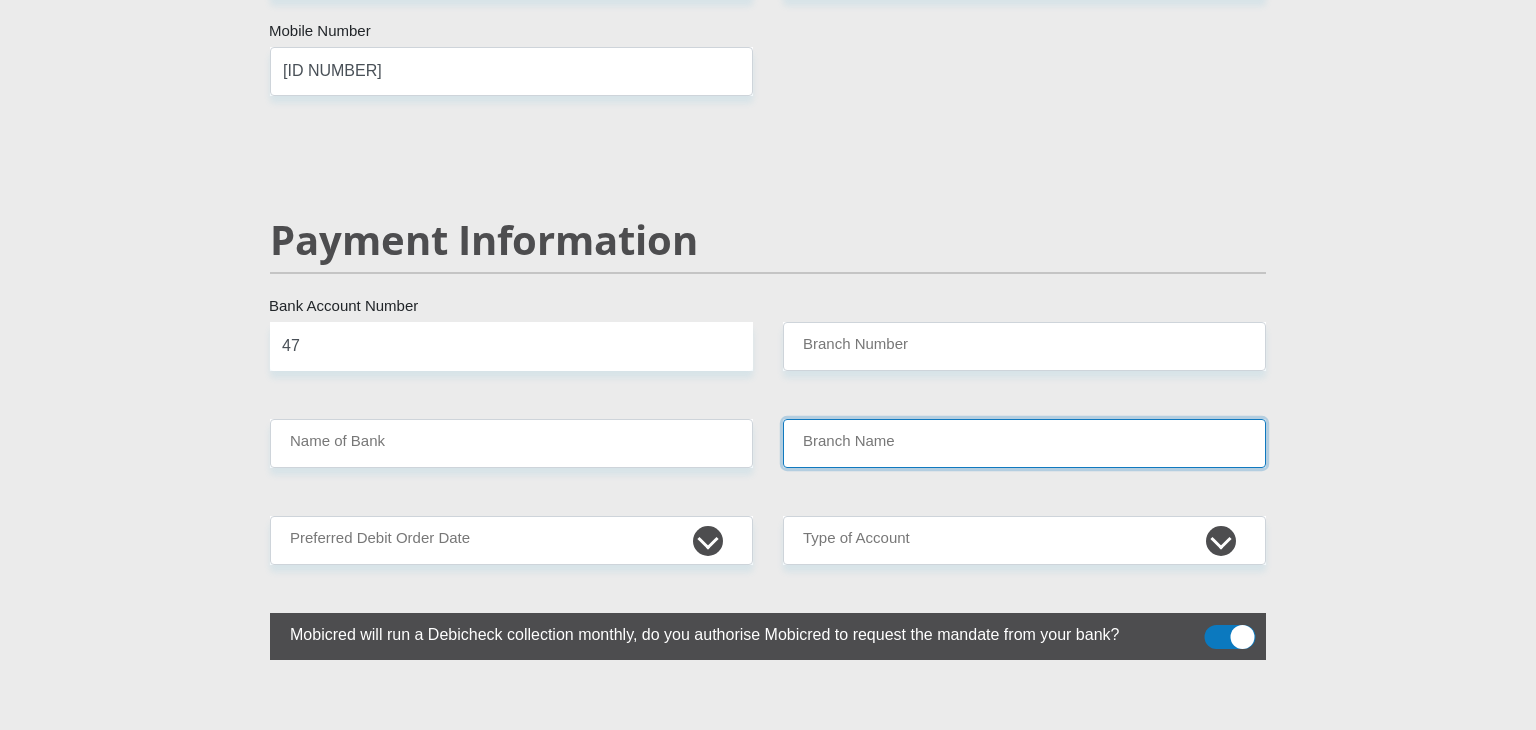 click on "Branch Name" at bounding box center [1024, 443] 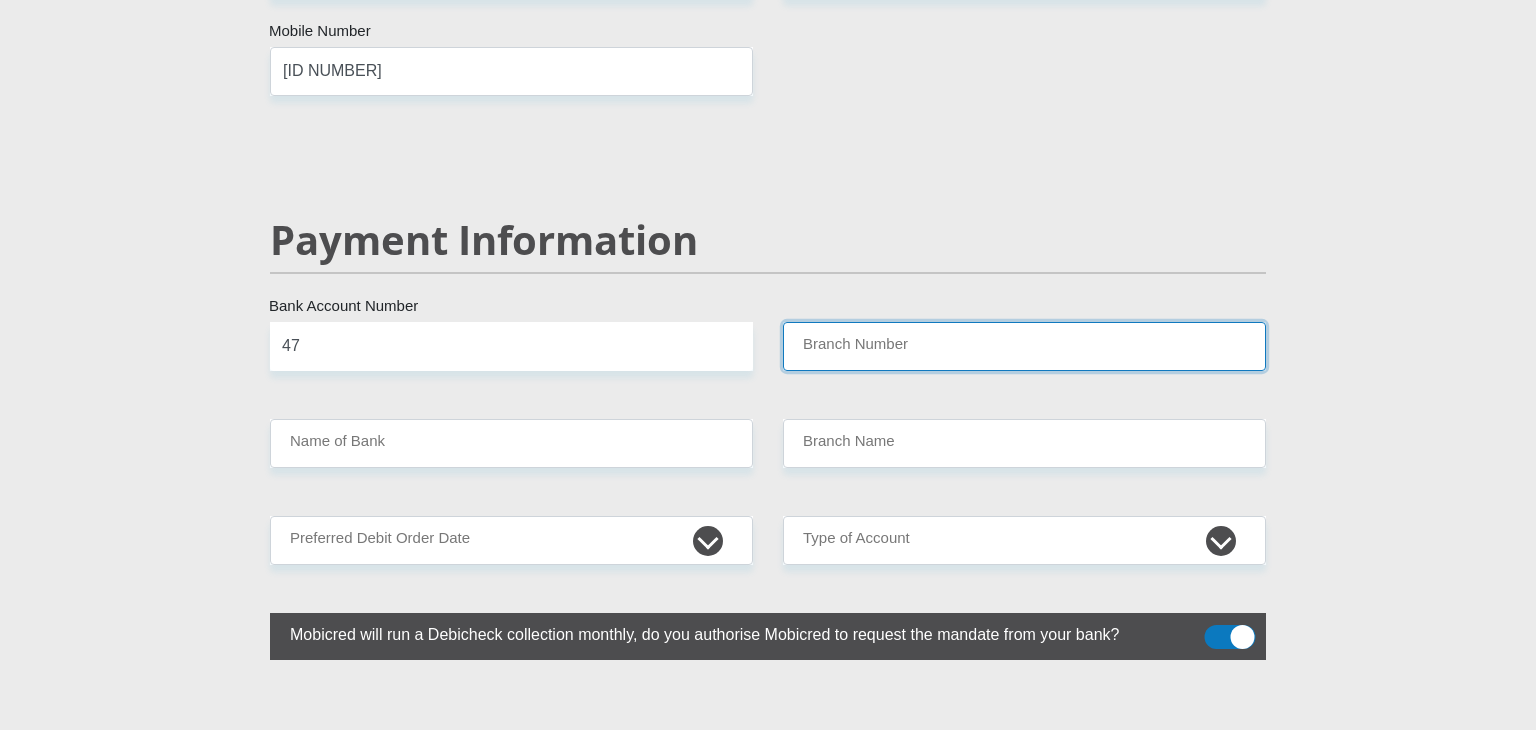 click on "Branch Number" at bounding box center [1024, 346] 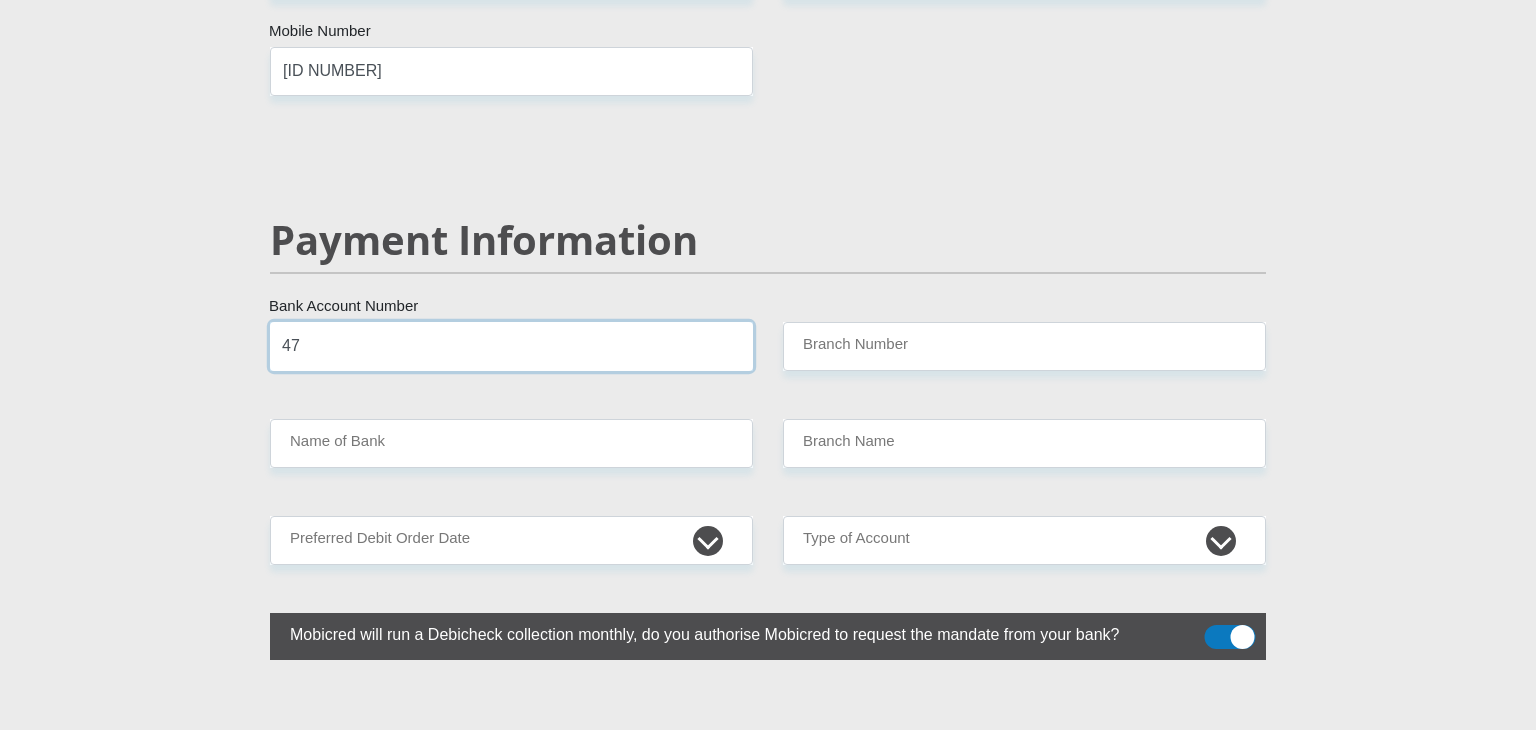 click on "47" at bounding box center (511, 346) 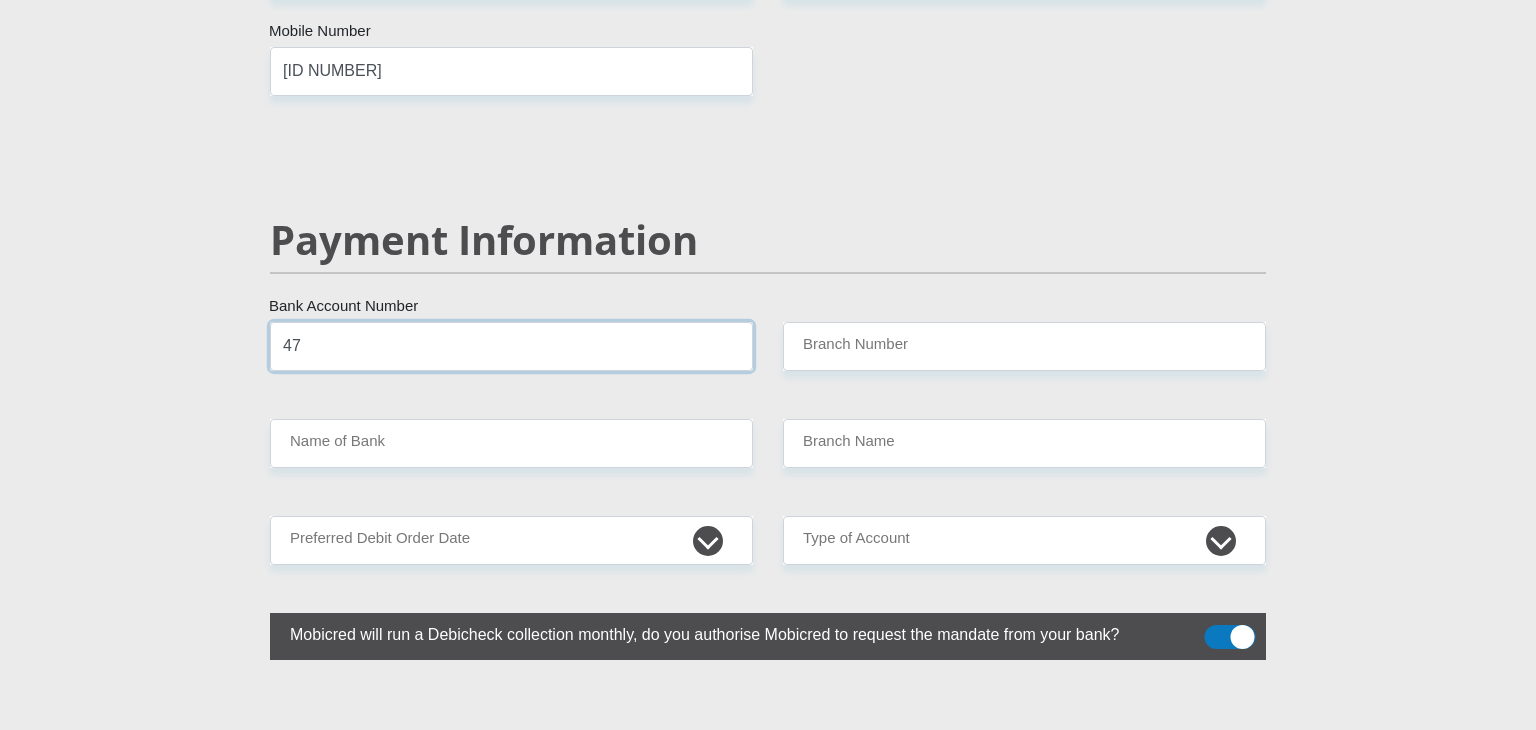 type on "4" 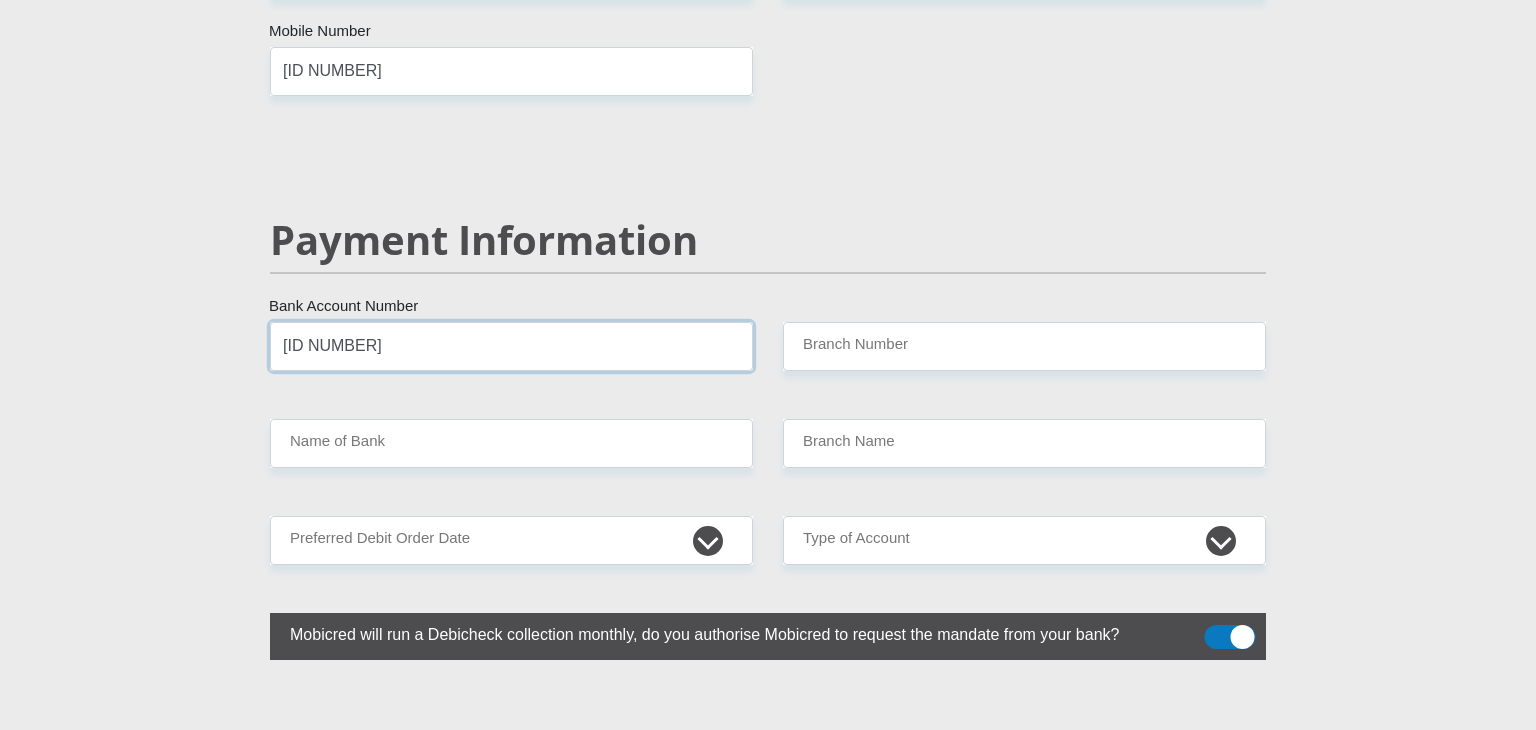 type on "[ID NUMBER]" 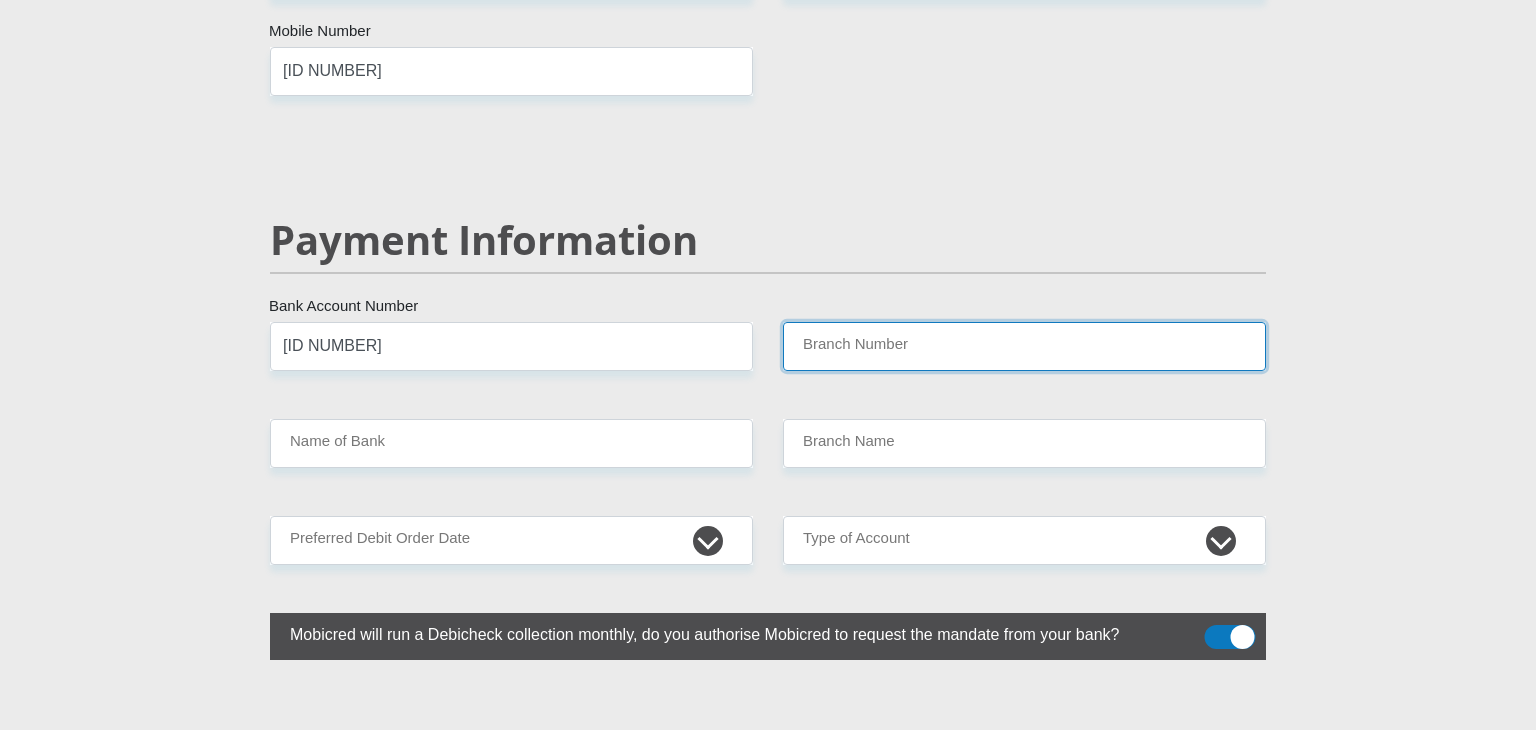 click on "Branch Number" at bounding box center [1024, 346] 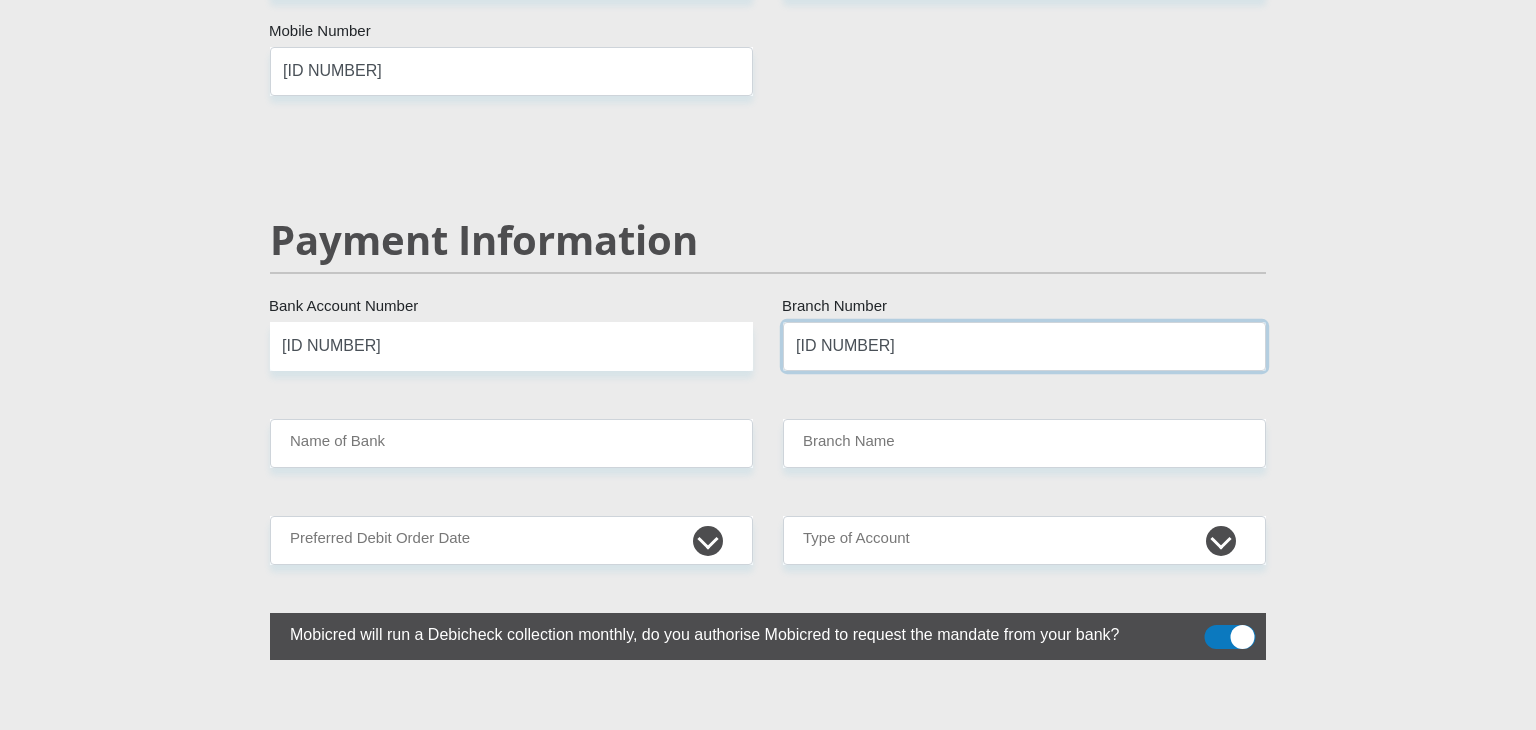 type on "[ID NUMBER]" 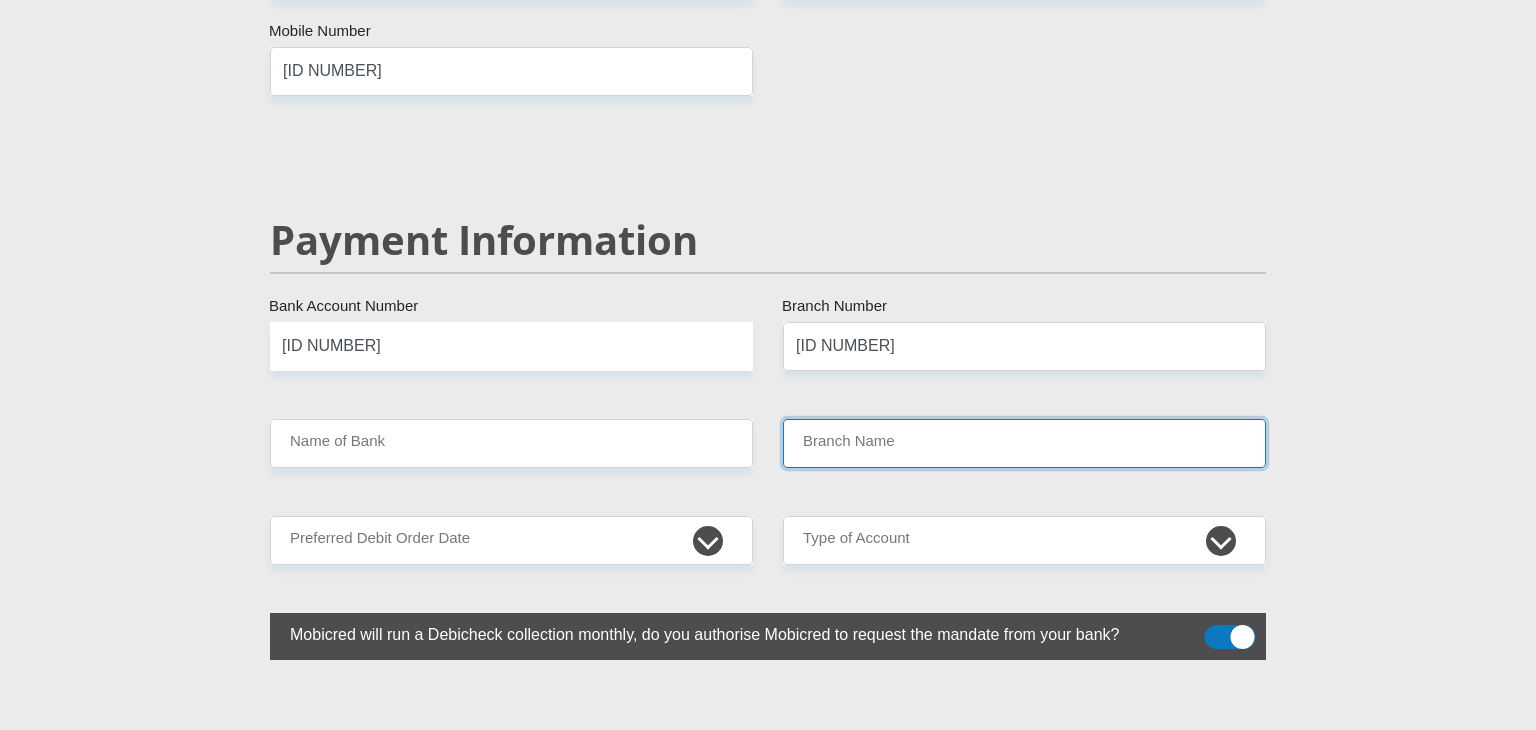 click on "Branch Name" at bounding box center [1024, 443] 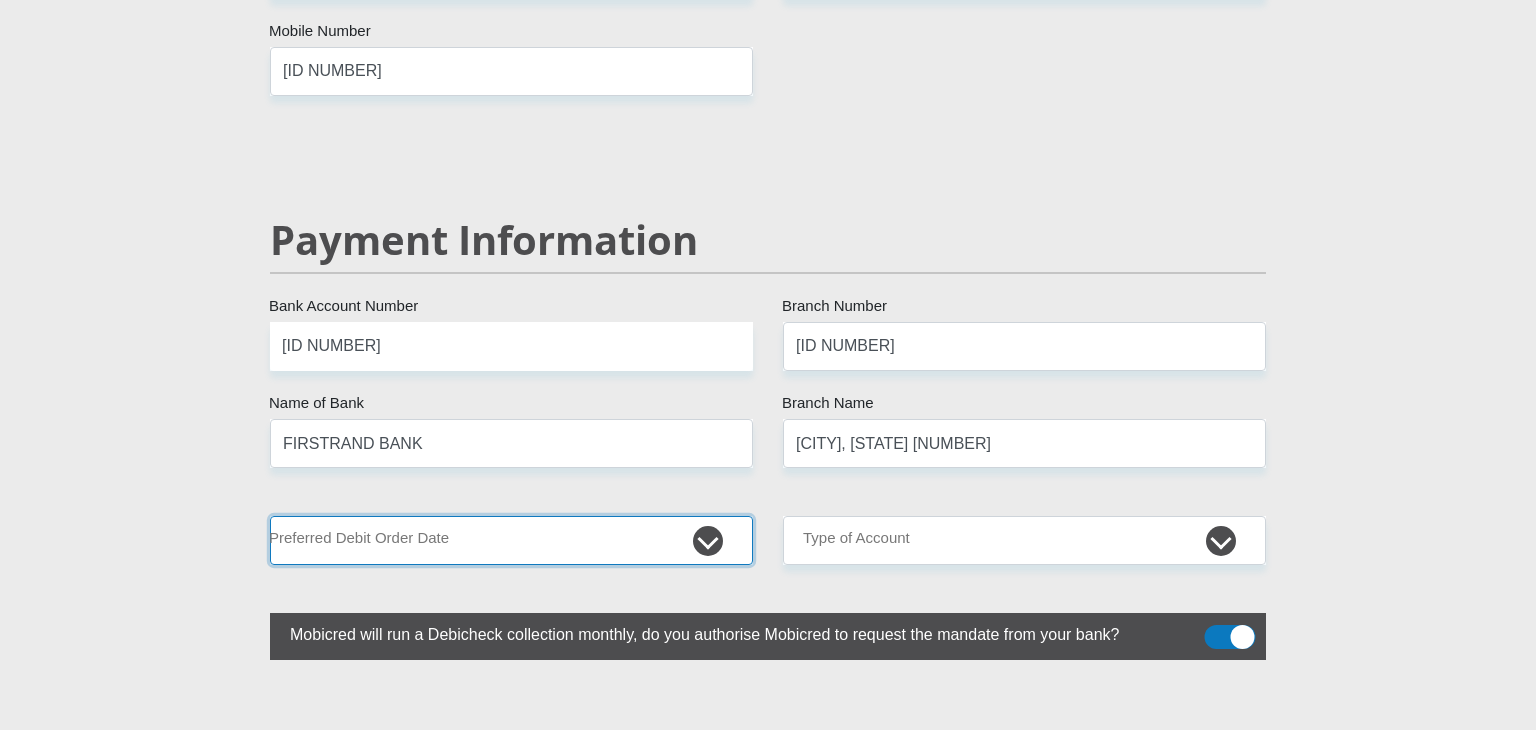 click on "1st
2nd
3rd
4th
5th
7th
18th
19th
20th
21st
22nd
23rd
24th
25th
26th
27th
28th
29th
30th" at bounding box center [511, 540] 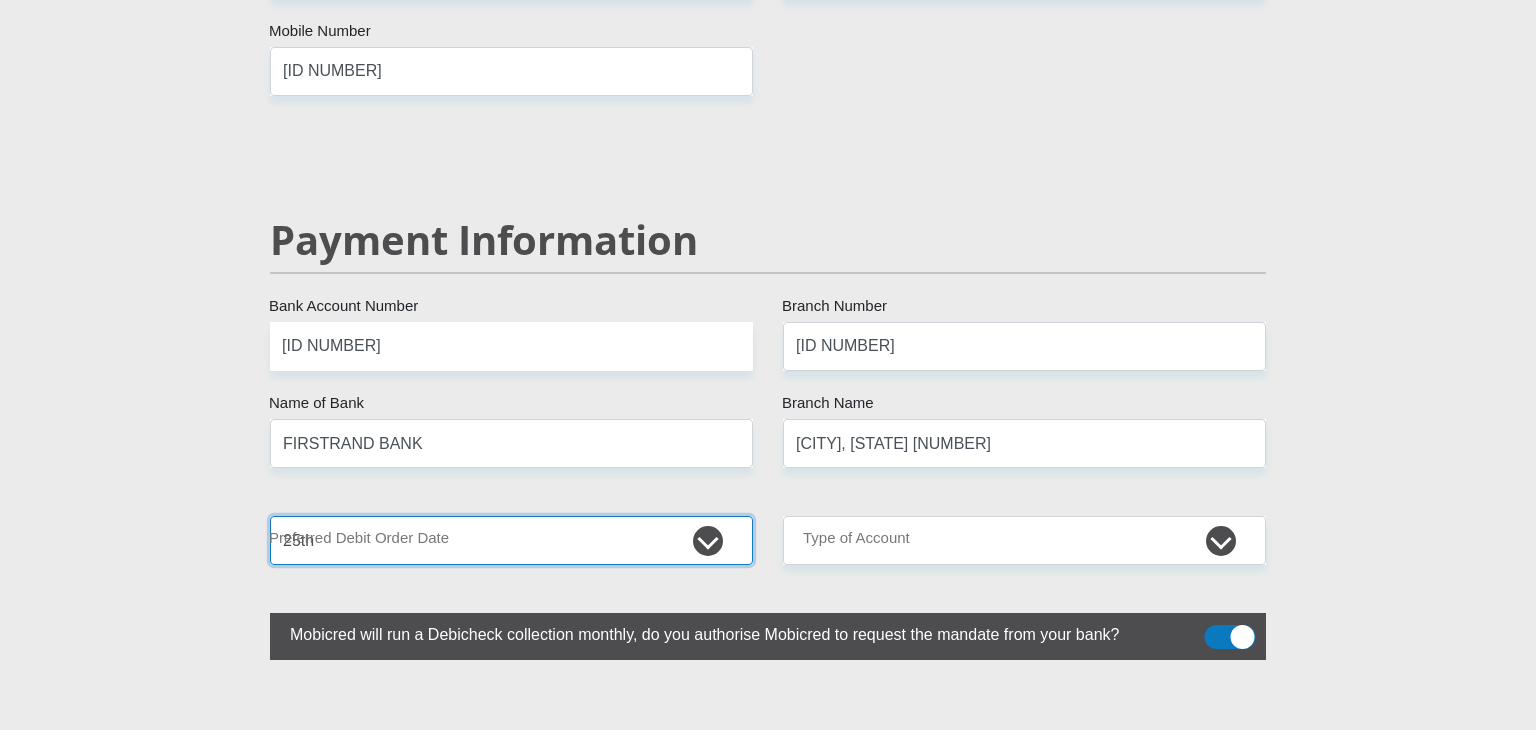 click on "1st
2nd
3rd
4th
5th
7th
18th
19th
20th
21st
22nd
23rd
24th
25th
26th
27th
28th
29th
30th" at bounding box center [511, 540] 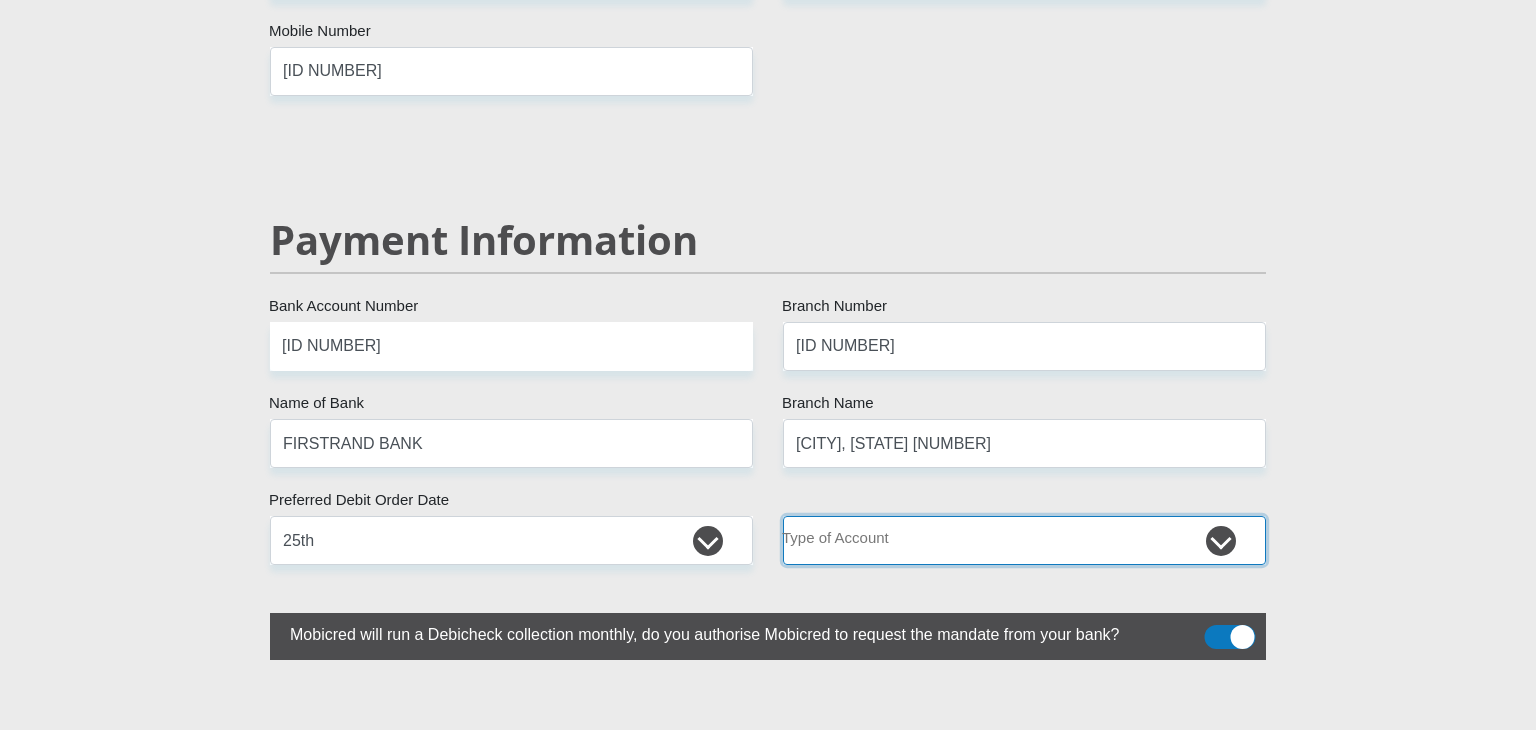 click on "Cheque
Savings" at bounding box center [1024, 540] 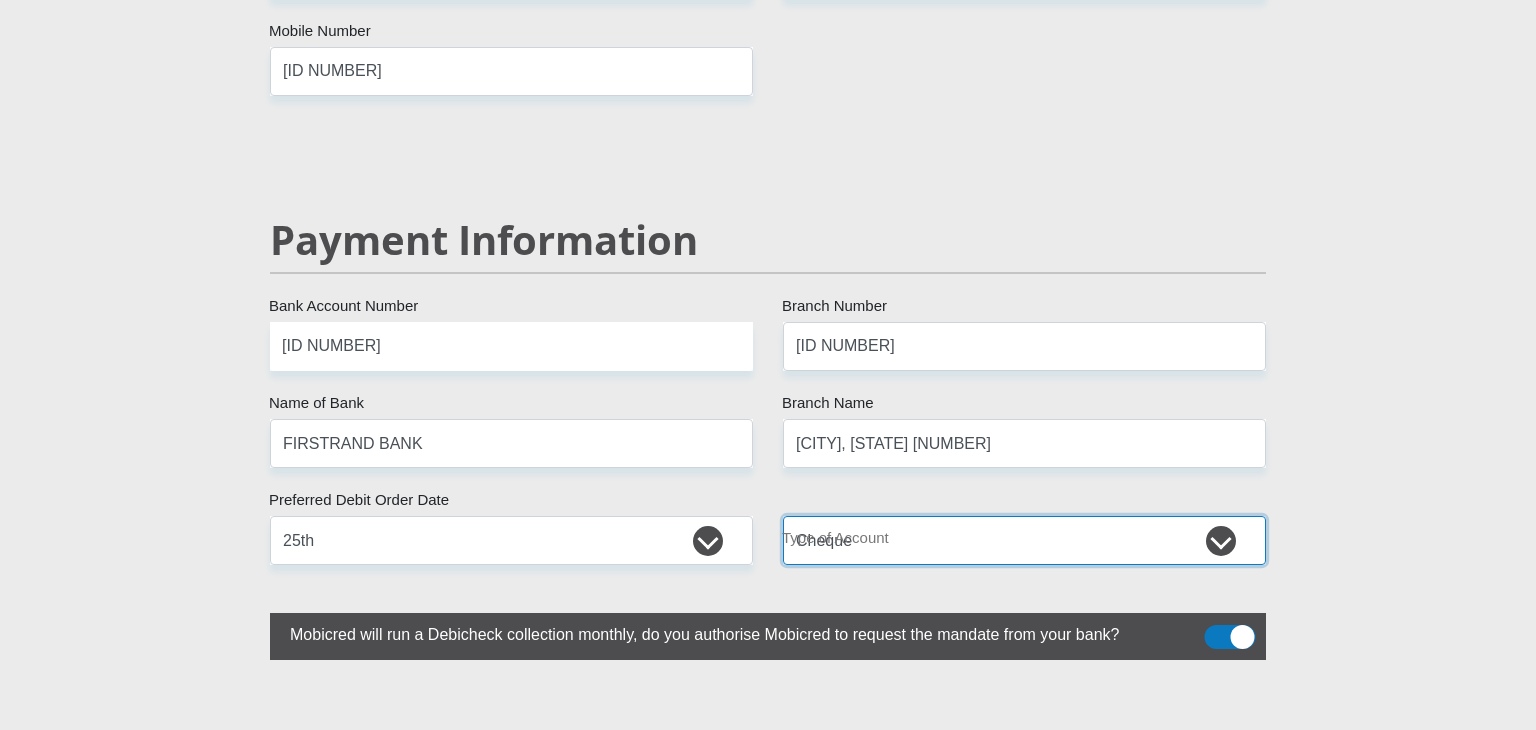 click on "Cheque
Savings" at bounding box center (1024, 540) 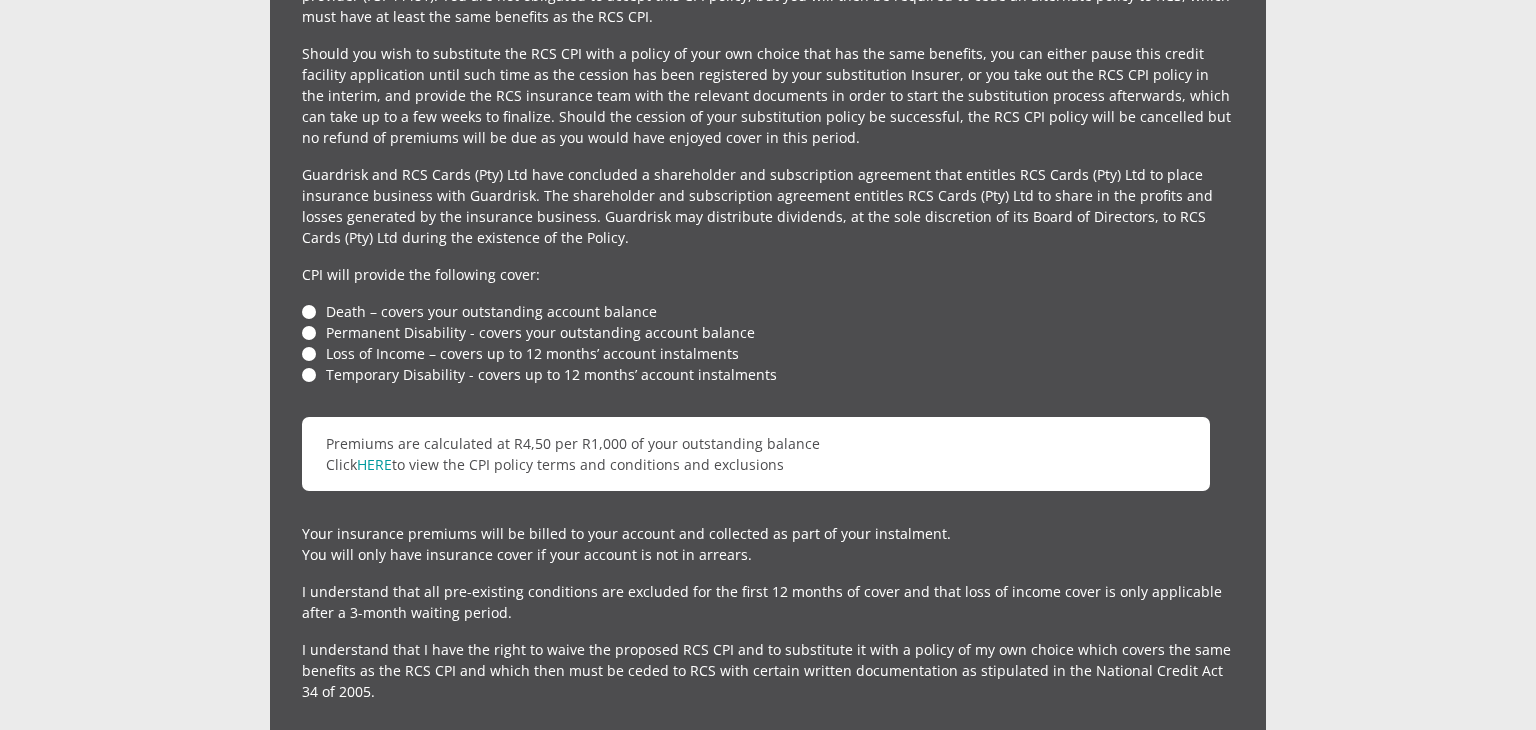 scroll, scrollTop: 4657, scrollLeft: 0, axis: vertical 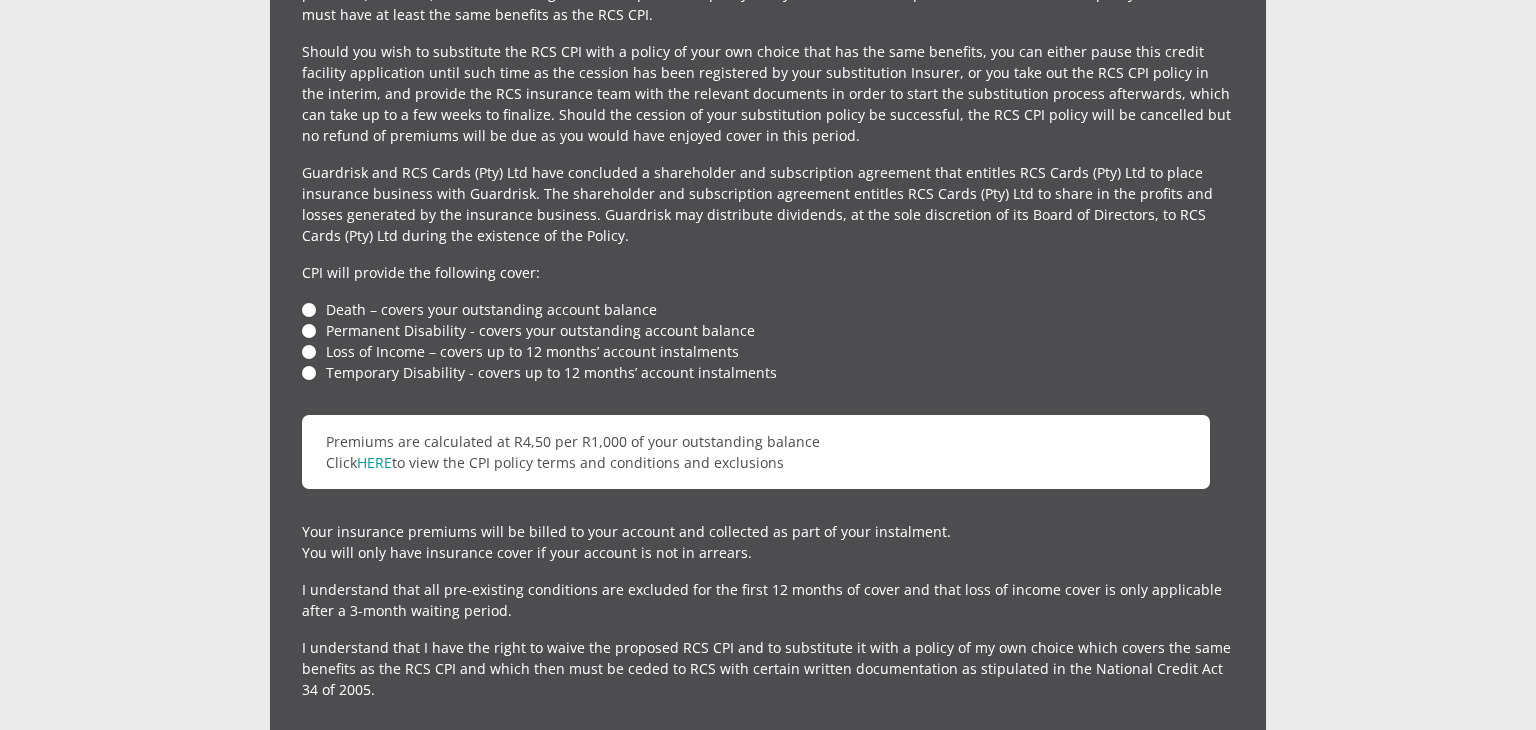 click on "Death – covers your outstanding account balance" at bounding box center [768, 309] 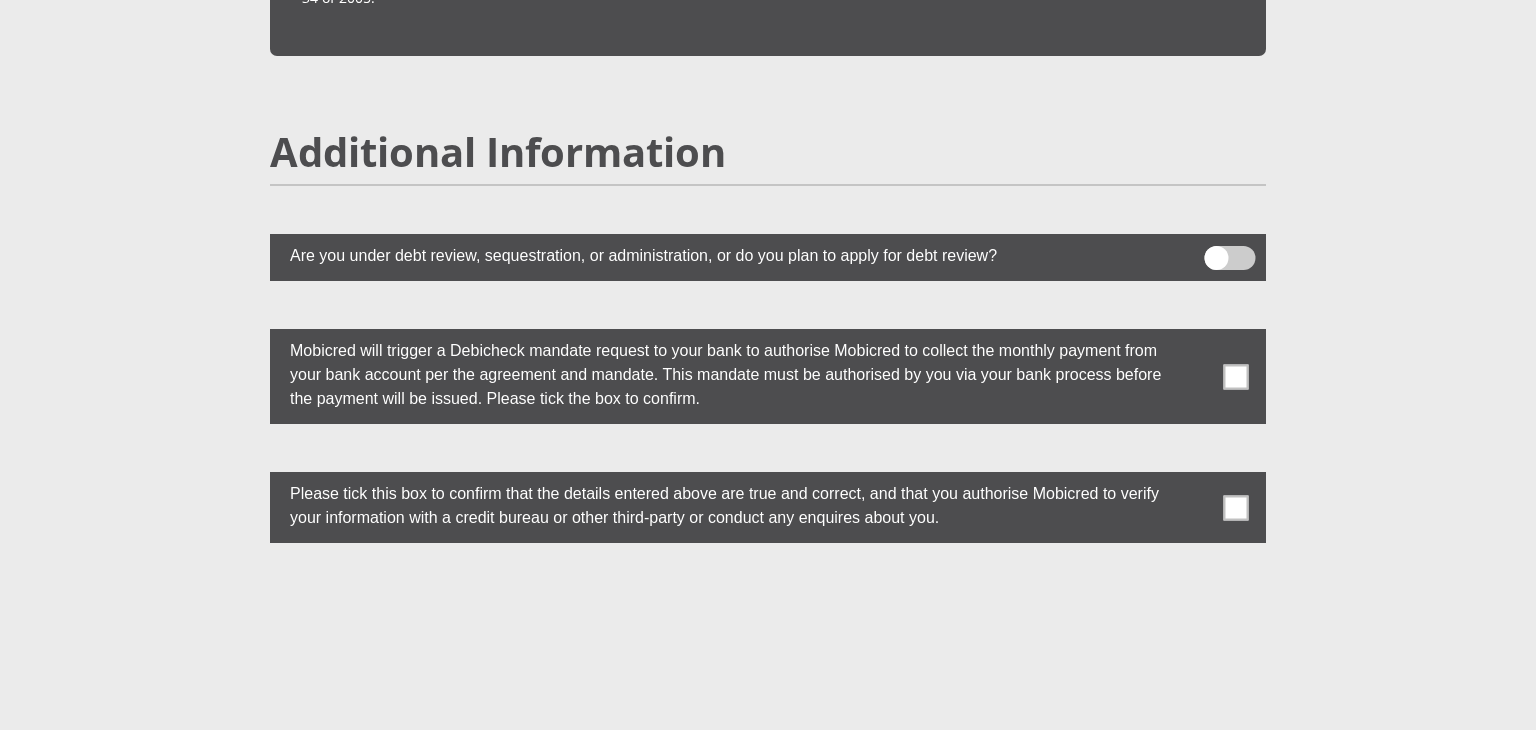scroll, scrollTop: 5355, scrollLeft: 0, axis: vertical 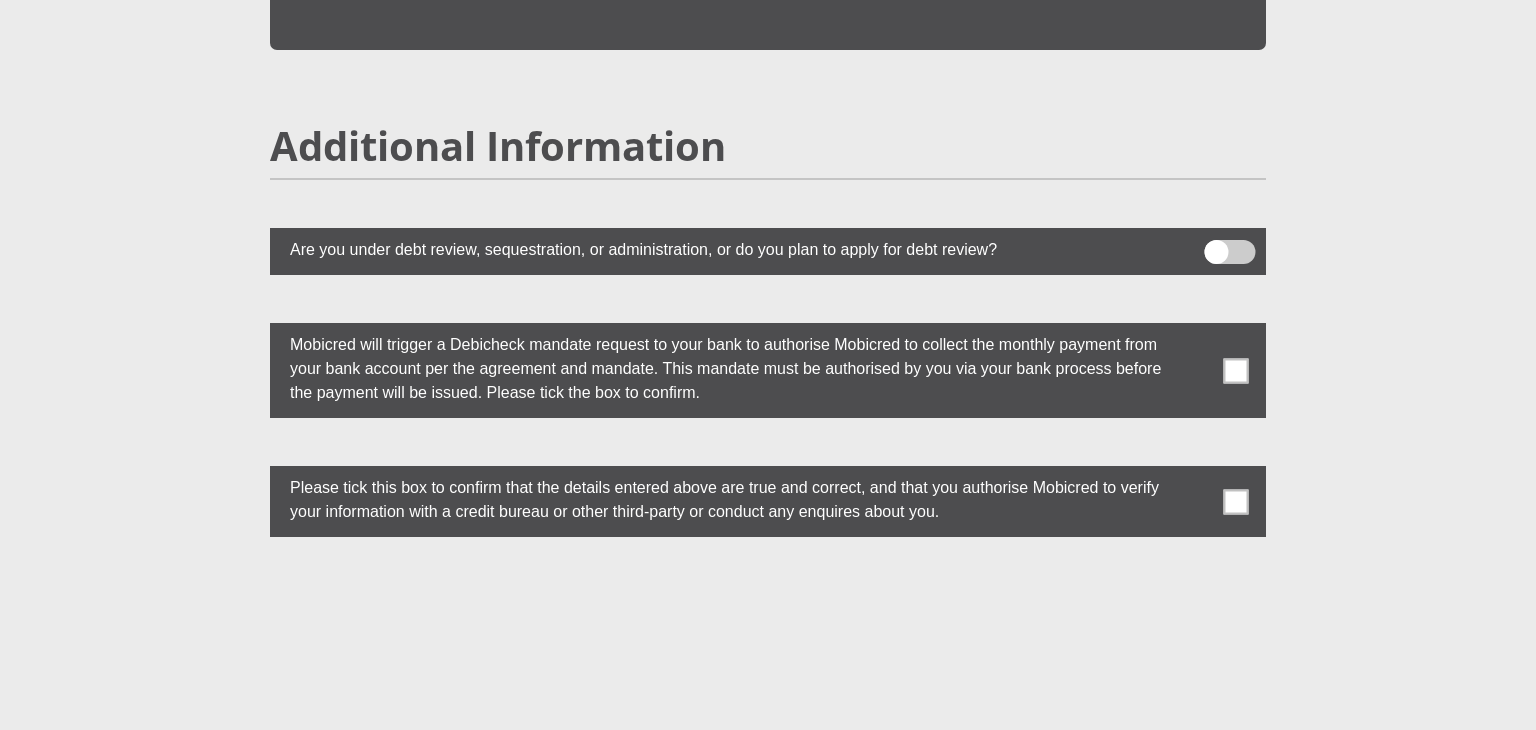 click at bounding box center (1236, 370) 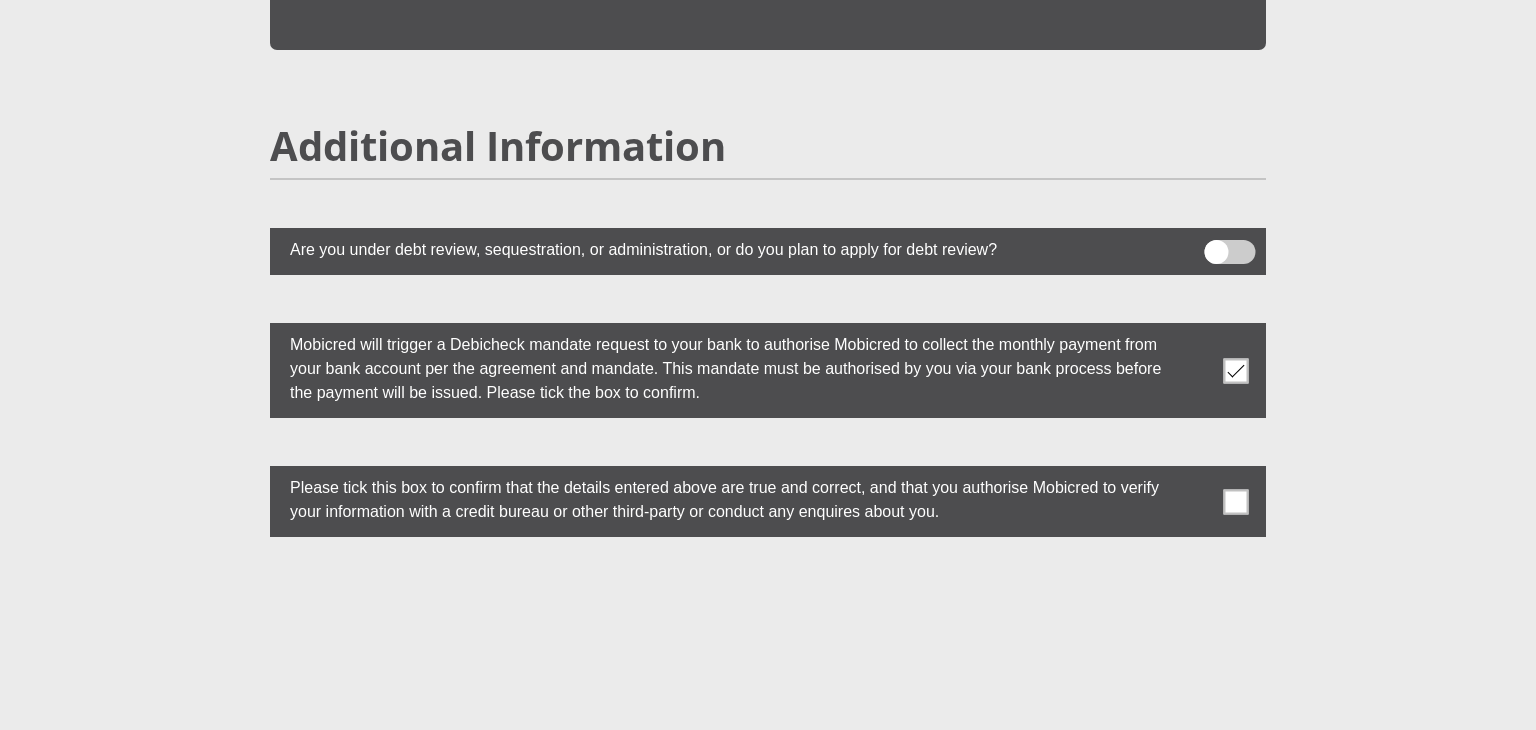 click at bounding box center (1236, 501) 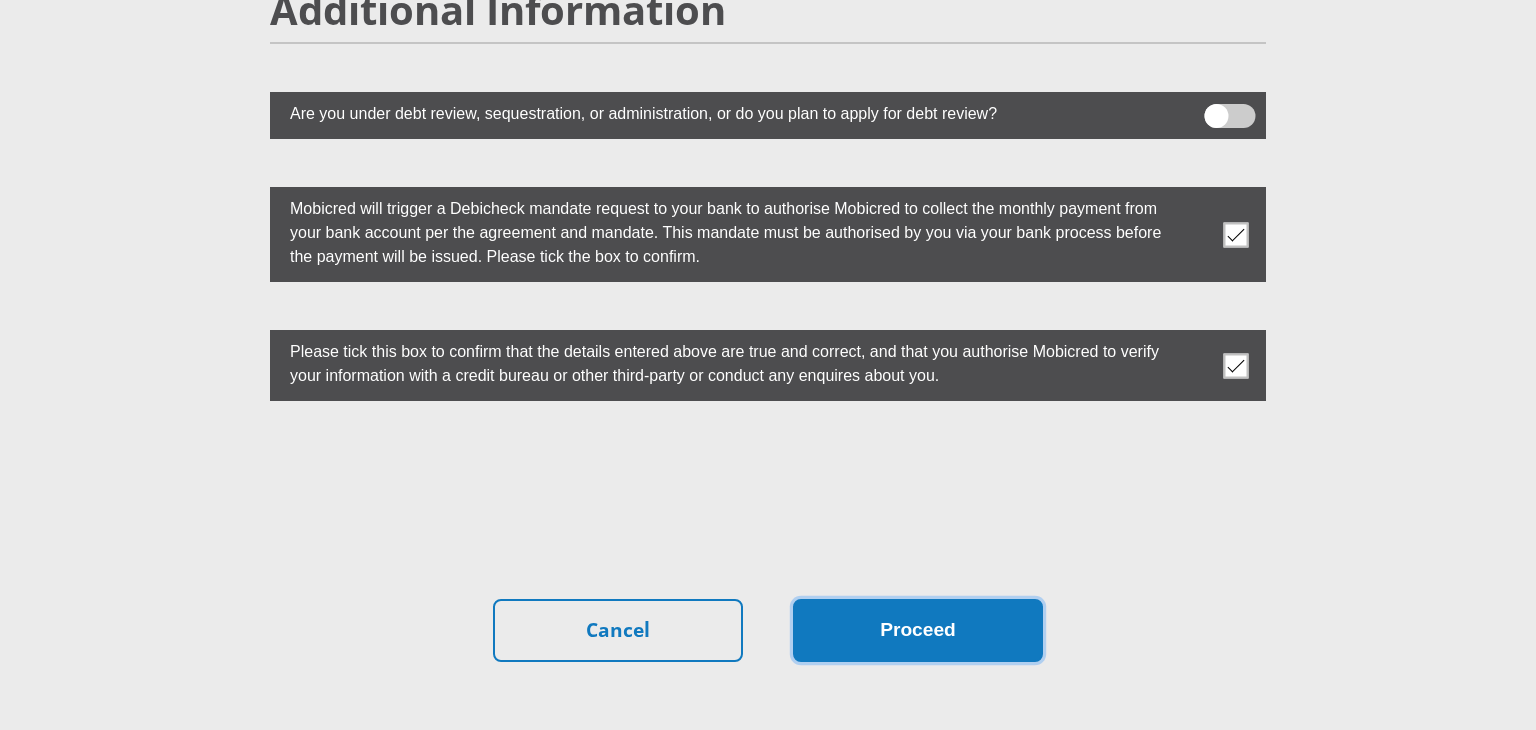 click on "Proceed" at bounding box center [918, 630] 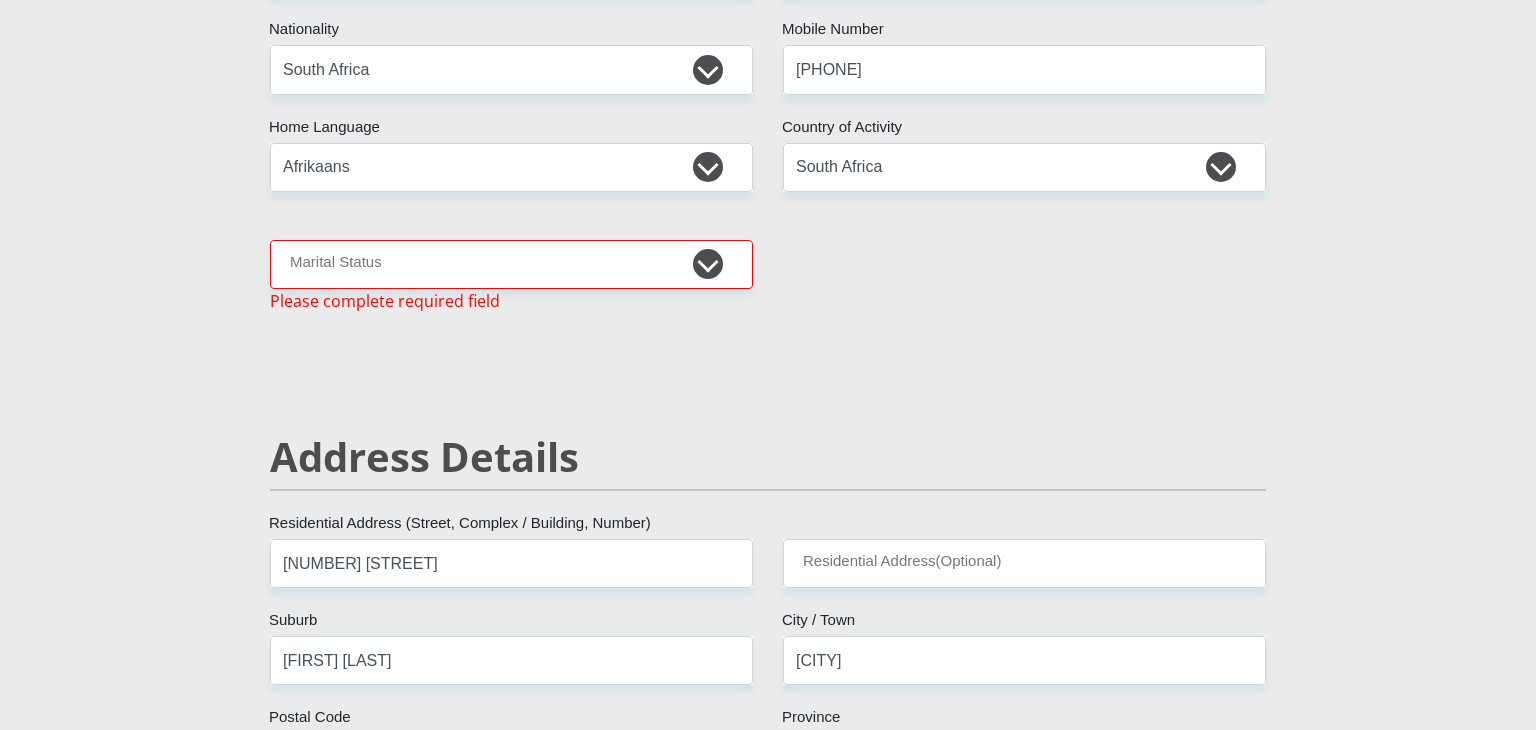 scroll, scrollTop: 476, scrollLeft: 0, axis: vertical 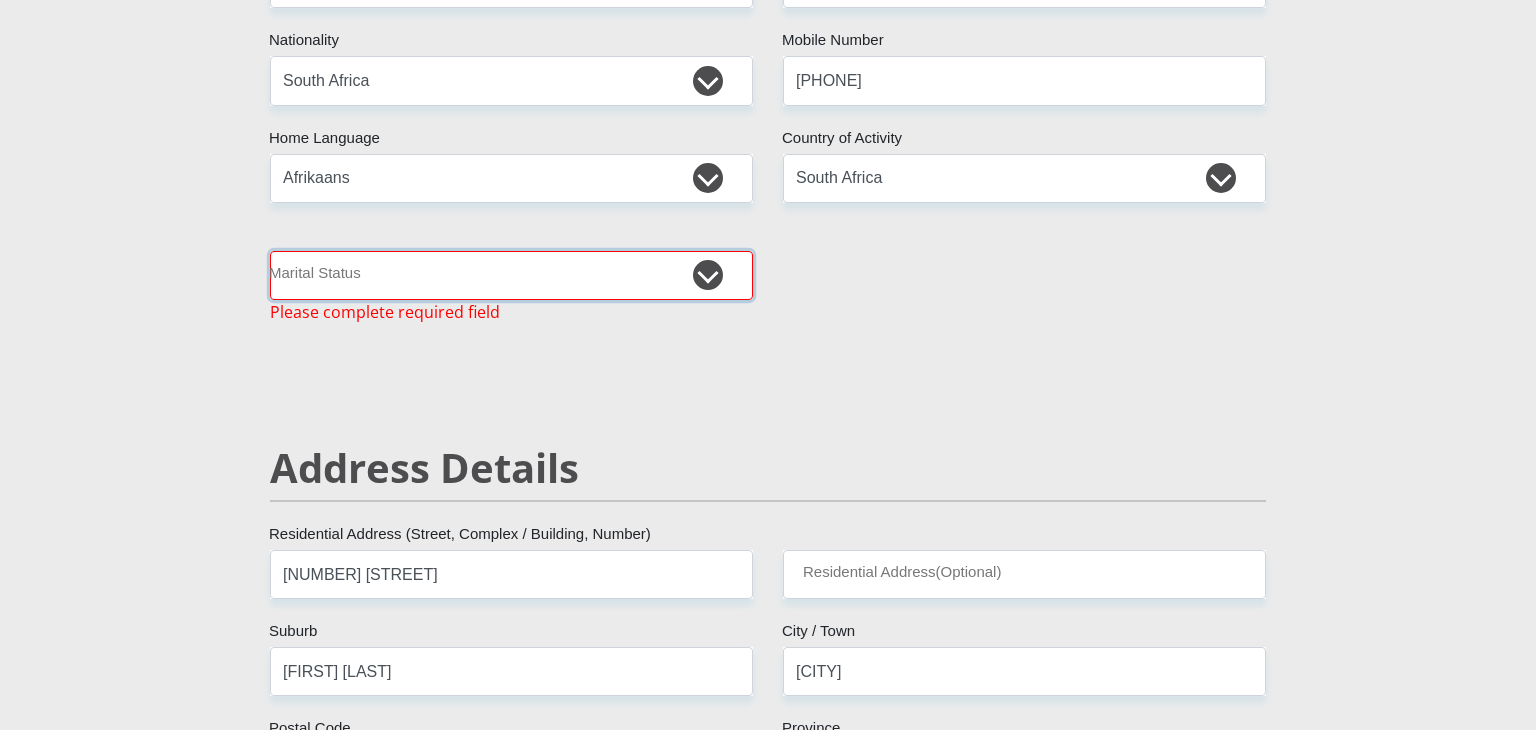 click on "Married ANC
Single
Divorced
Widowed
Married COP or Customary Law" at bounding box center (511, 275) 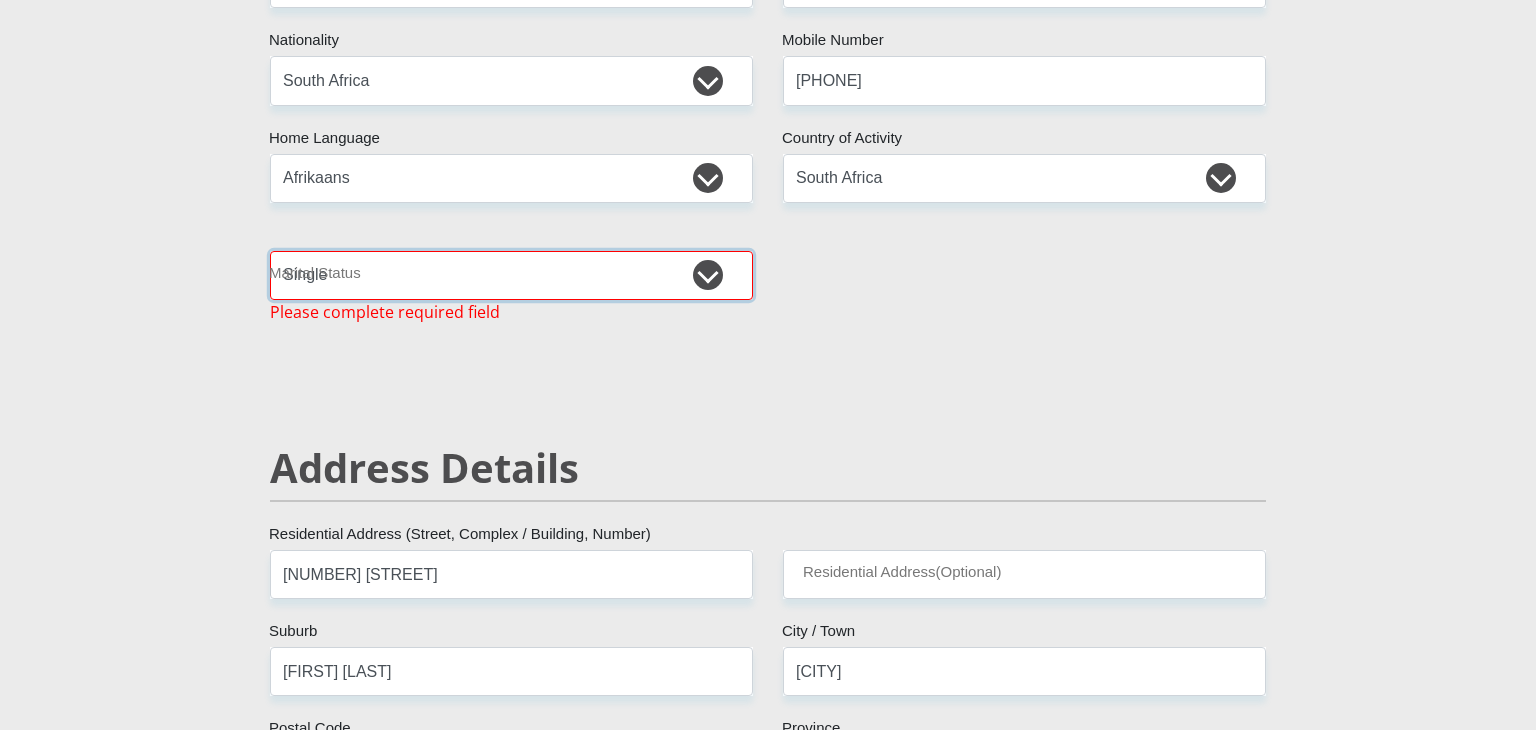 click on "Married ANC
Single
Divorced
Widowed
Married COP or Customary Law" at bounding box center [511, 275] 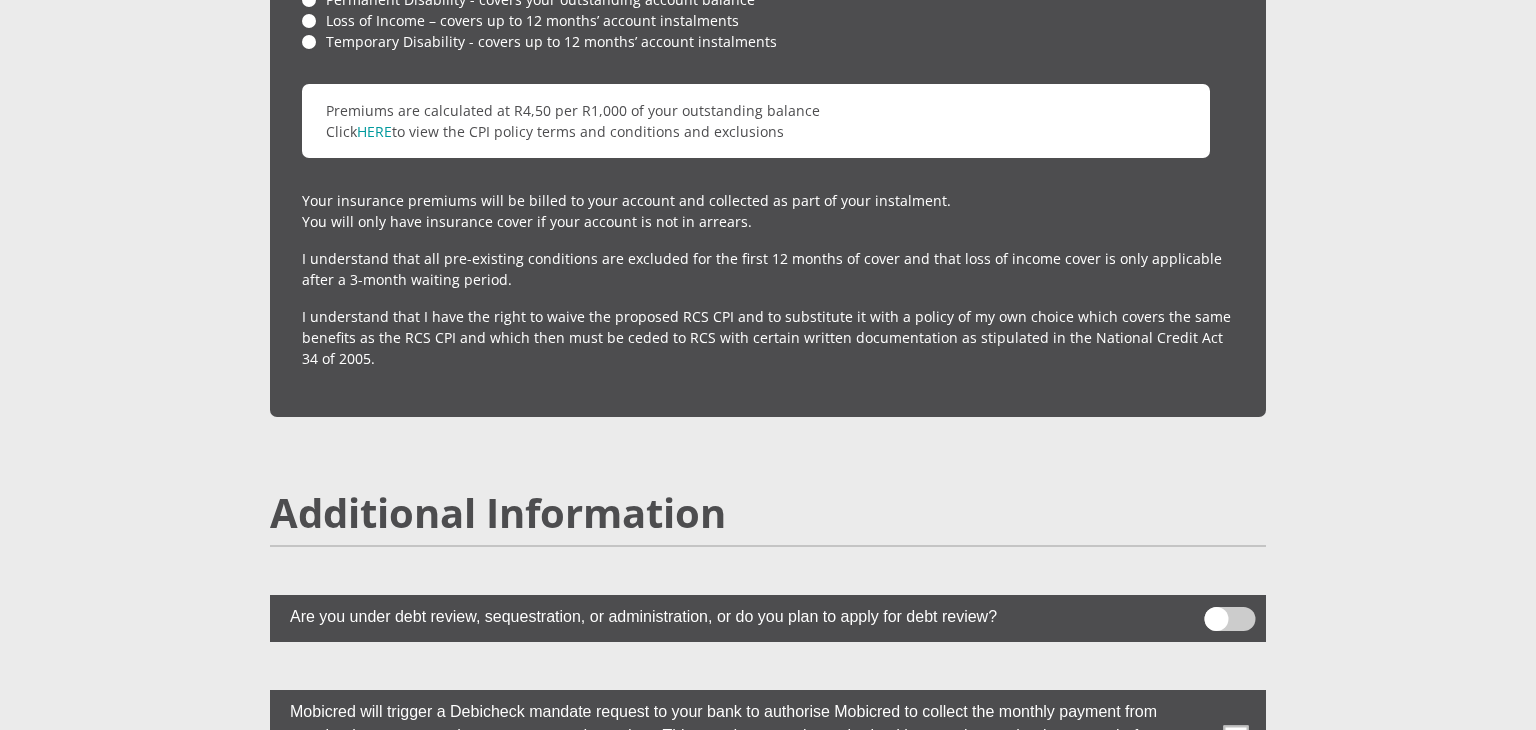 scroll, scrollTop: 5632, scrollLeft: 0, axis: vertical 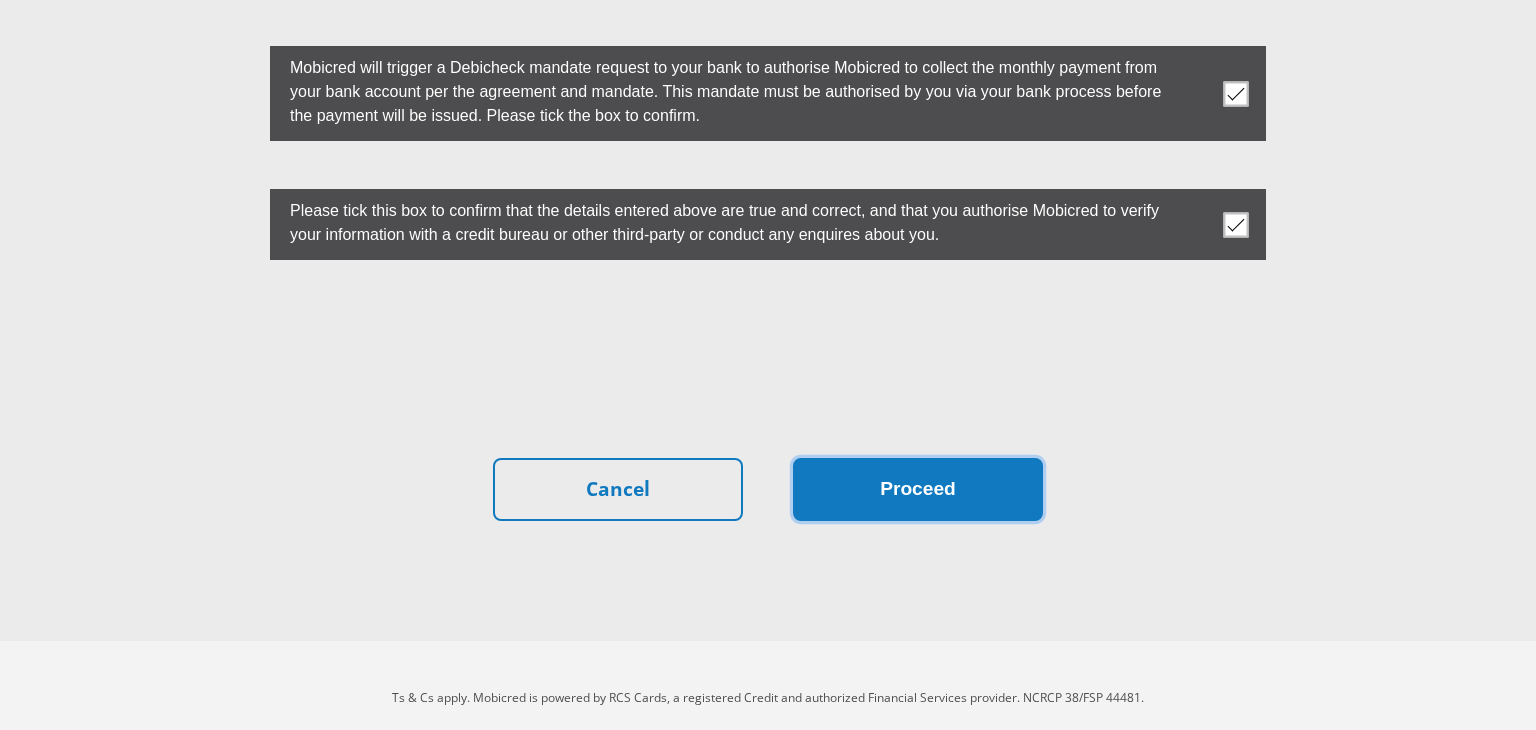 click on "Proceed" at bounding box center [918, 489] 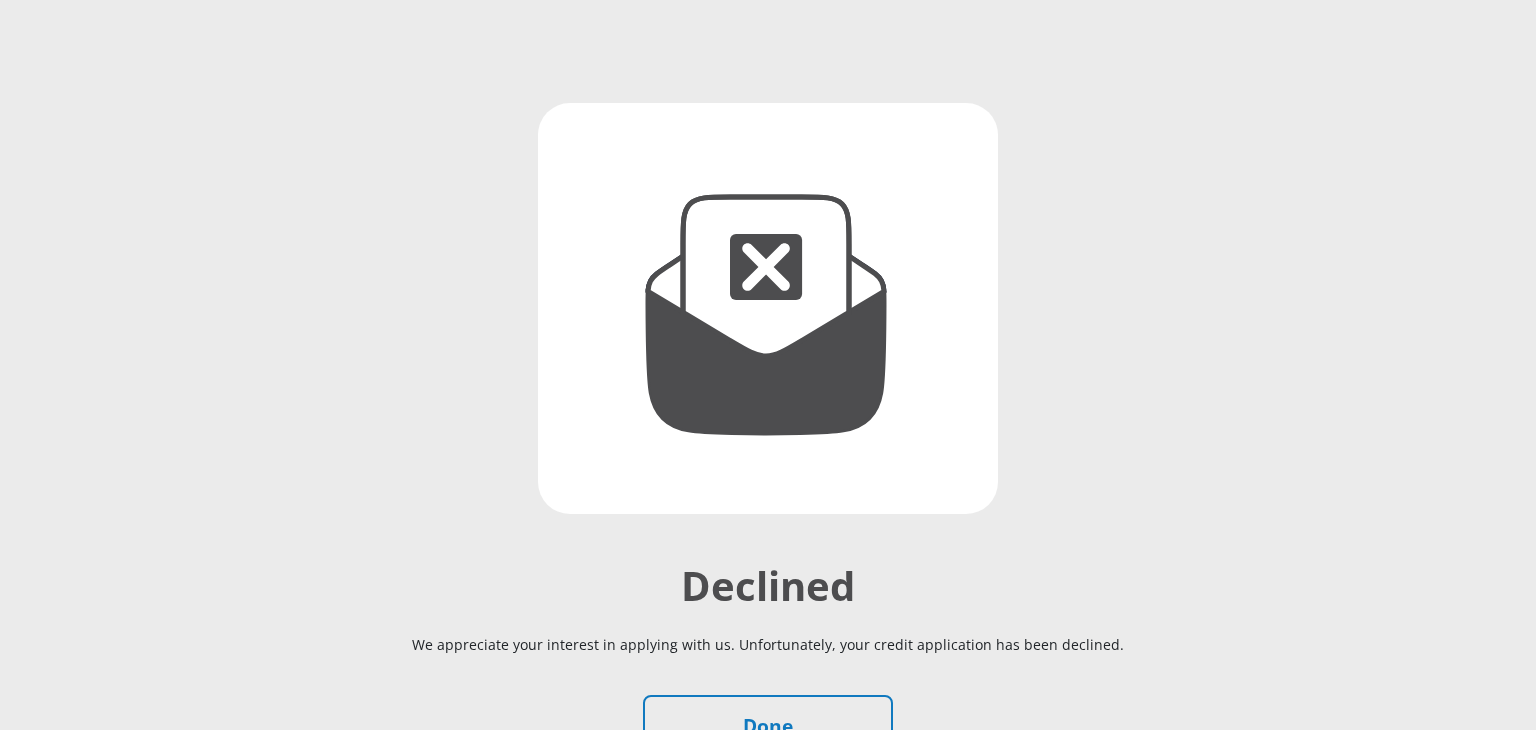 scroll, scrollTop: 342, scrollLeft: 0, axis: vertical 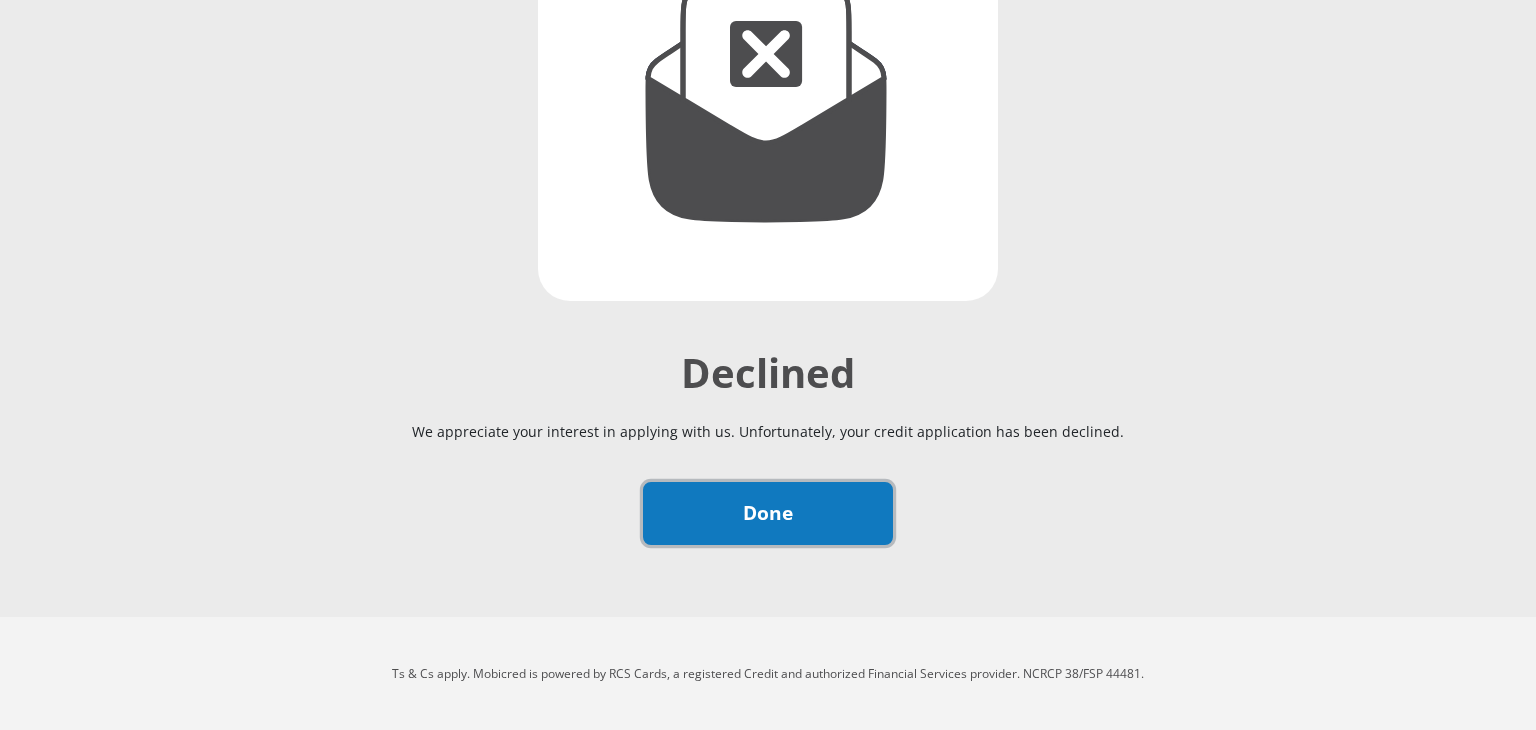 click on "Done" at bounding box center (768, 513) 